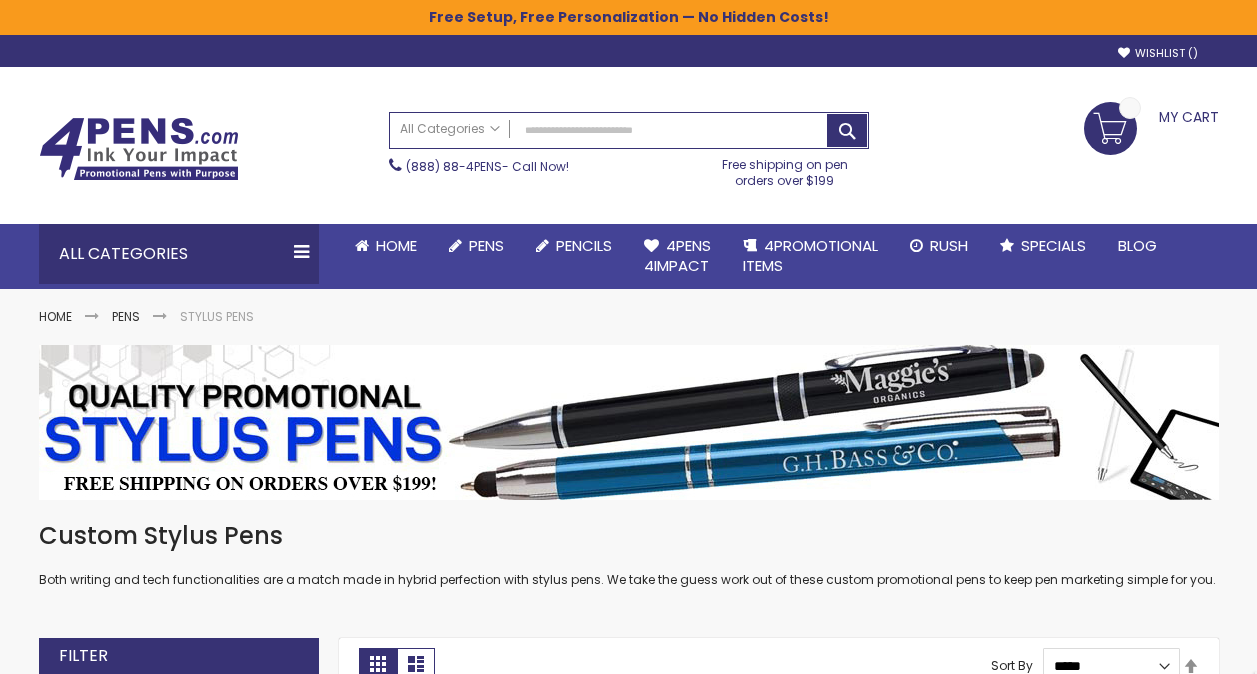scroll, scrollTop: 392, scrollLeft: 0, axis: vertical 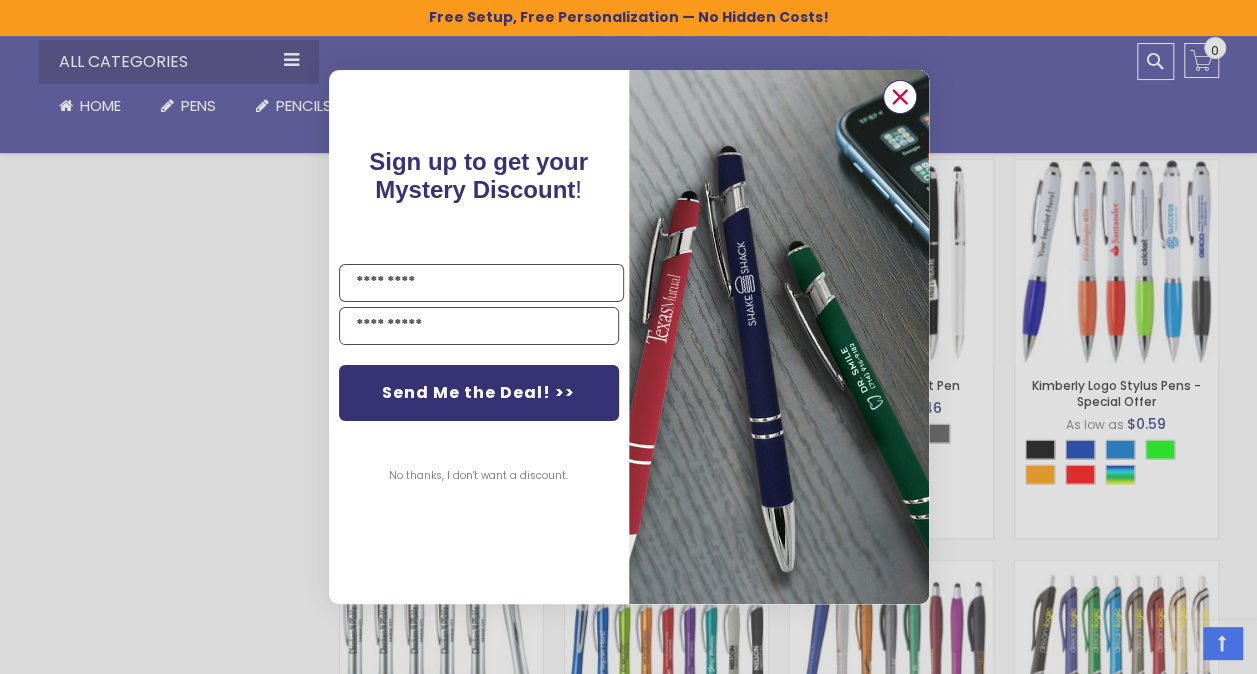 click 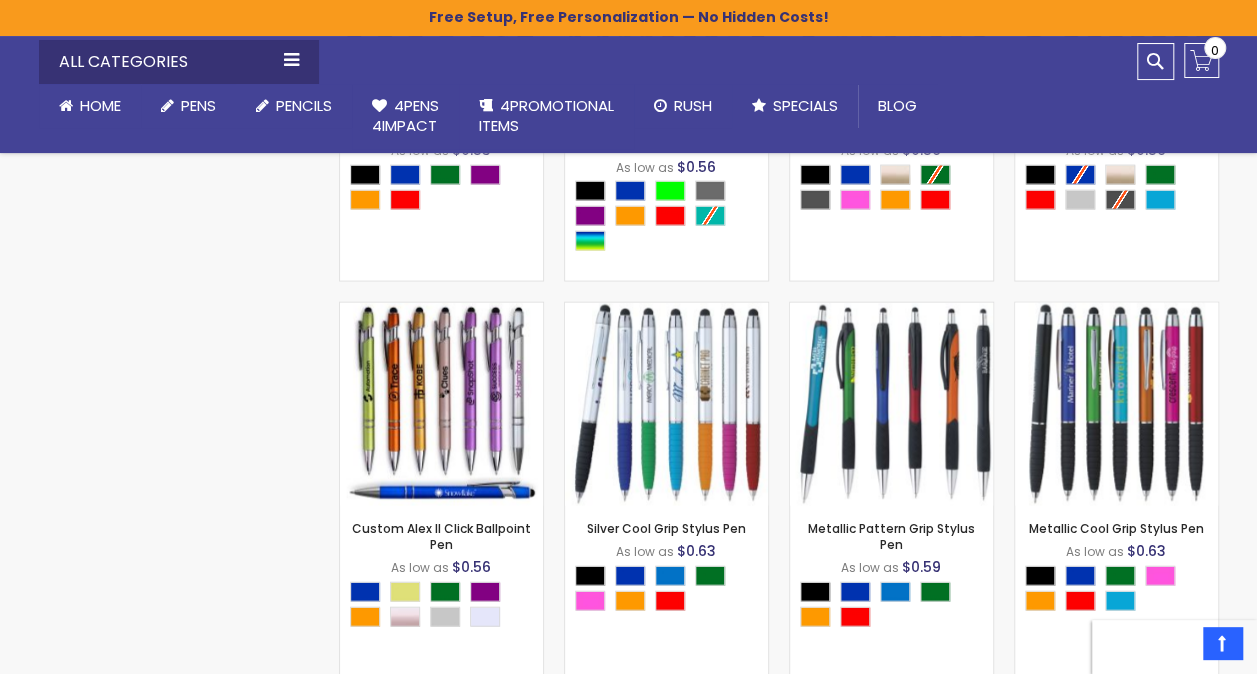 scroll, scrollTop: 2053, scrollLeft: 0, axis: vertical 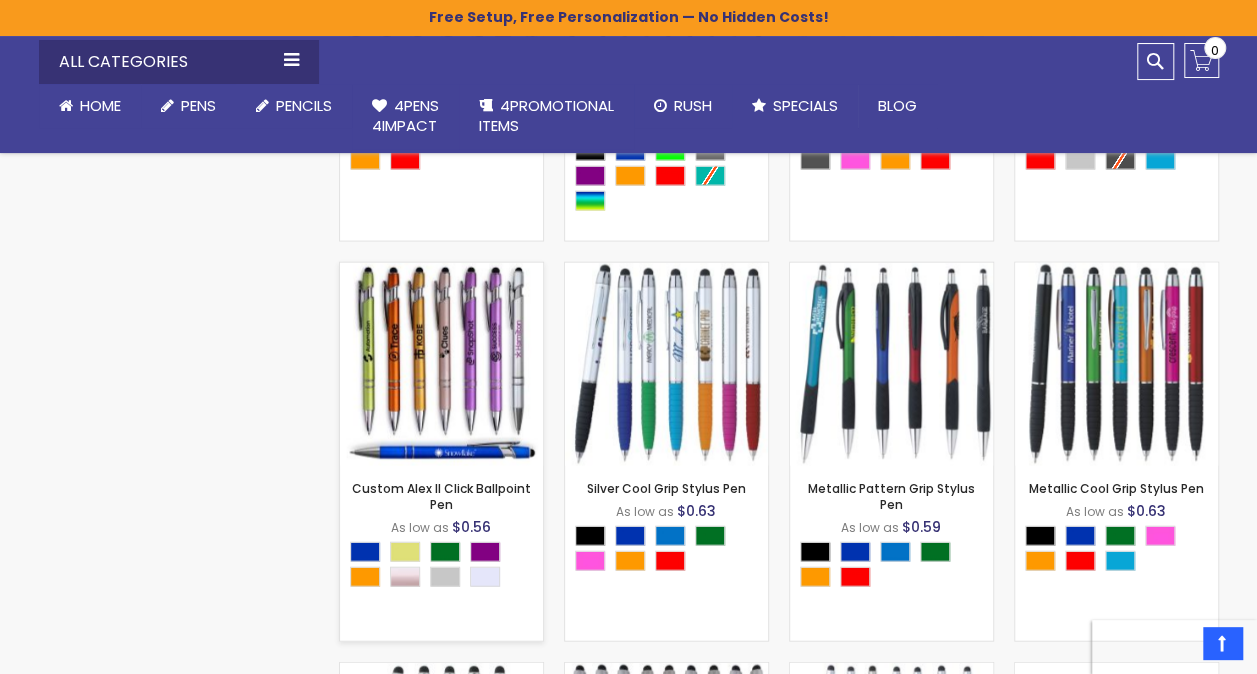 click at bounding box center [441, 364] 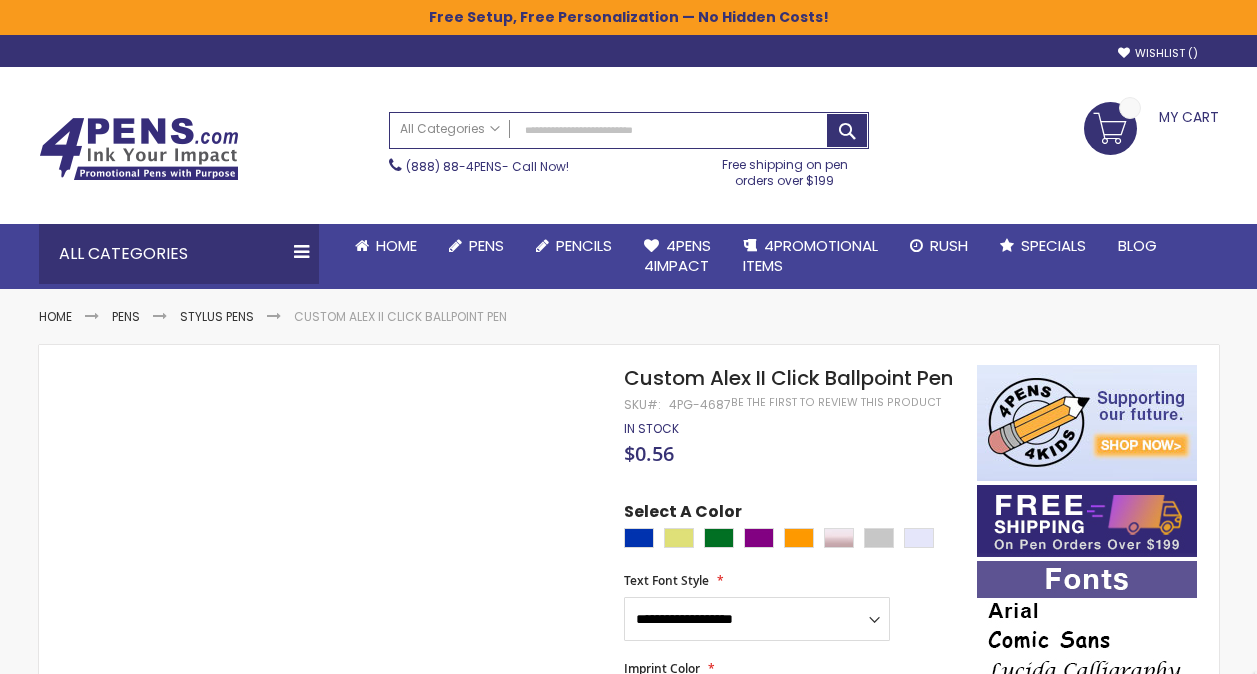 scroll, scrollTop: 0, scrollLeft: 0, axis: both 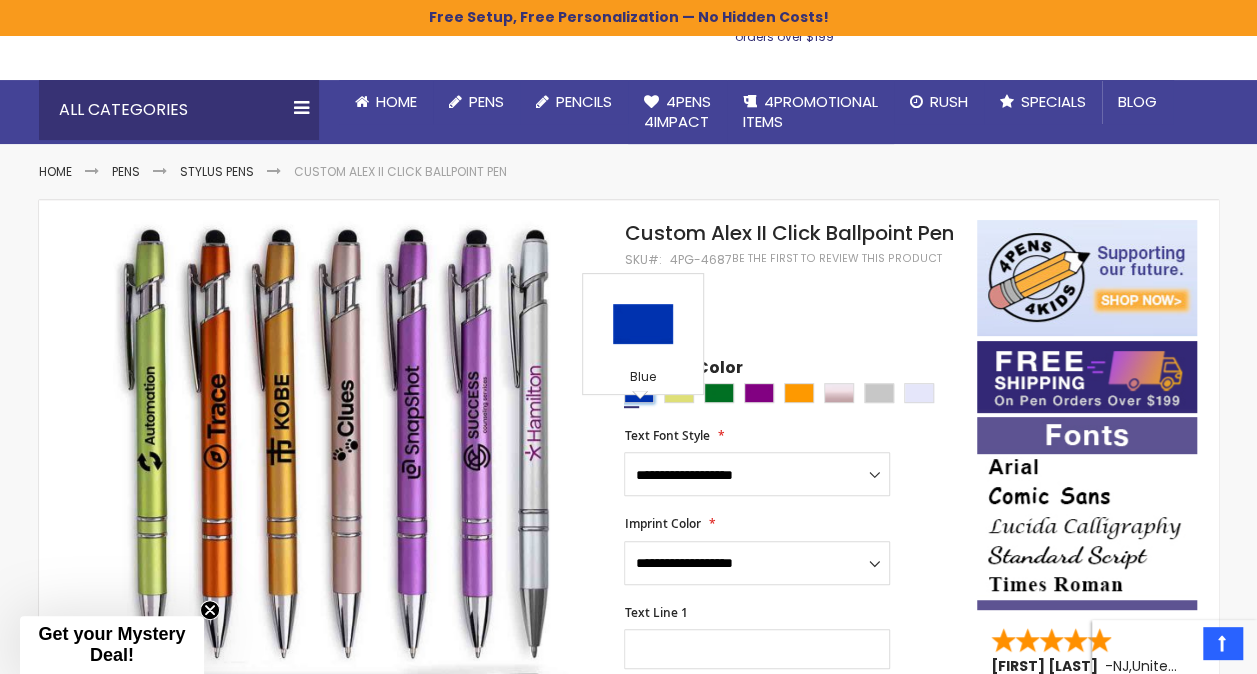 click at bounding box center (639, 393) 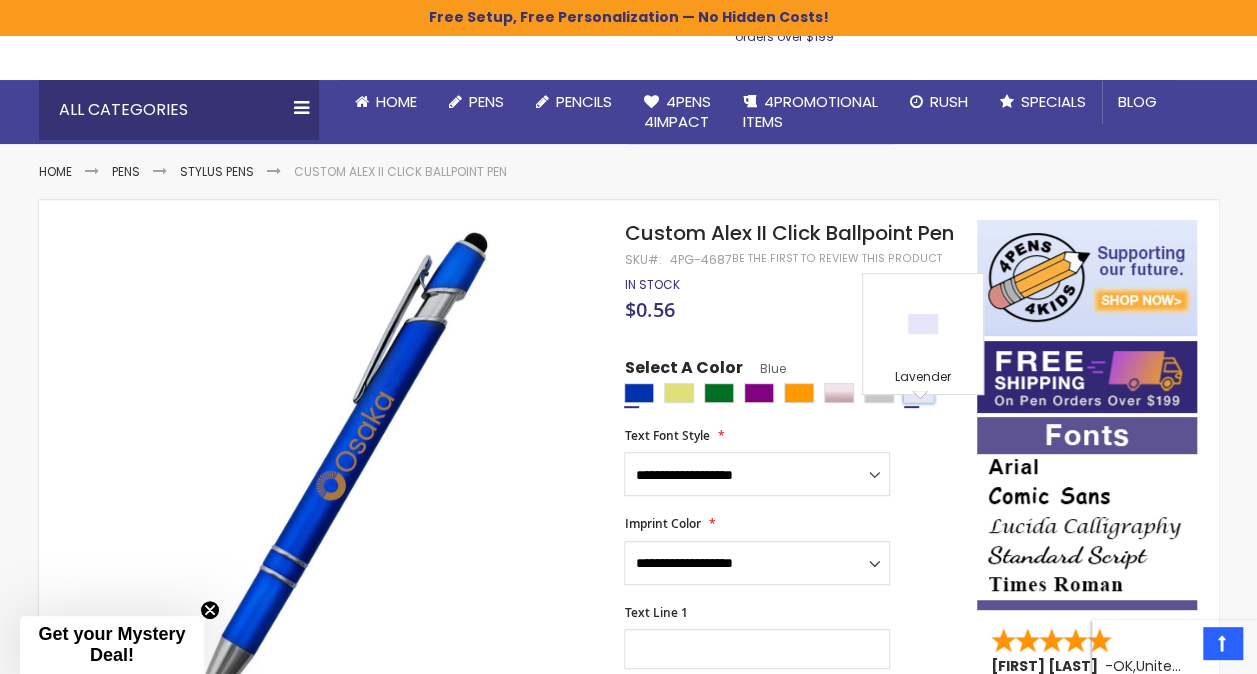 click at bounding box center [919, 393] 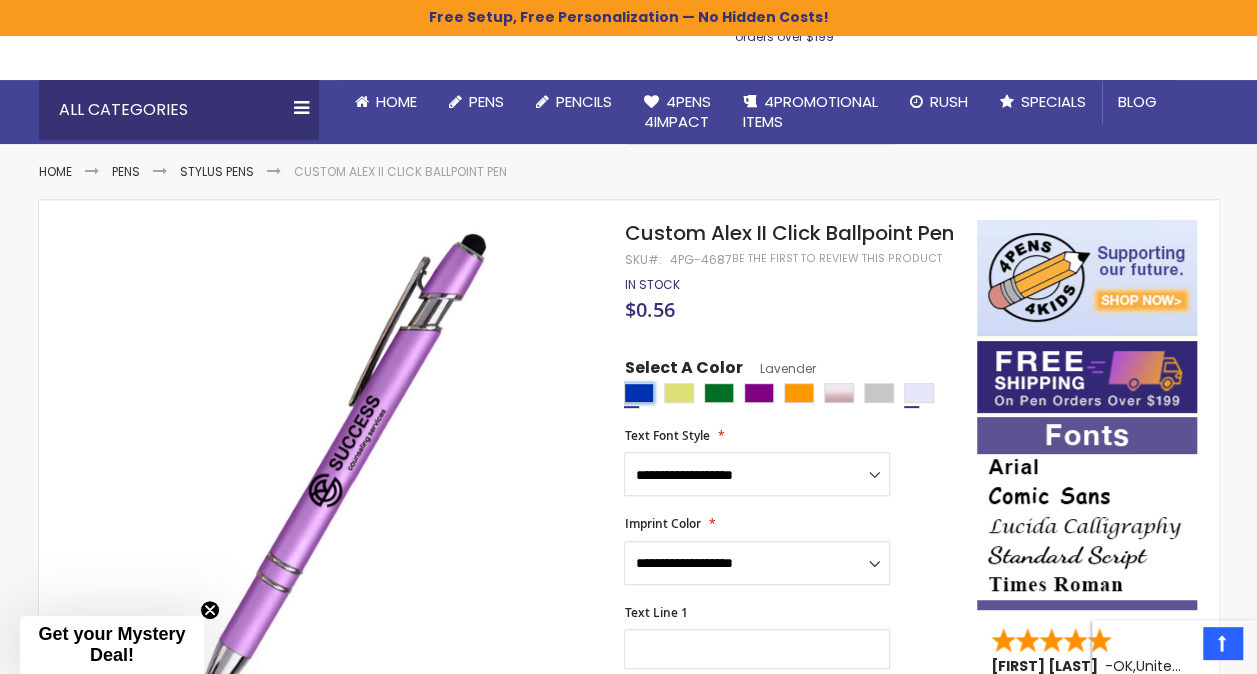 click at bounding box center [639, 393] 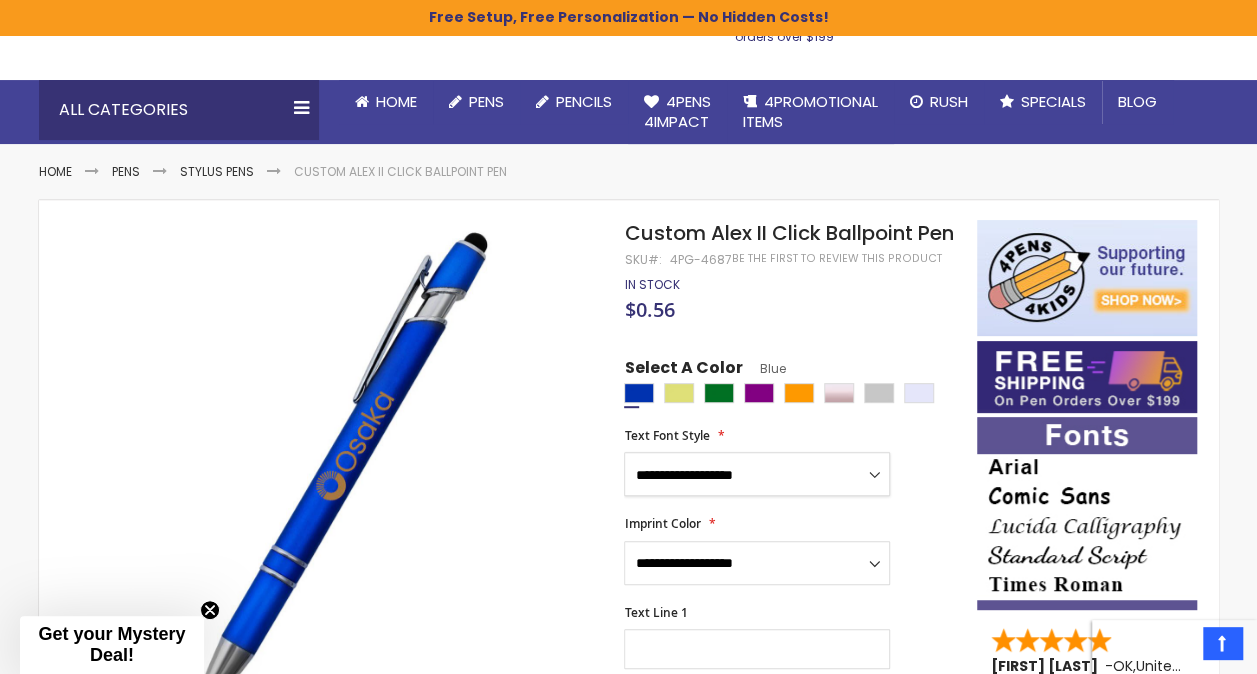 click on "**********" at bounding box center (757, 474) 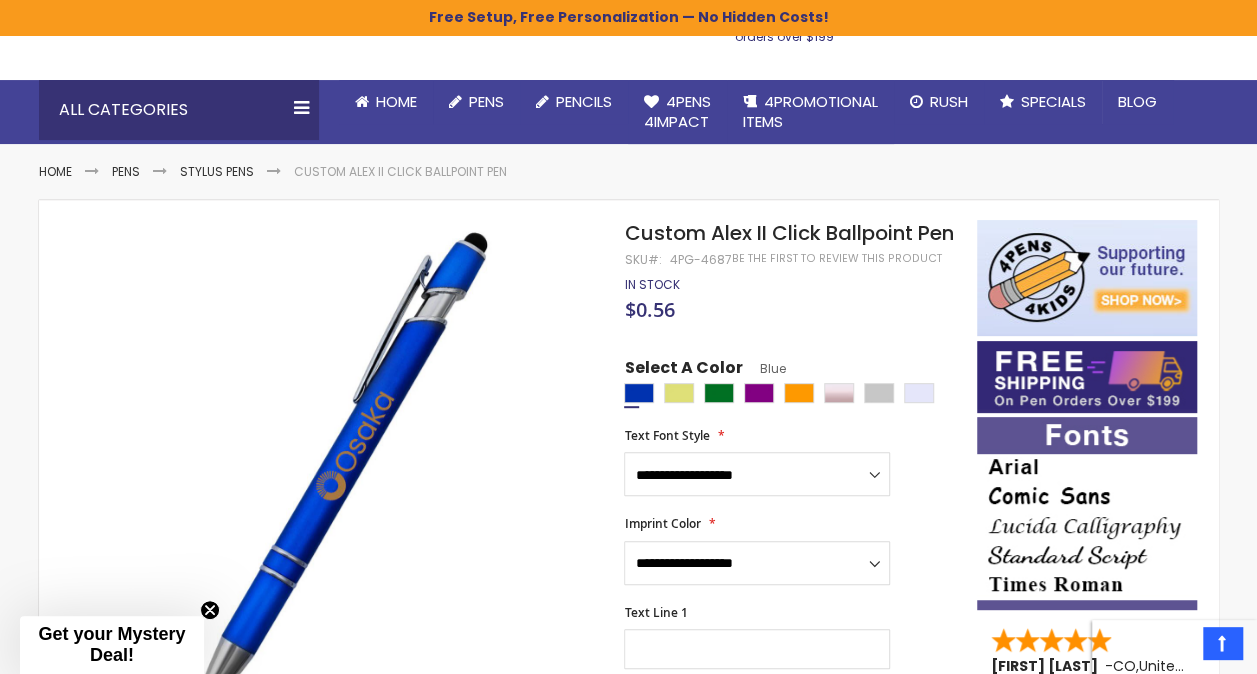 click on "Custom Alex II Click Ballpoint Pen" at bounding box center (788, 233) 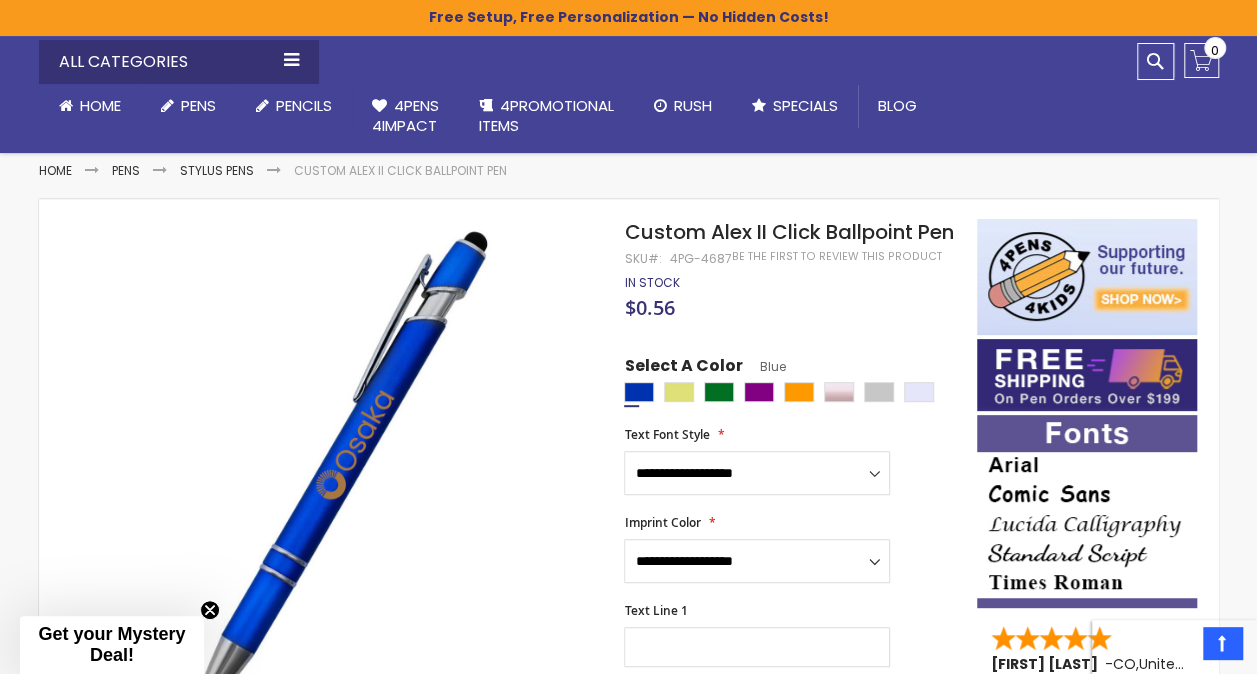 scroll, scrollTop: 328, scrollLeft: 0, axis: vertical 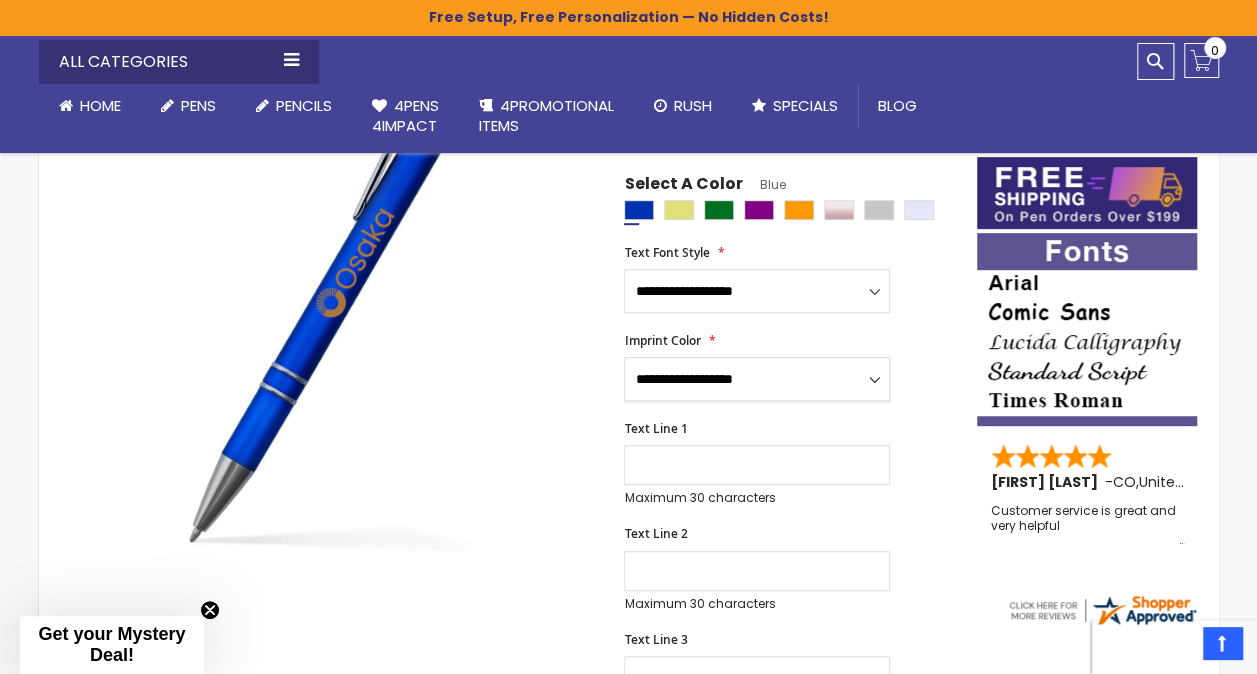 click on "**********" at bounding box center [757, 379] 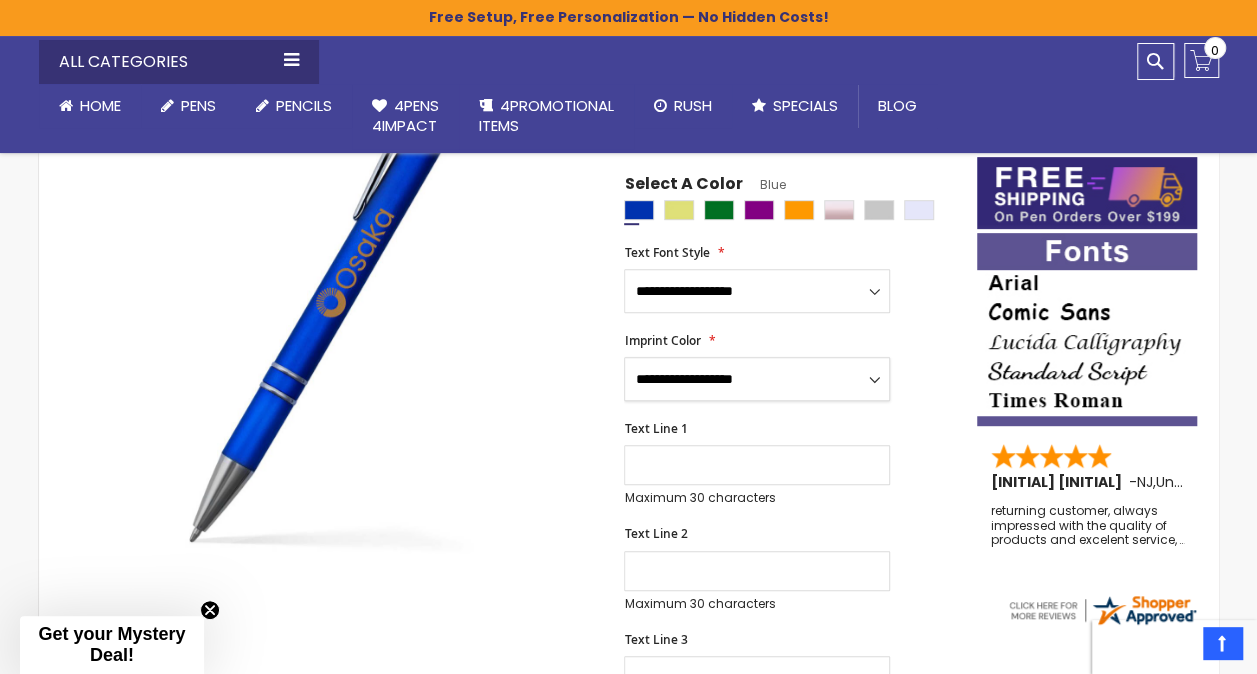 select on "*****" 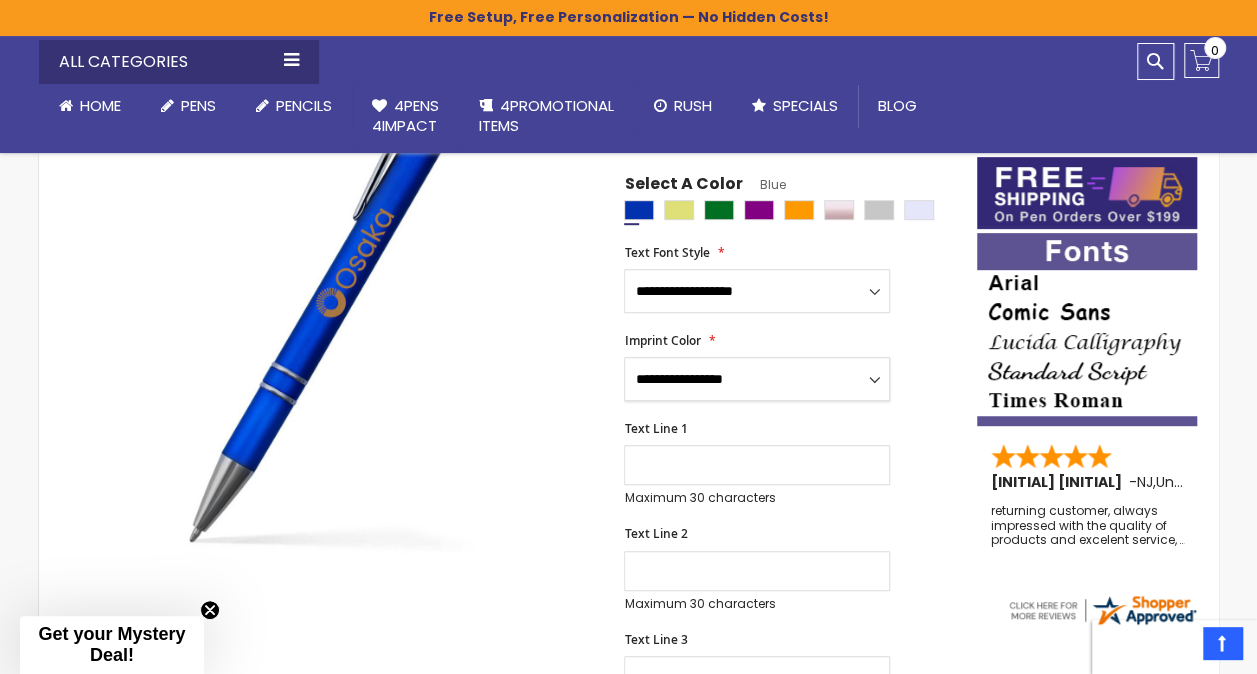 click on "**********" at bounding box center [757, 379] 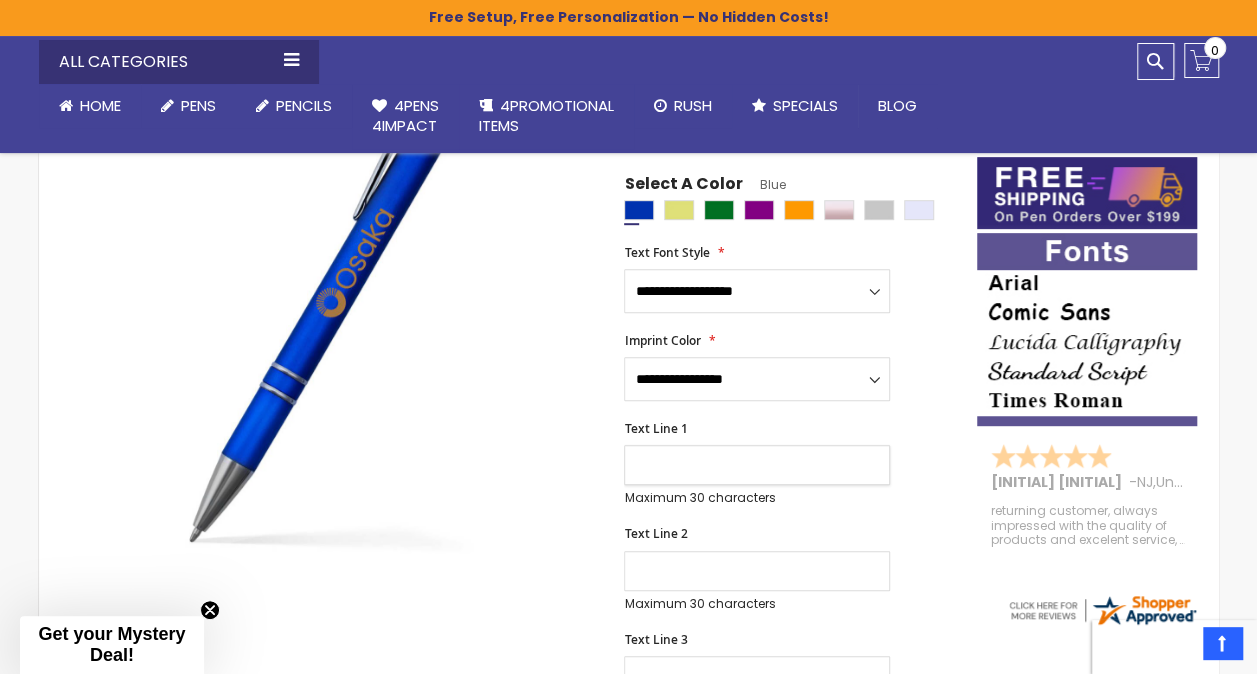 click on "Text Line 1" at bounding box center (757, 465) 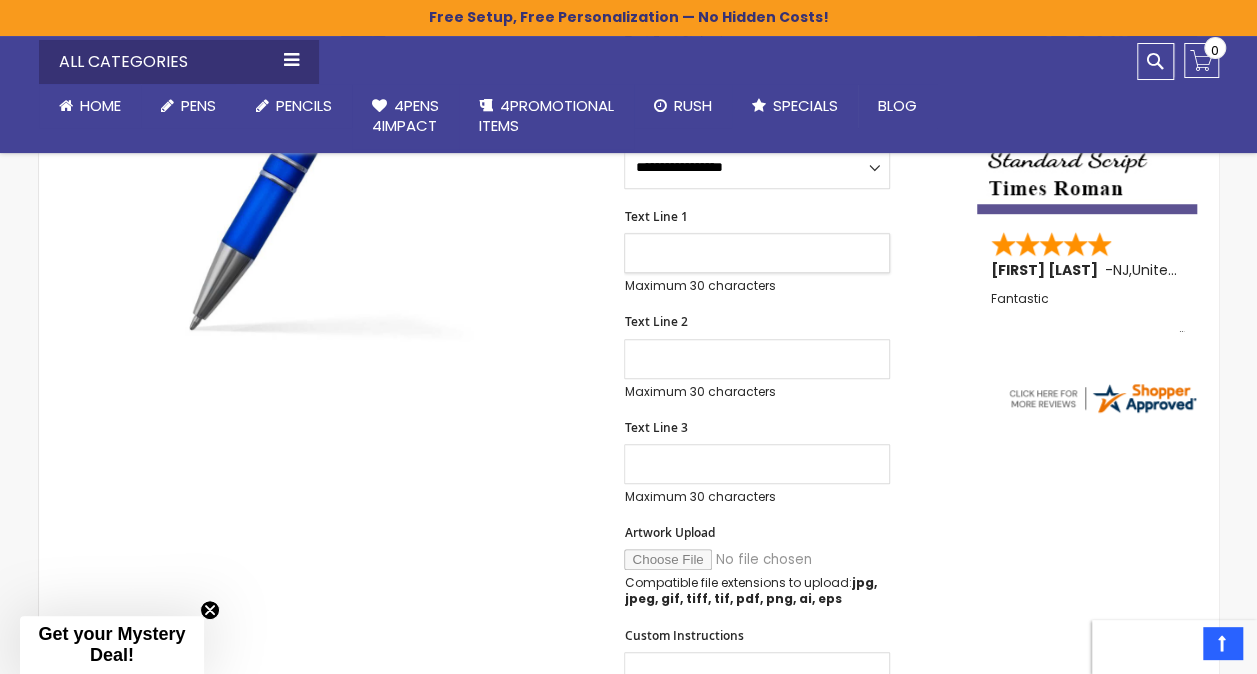 scroll, scrollTop: 668, scrollLeft: 0, axis: vertical 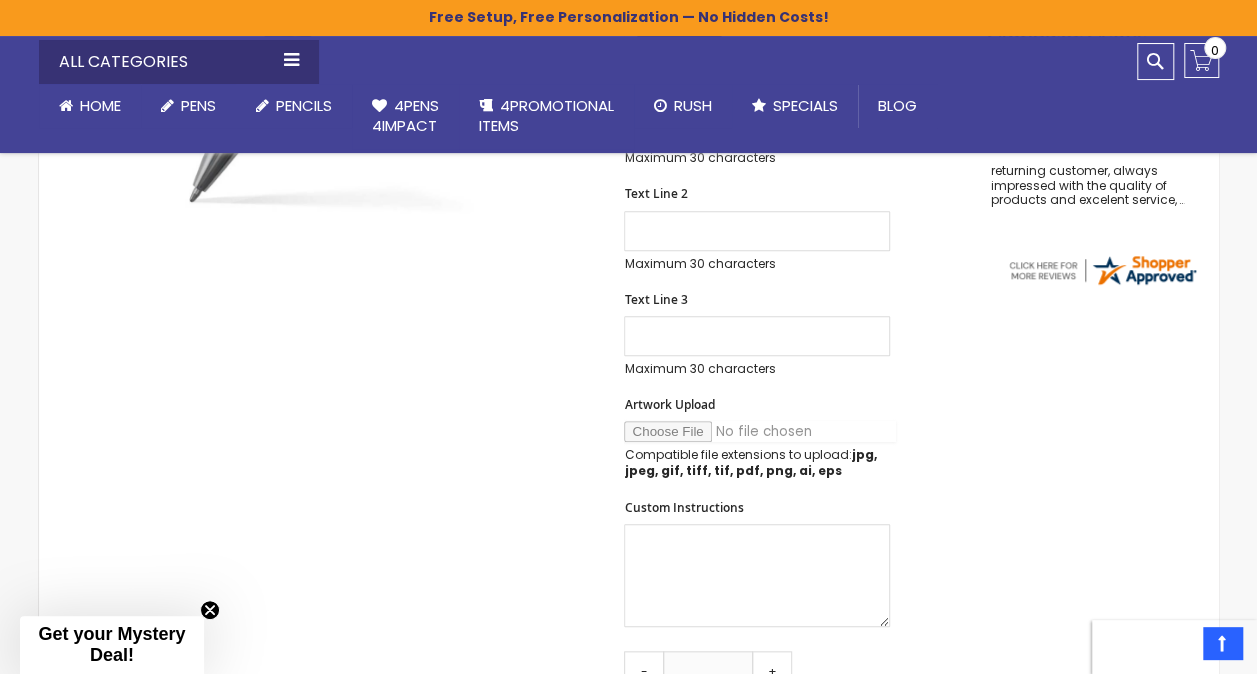 click on "Artwork Upload" at bounding box center (760, 431) 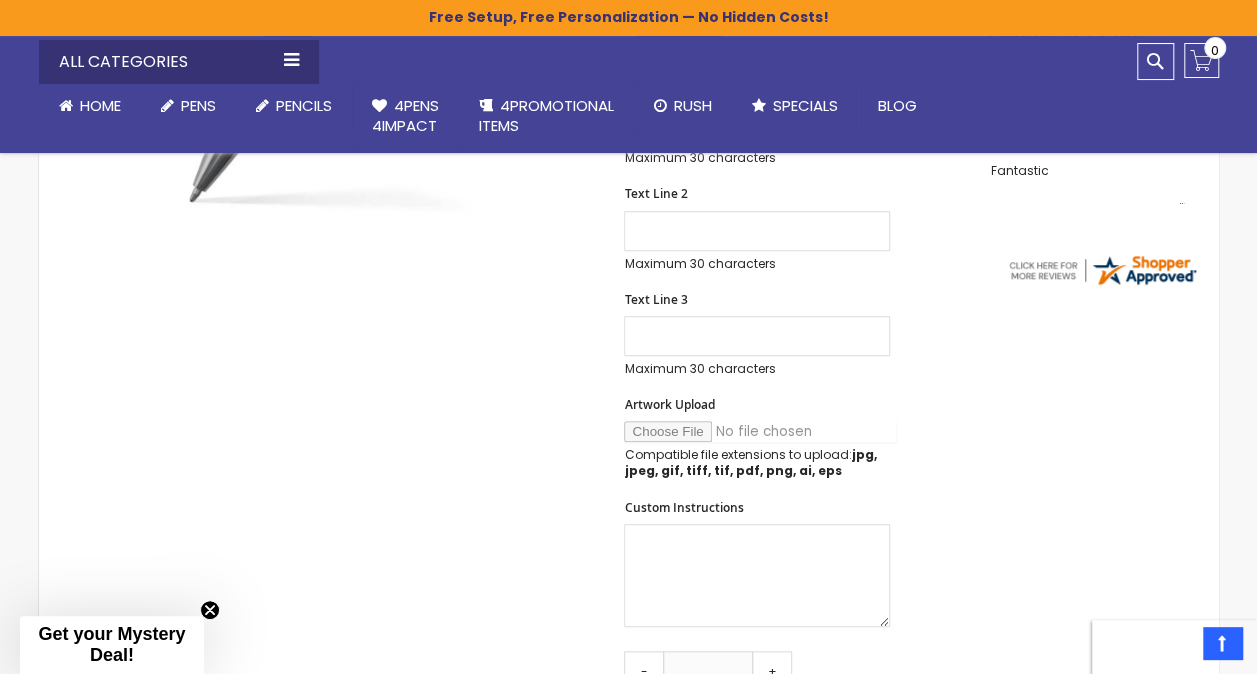 type on "**********" 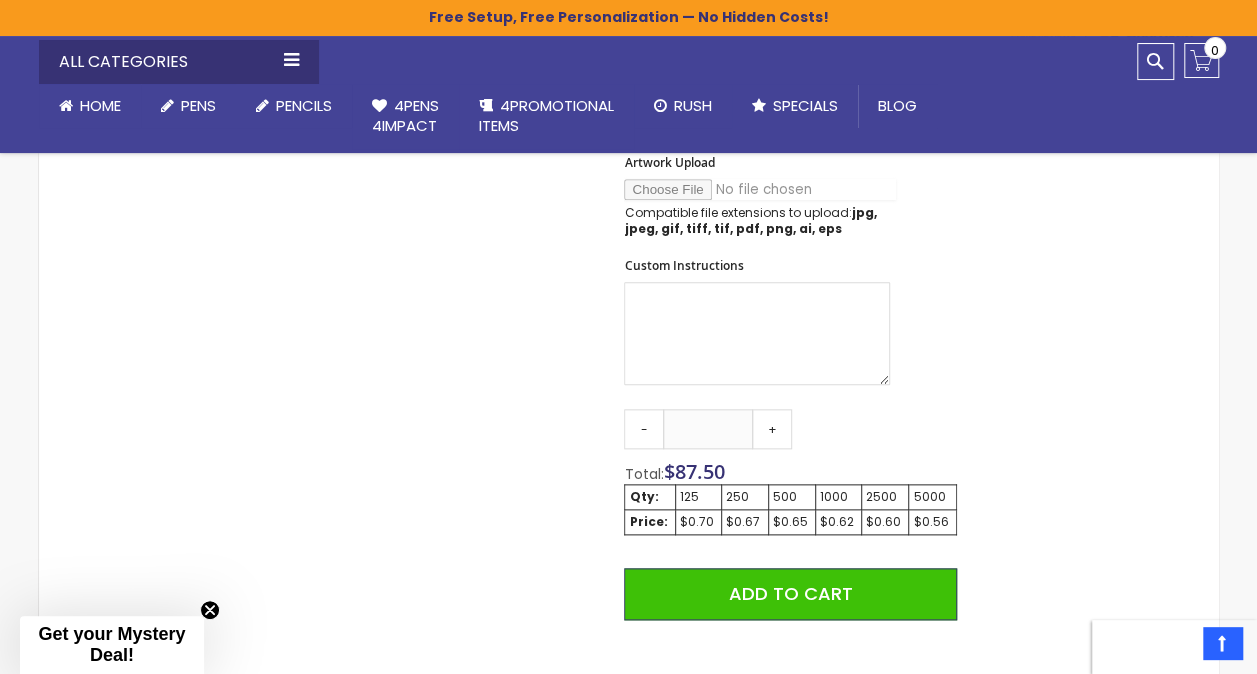 scroll, scrollTop: 910, scrollLeft: 0, axis: vertical 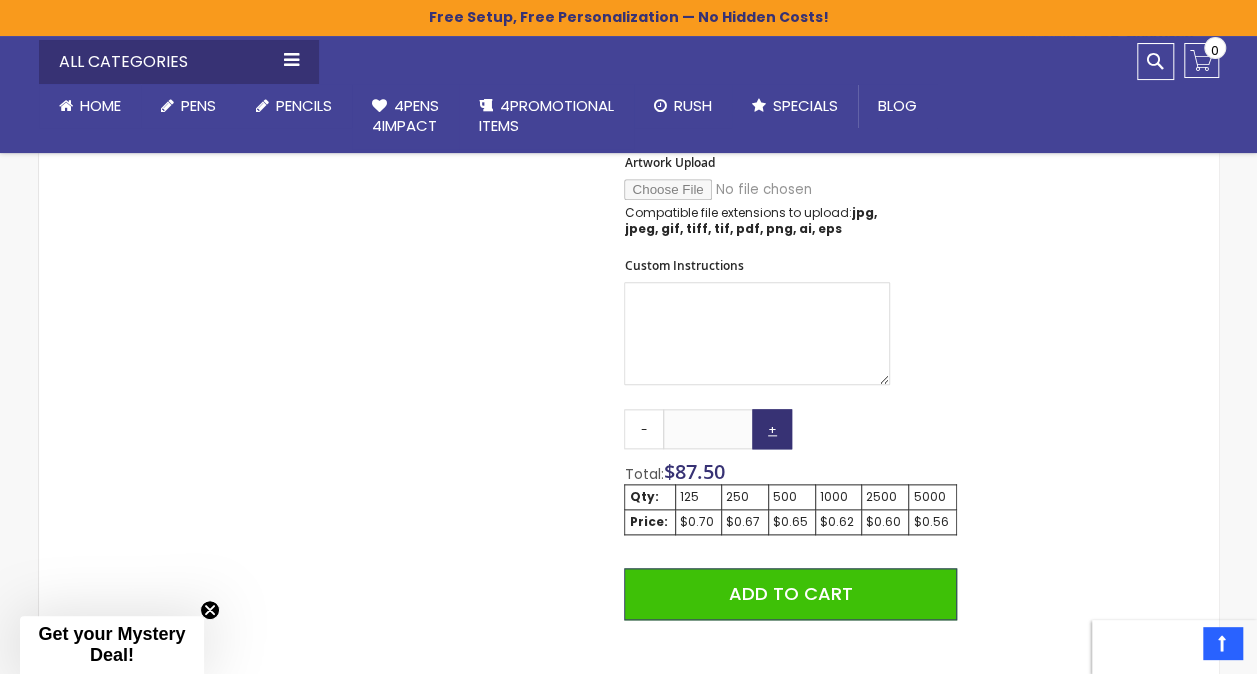 click on "+" at bounding box center [772, 429] 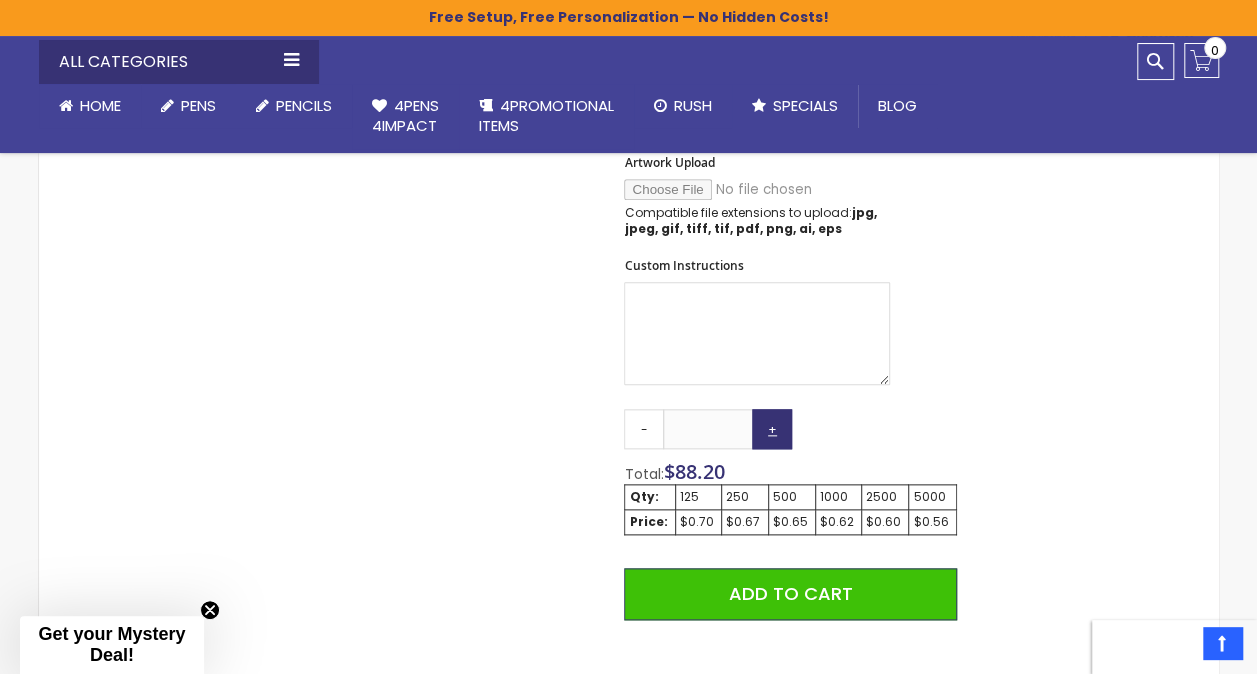 click on "+" at bounding box center [772, 429] 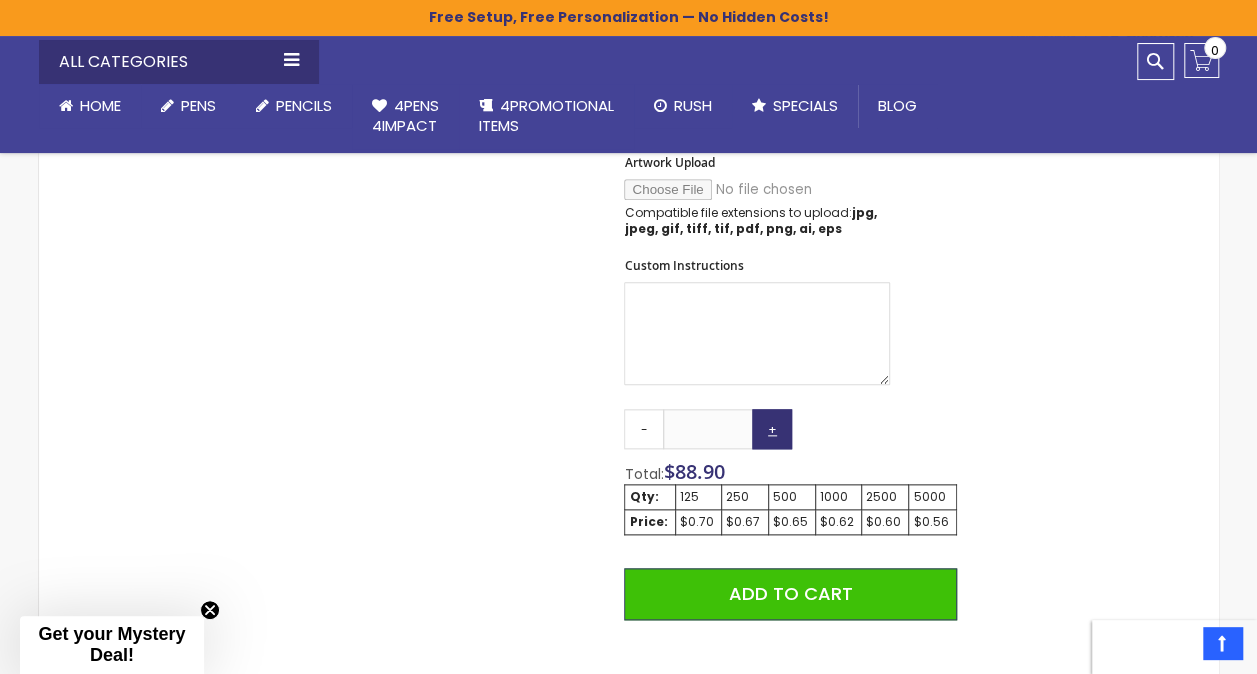 click on "+" at bounding box center (772, 429) 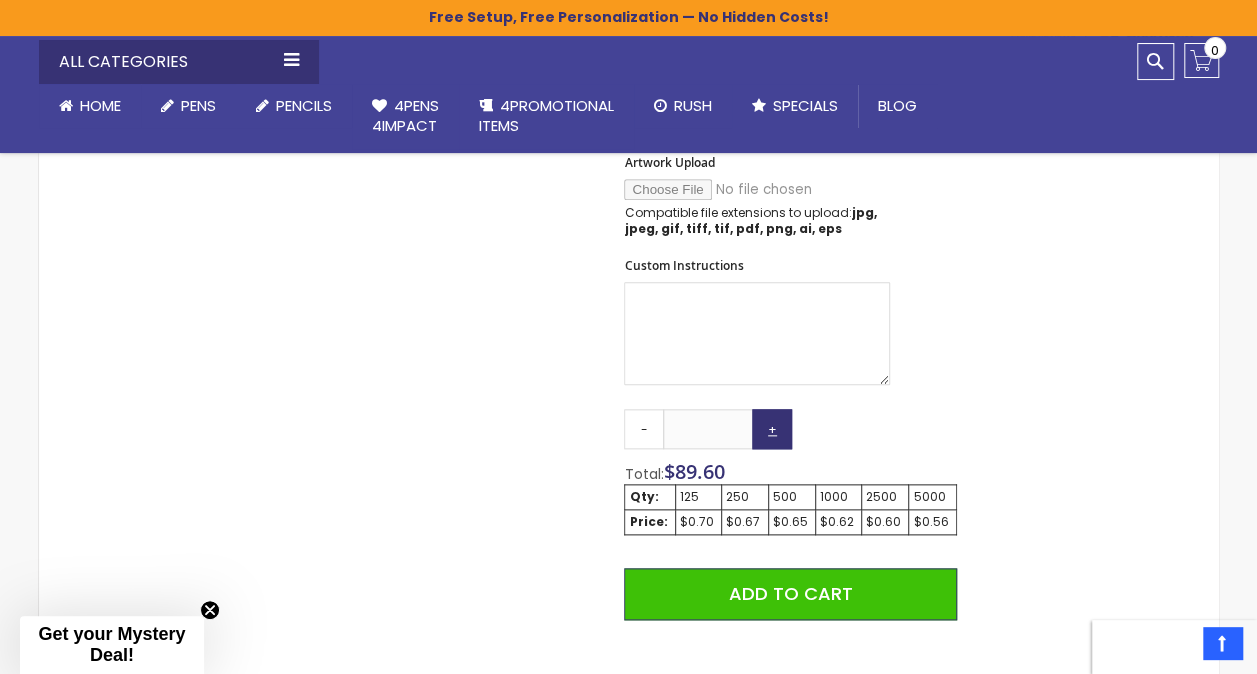 click on "+" at bounding box center [772, 429] 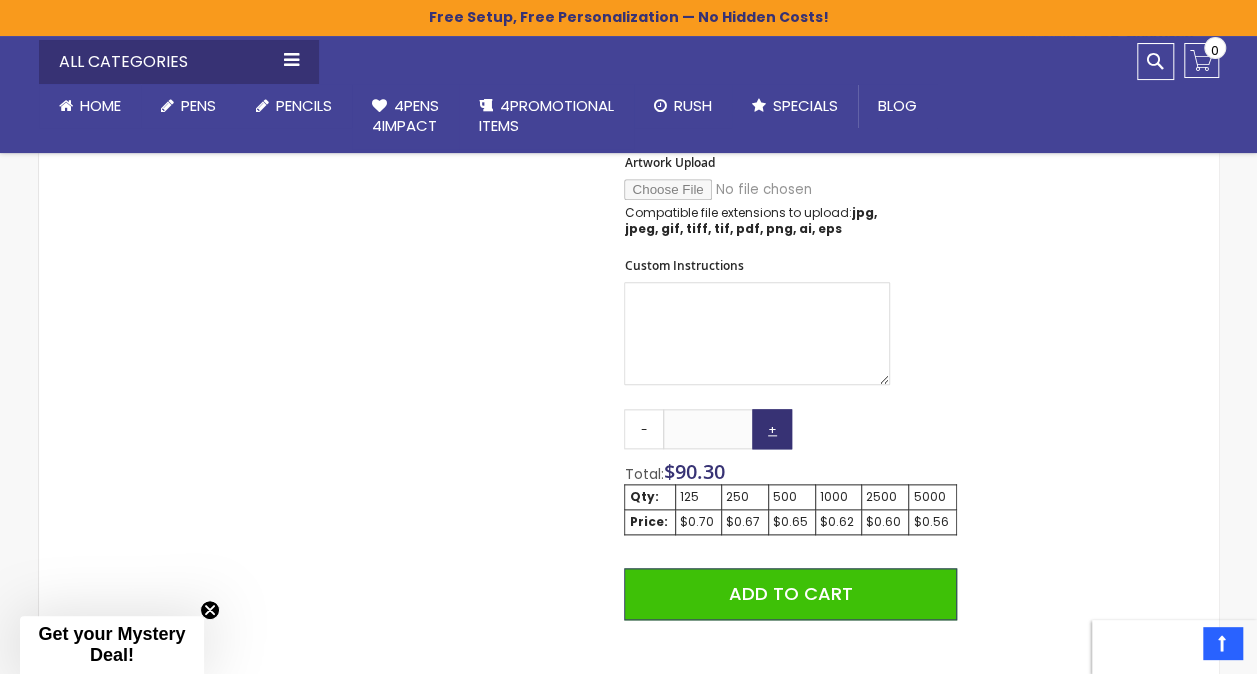 click on "+" at bounding box center [772, 429] 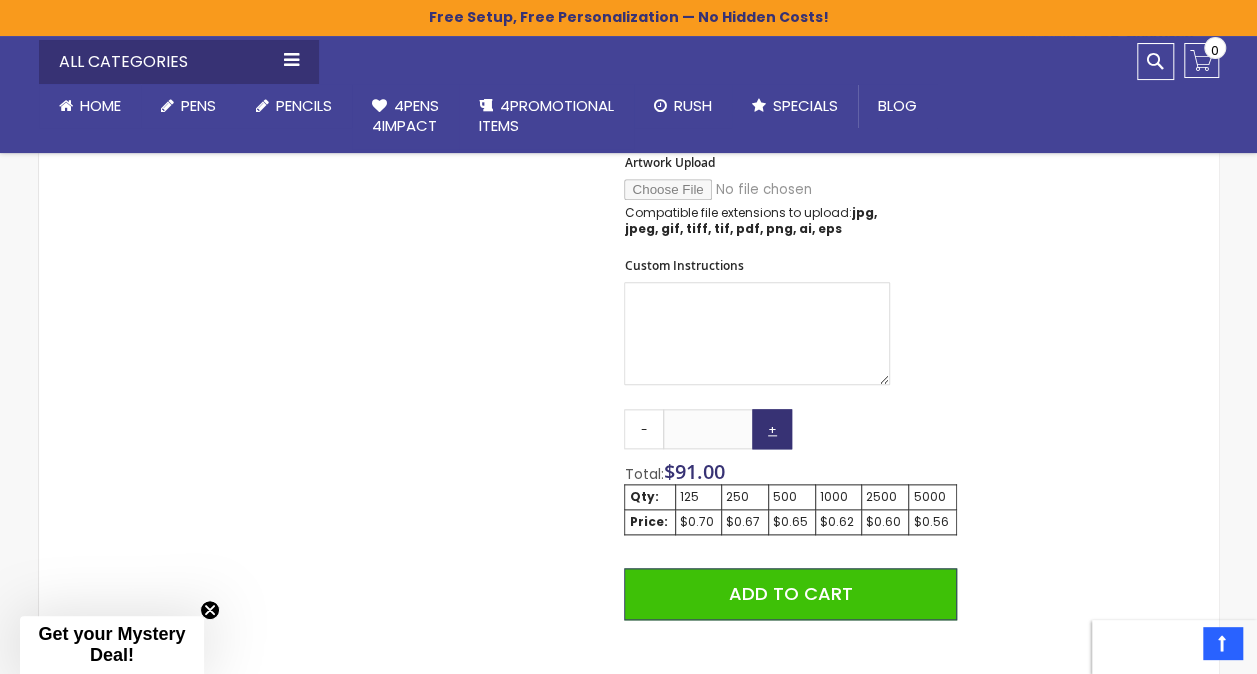 click on "+" at bounding box center (772, 429) 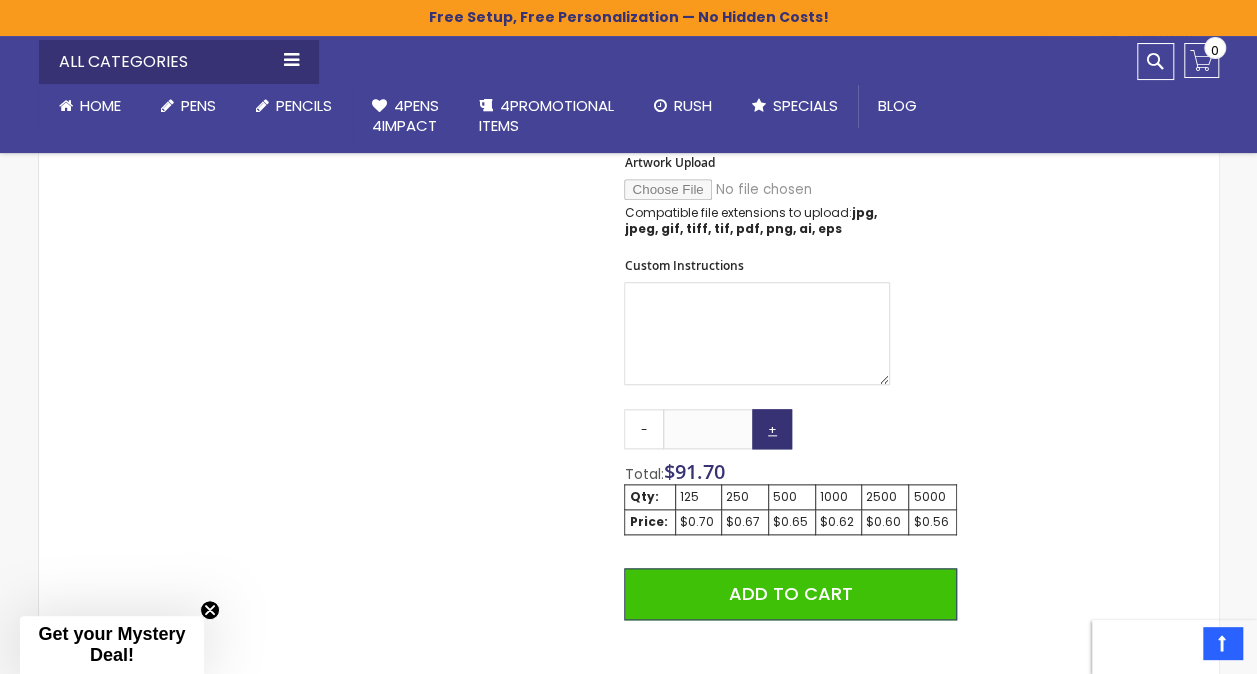 click on "+" at bounding box center (772, 429) 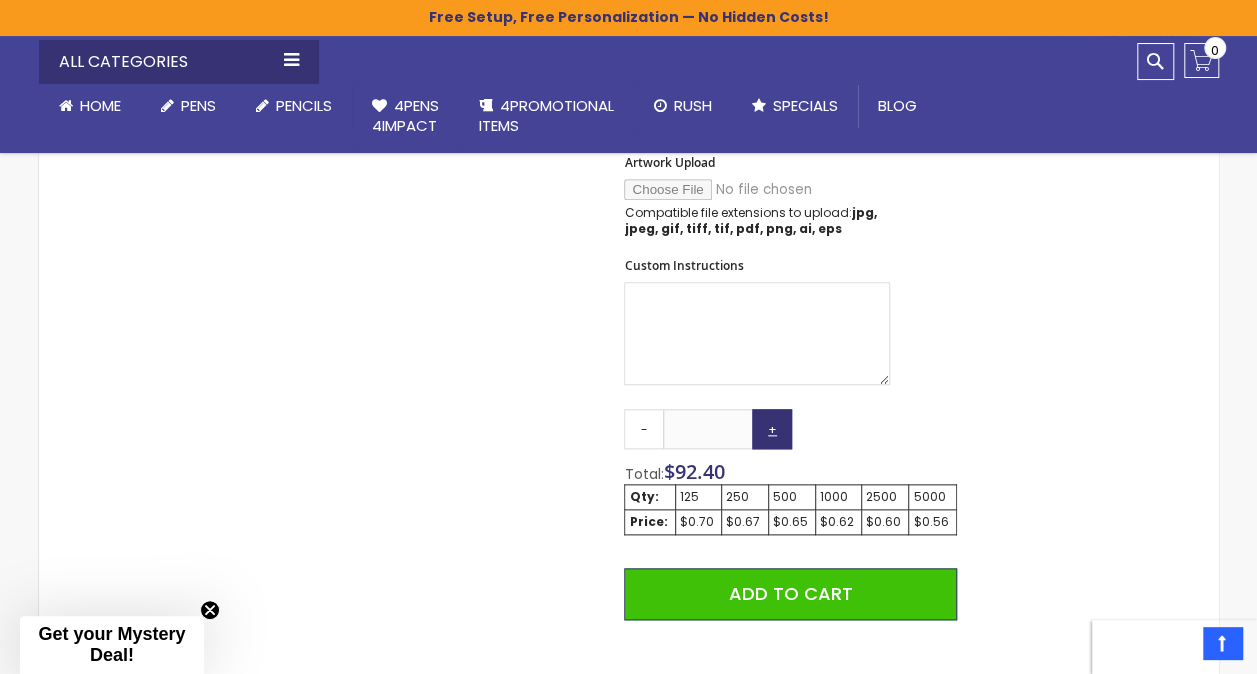 click on "+" at bounding box center (772, 429) 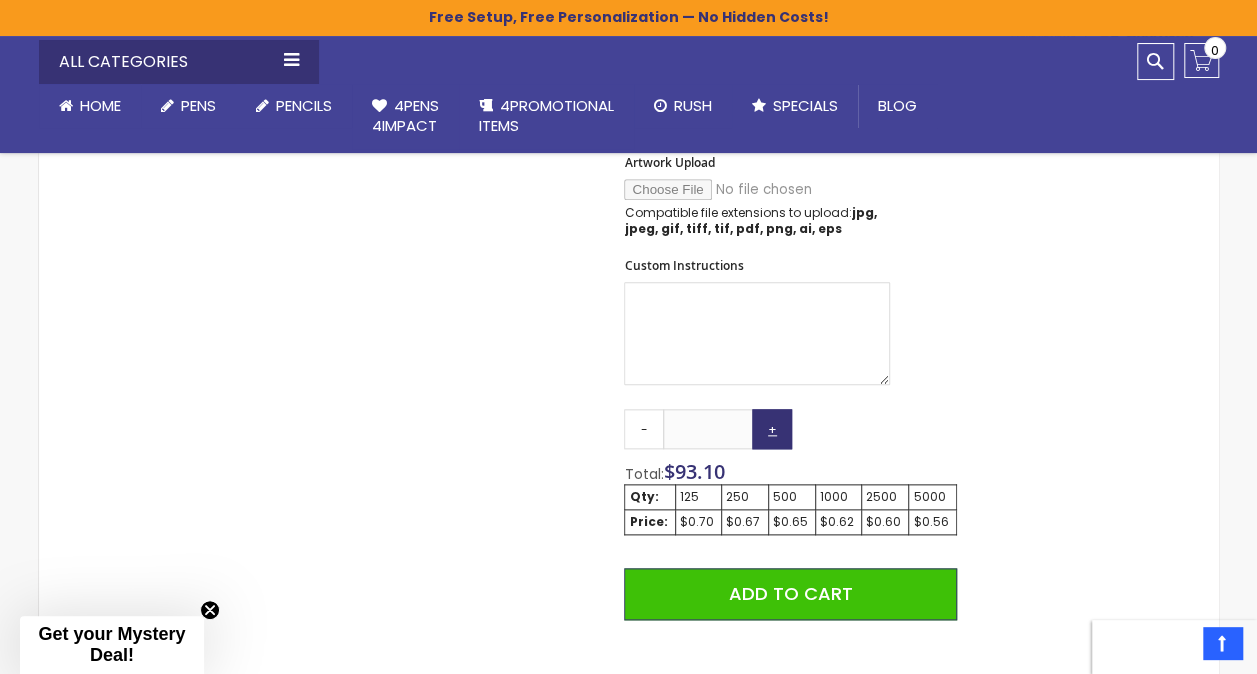 click on "+" at bounding box center (772, 429) 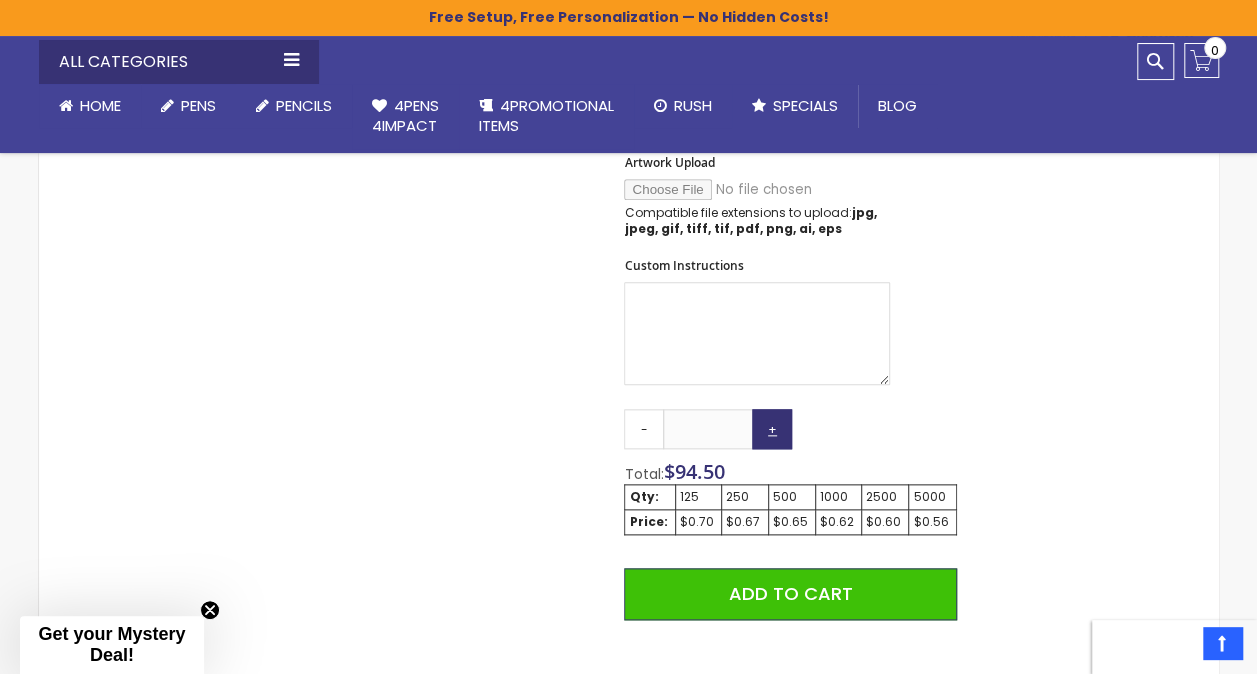 click on "+" at bounding box center (772, 429) 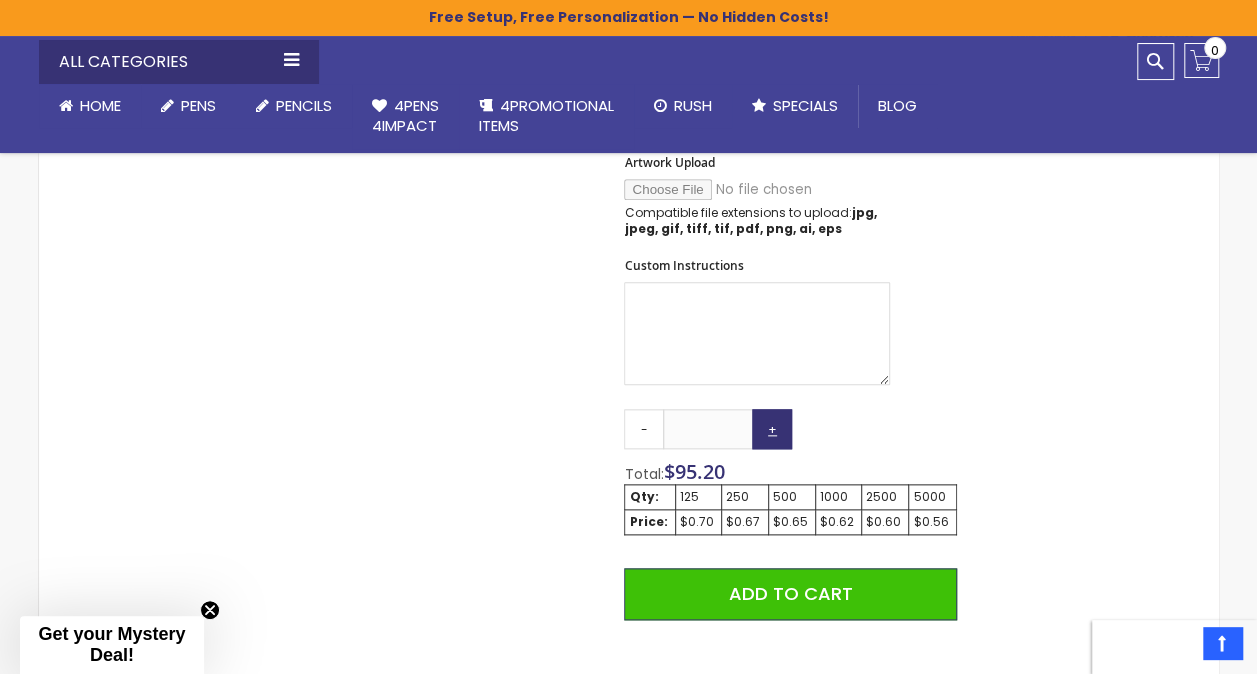 click on "+" at bounding box center [772, 429] 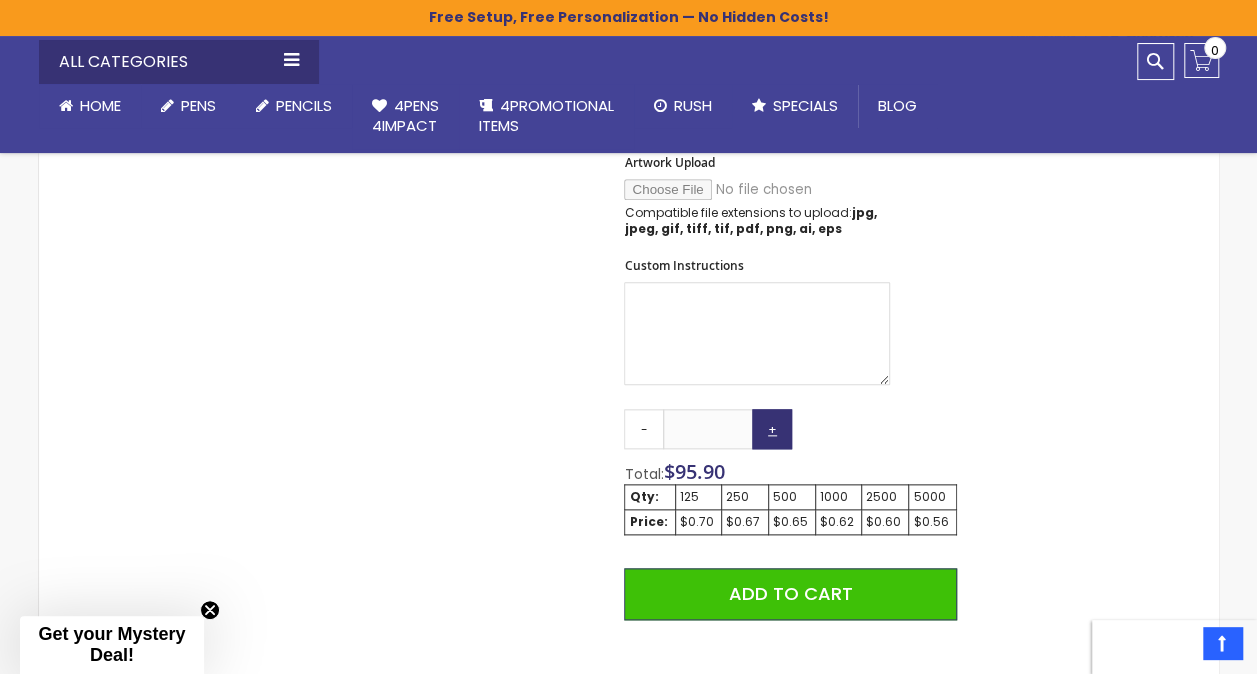 click on "+" at bounding box center (772, 429) 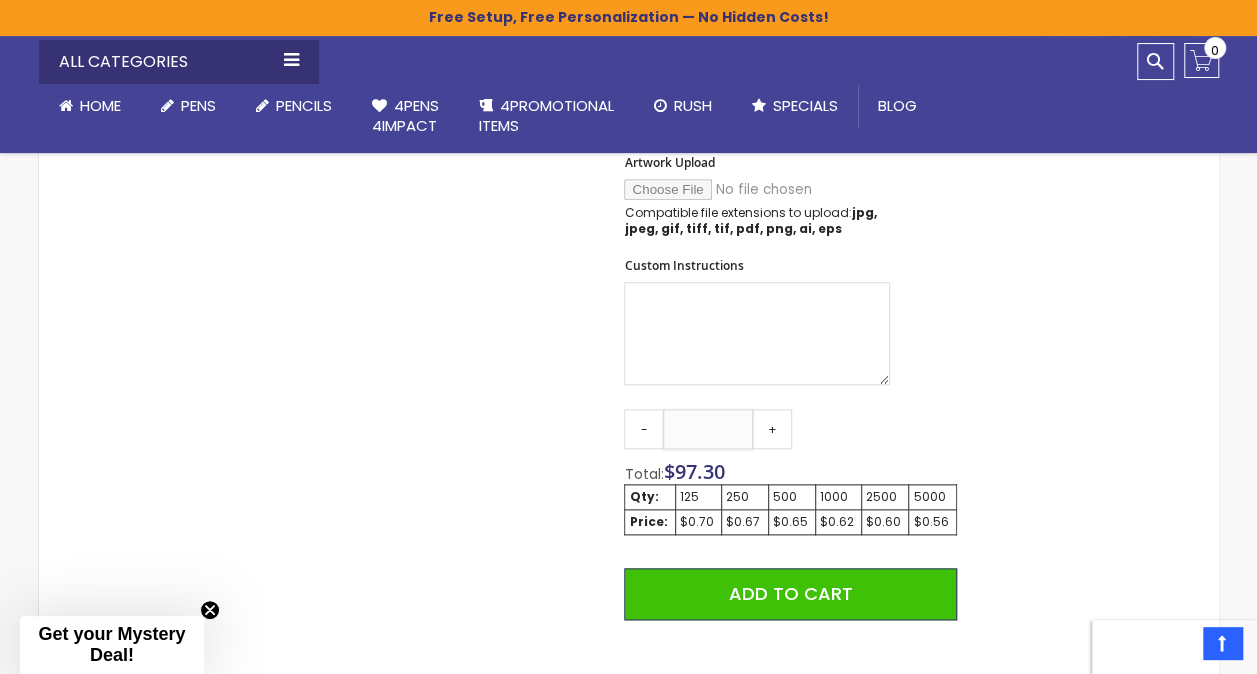 drag, startPoint x: 732, startPoint y: 454, endPoint x: 692, endPoint y: 452, distance: 40.04997 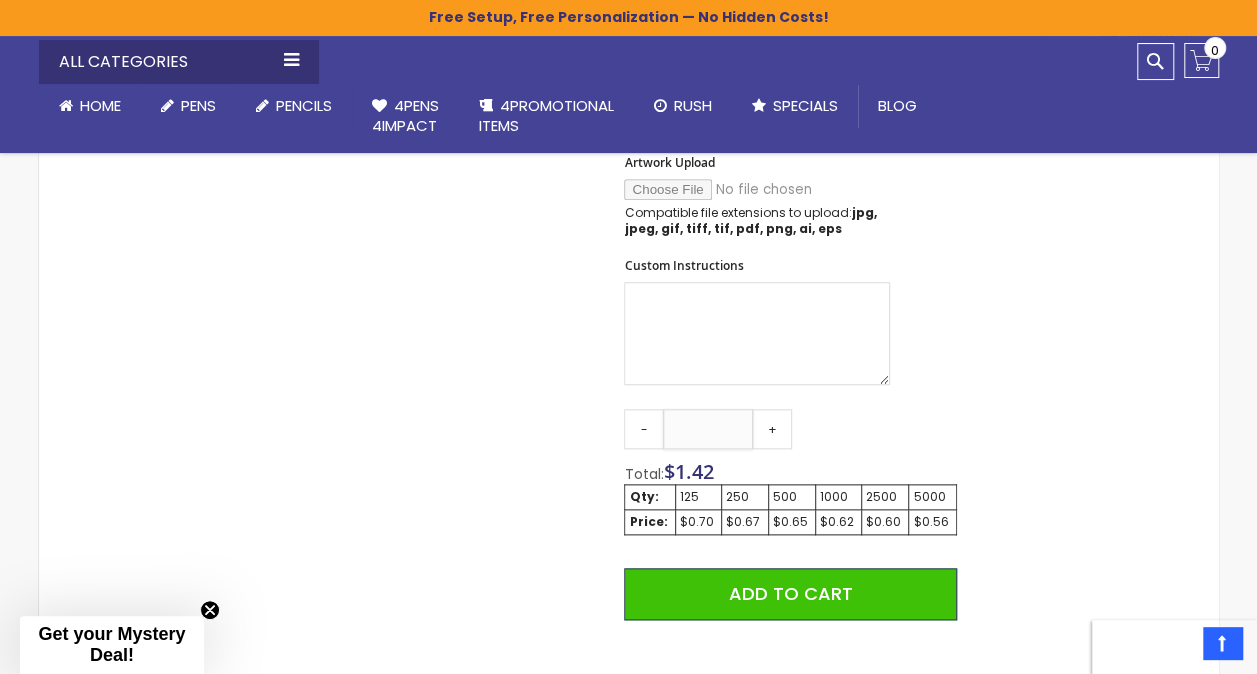 type on "***" 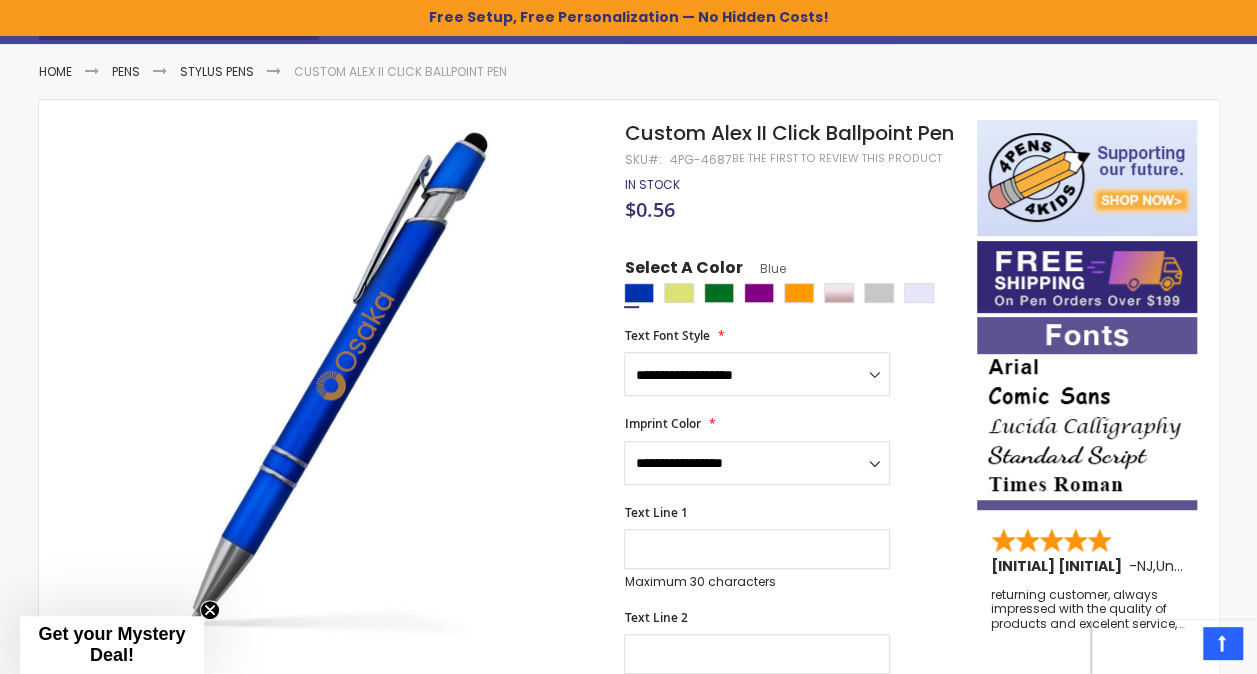 scroll, scrollTop: 246, scrollLeft: 0, axis: vertical 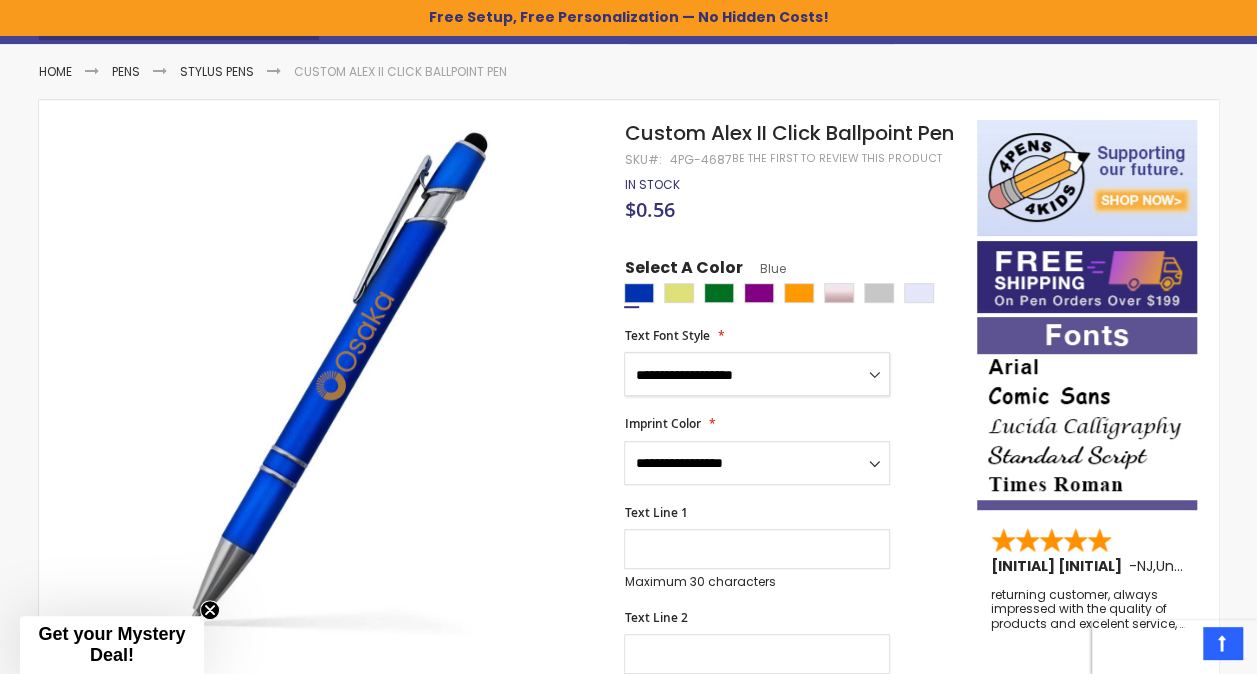 click on "**********" at bounding box center (757, 374) 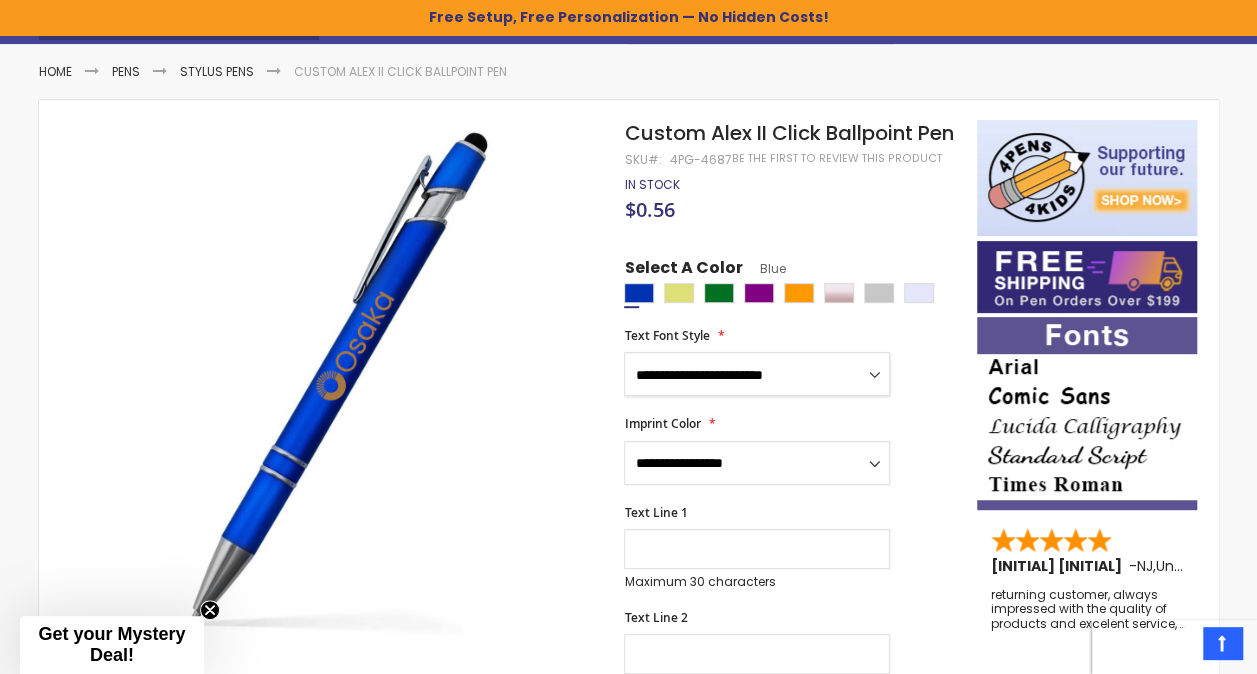 click on "**********" at bounding box center (757, 374) 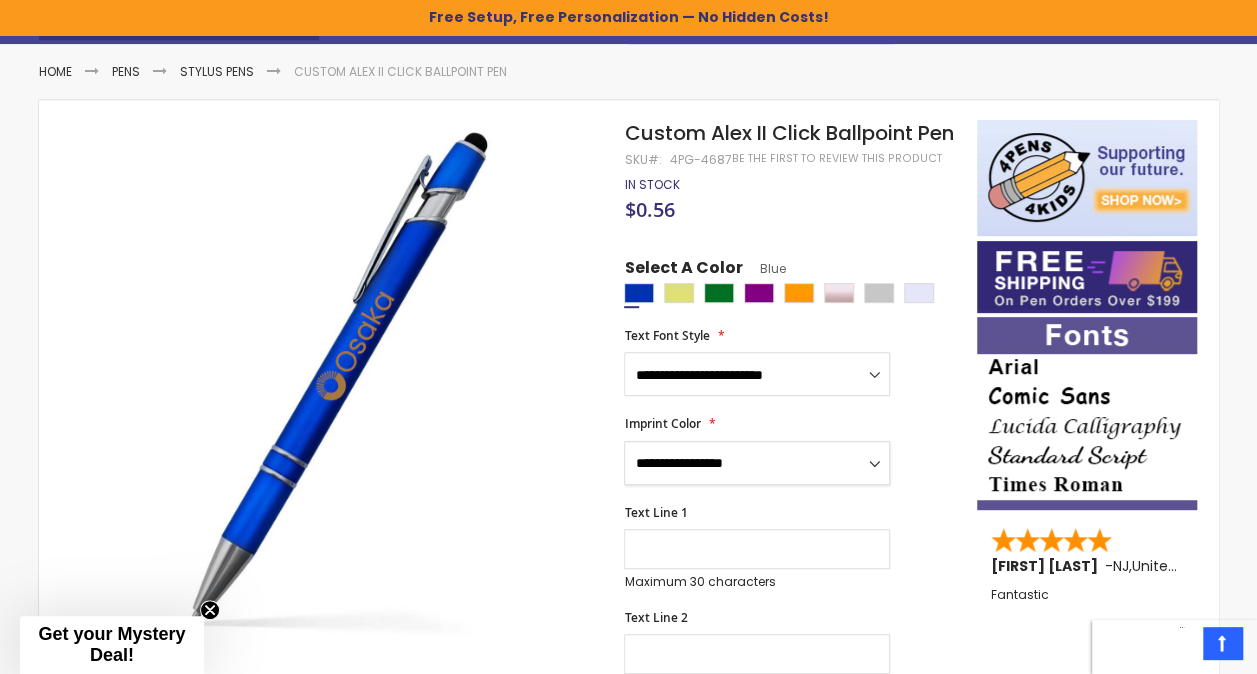 click on "**********" at bounding box center (757, 463) 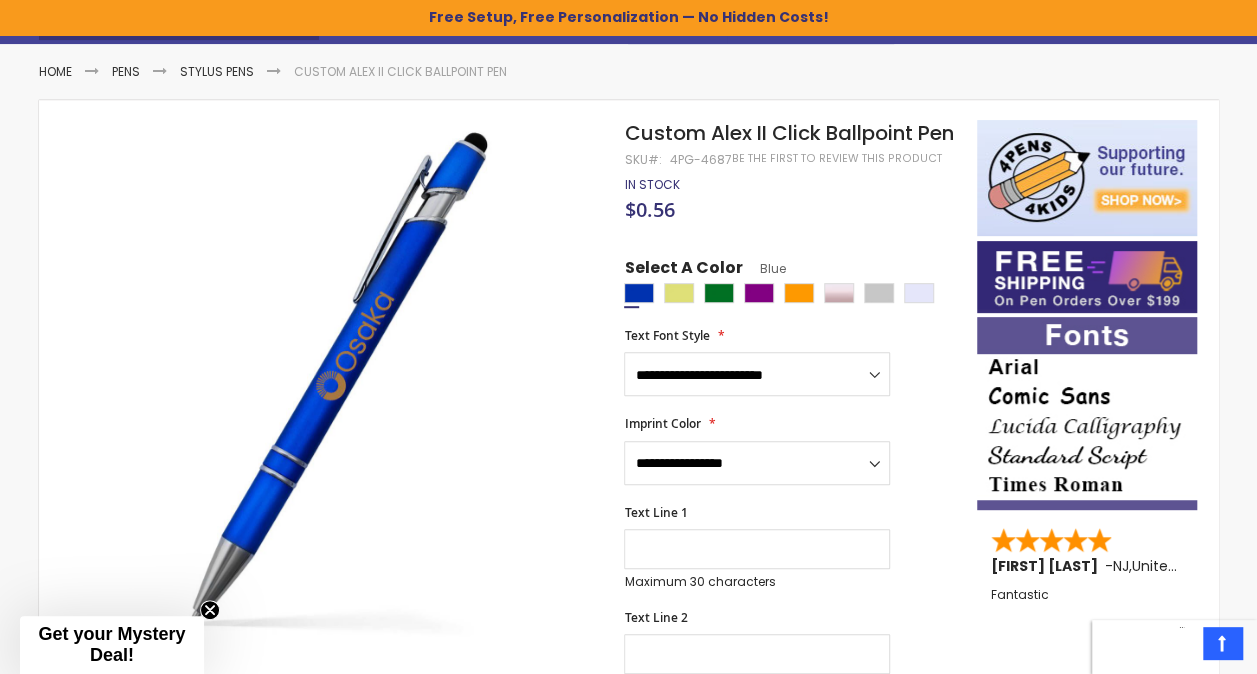 click on "**********" at bounding box center (790, 656) 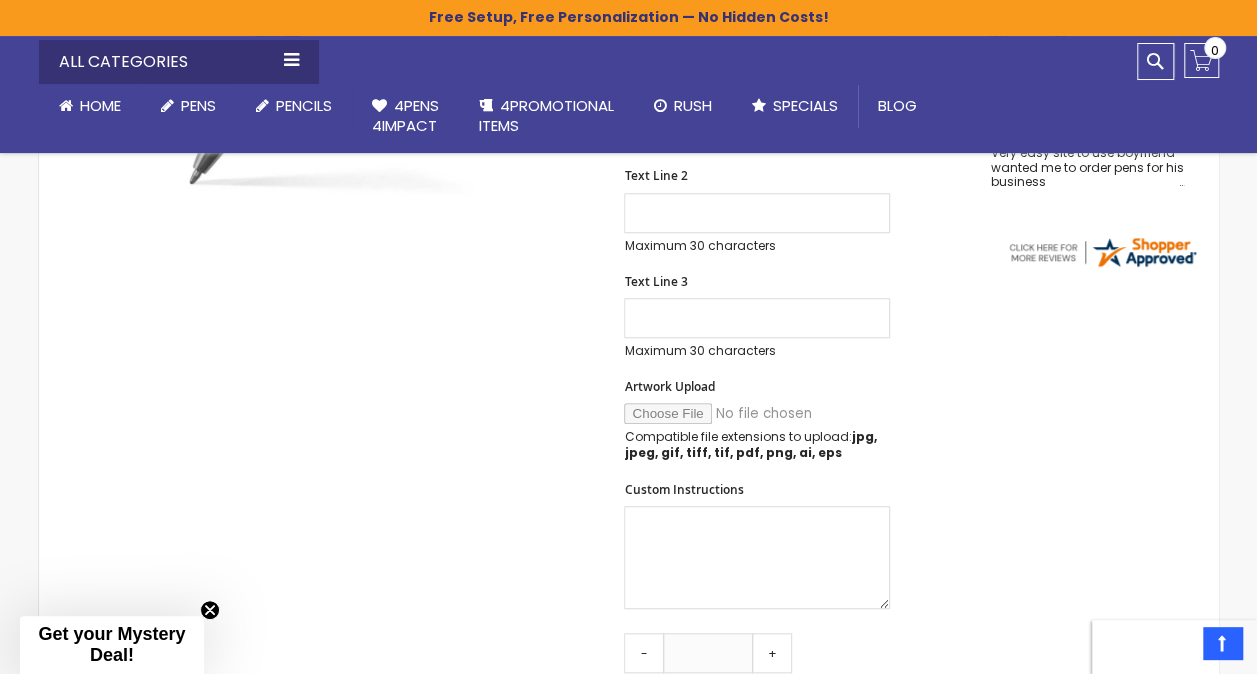 scroll, scrollTop: 830, scrollLeft: 0, axis: vertical 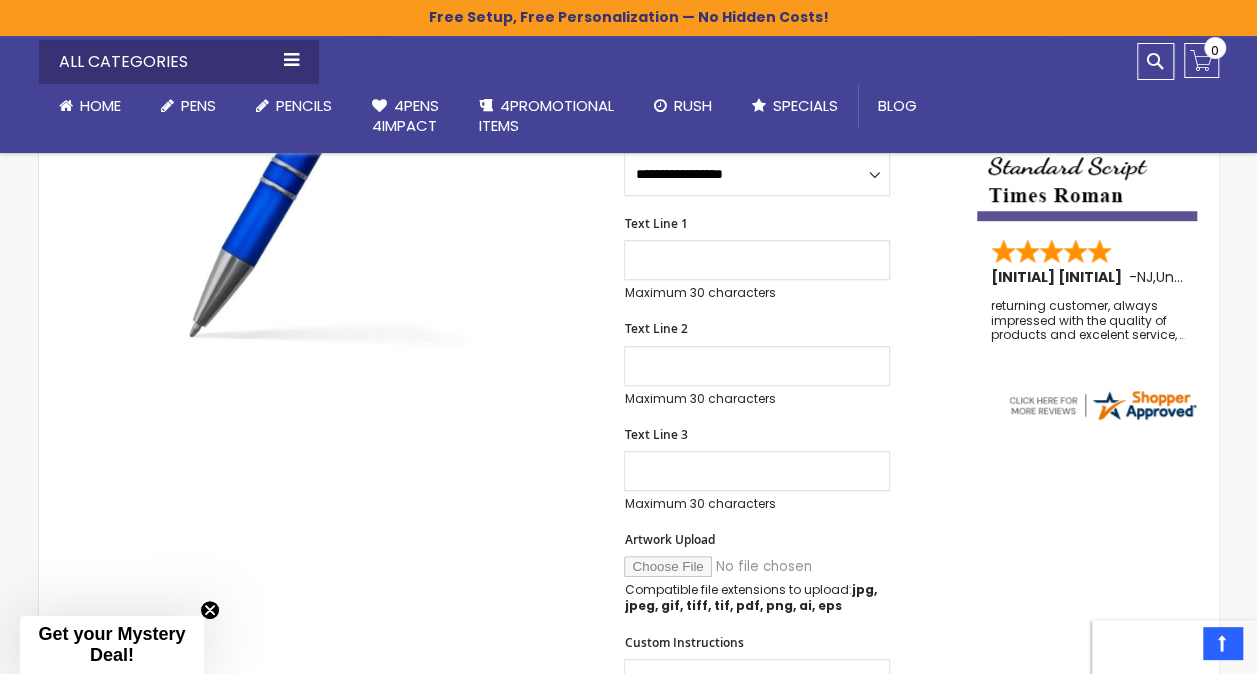 click on "Get your Mystery Deal!" at bounding box center [111, 644] 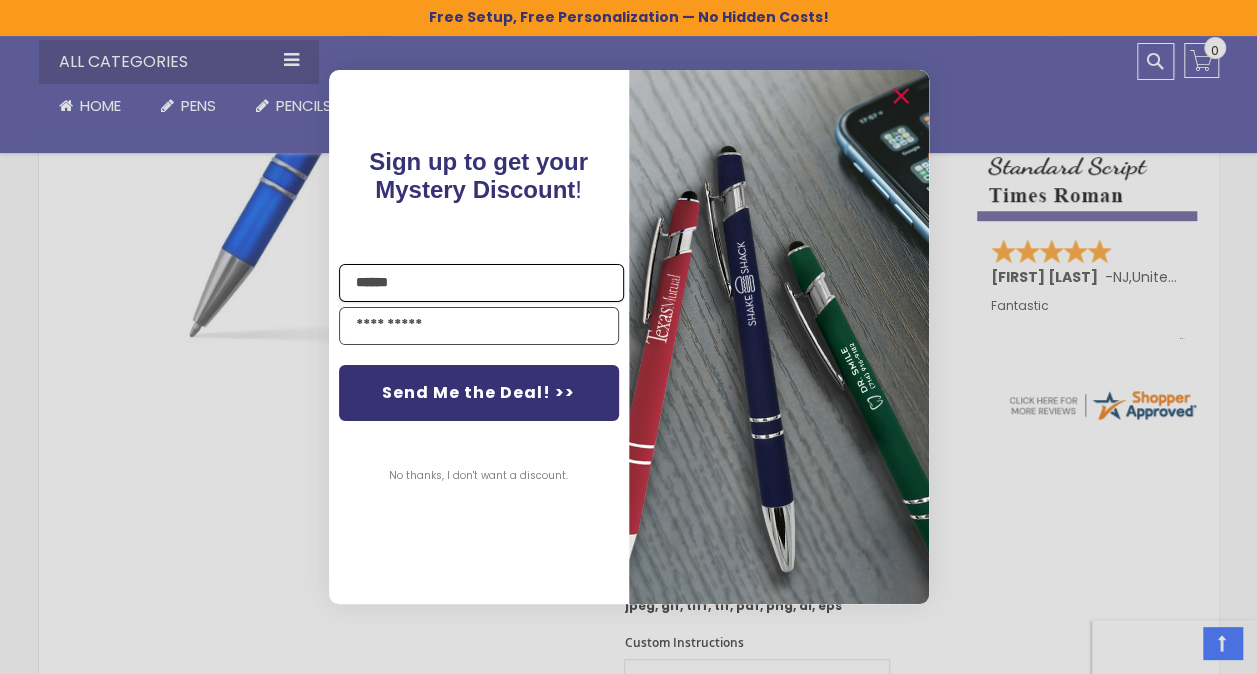 type on "******" 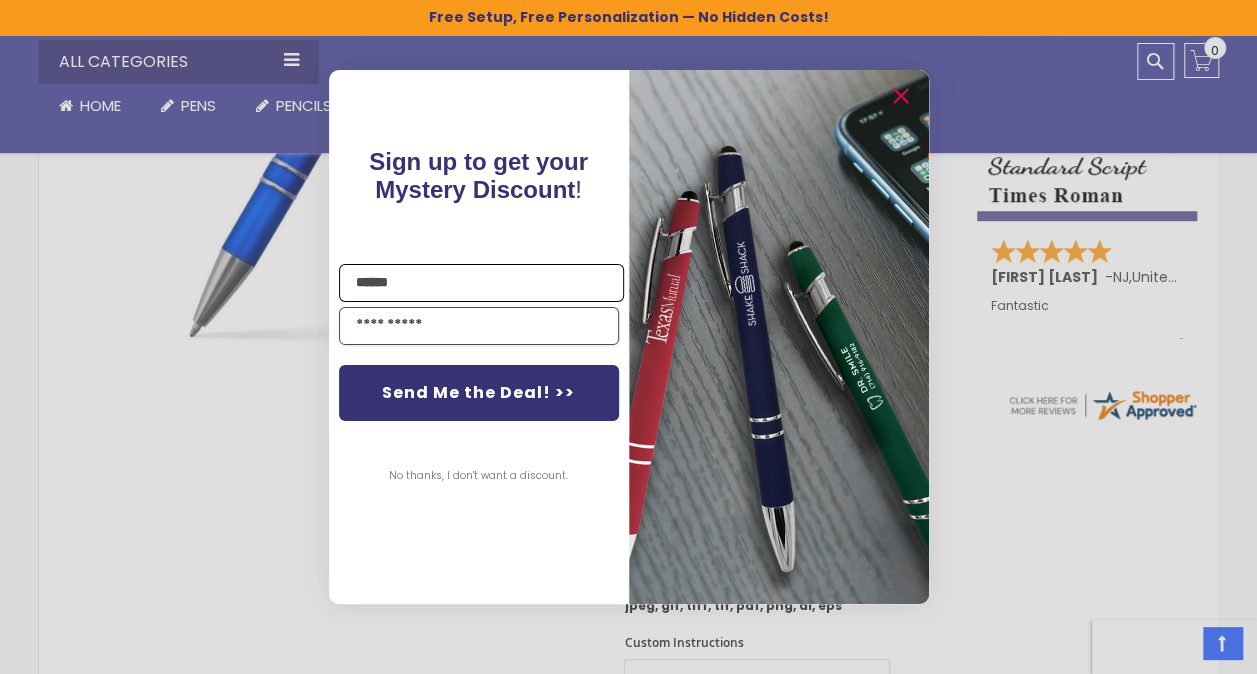 type on "**********" 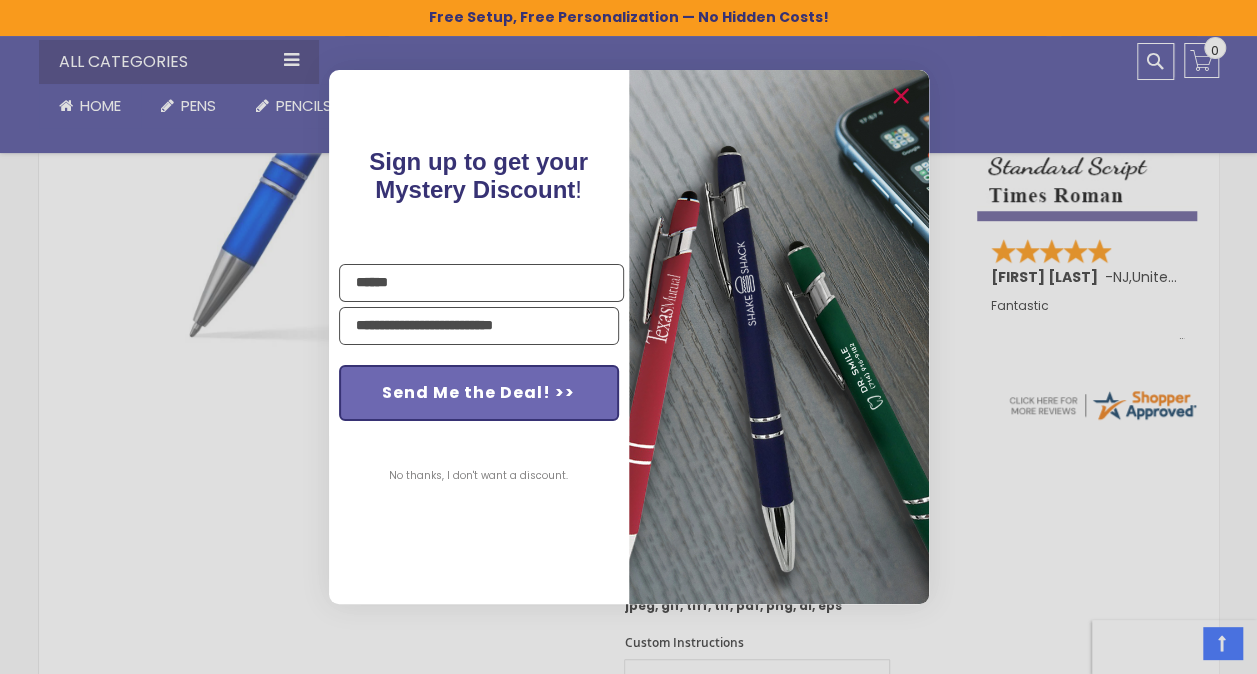 click on "Send Me the Deal! >>" at bounding box center (479, 393) 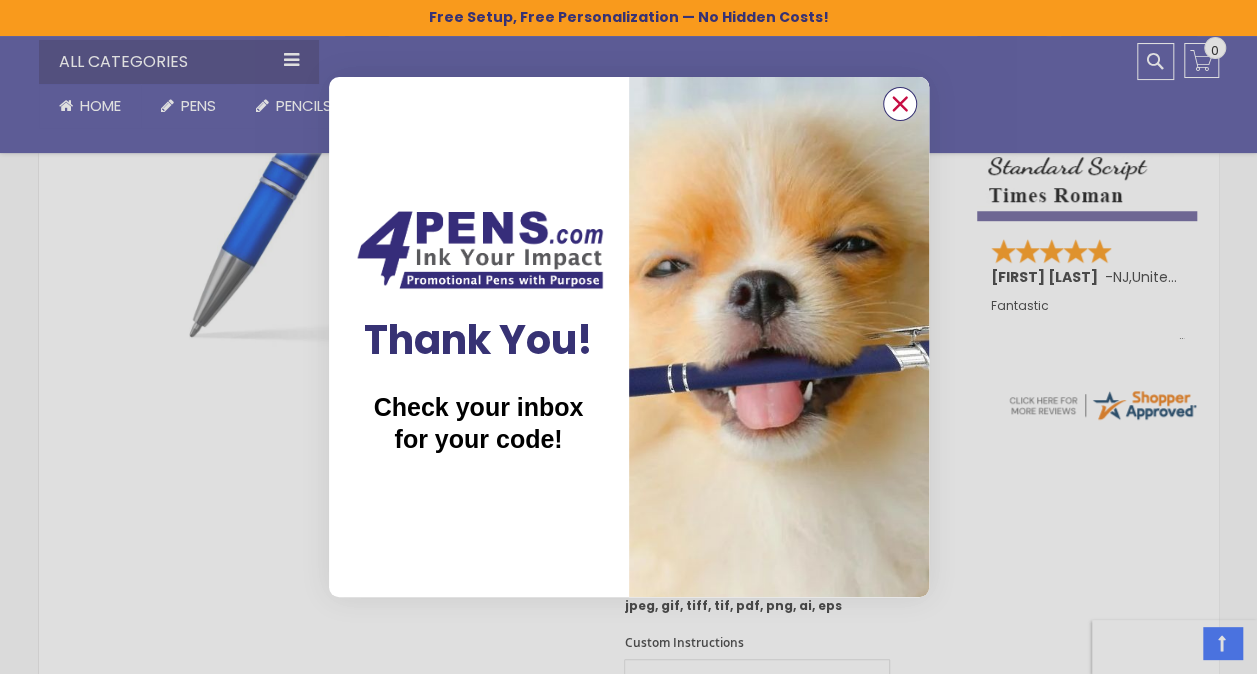 click 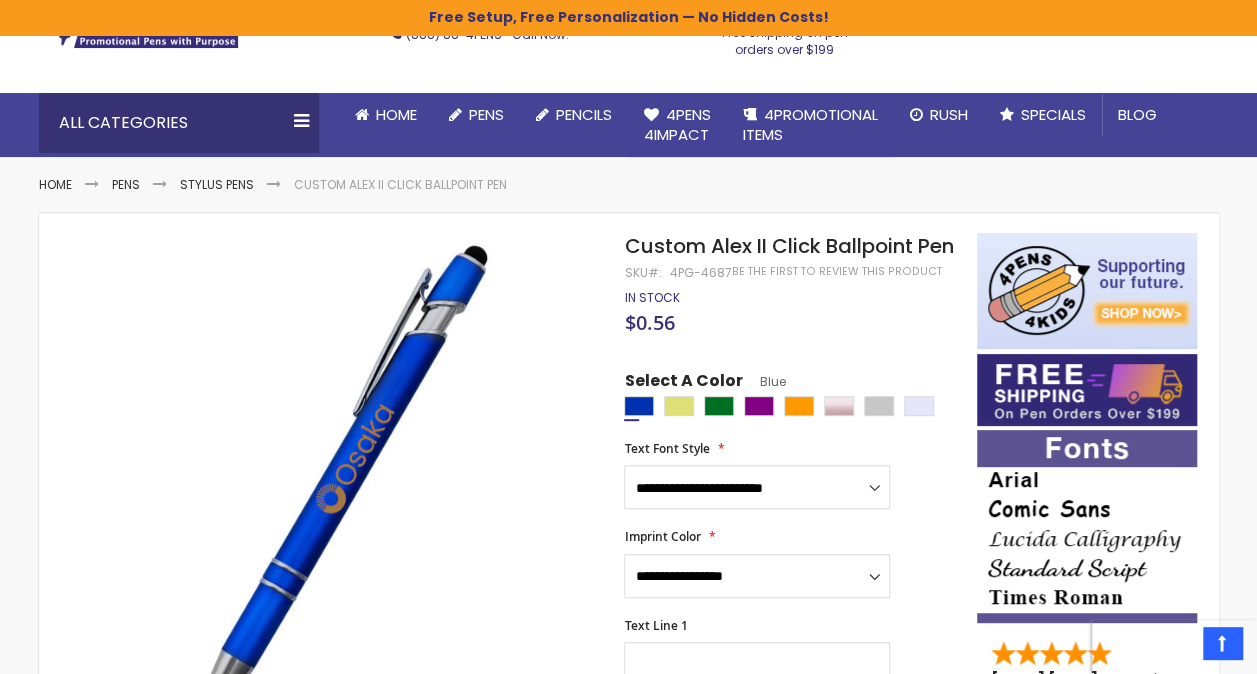 scroll, scrollTop: 0, scrollLeft: 0, axis: both 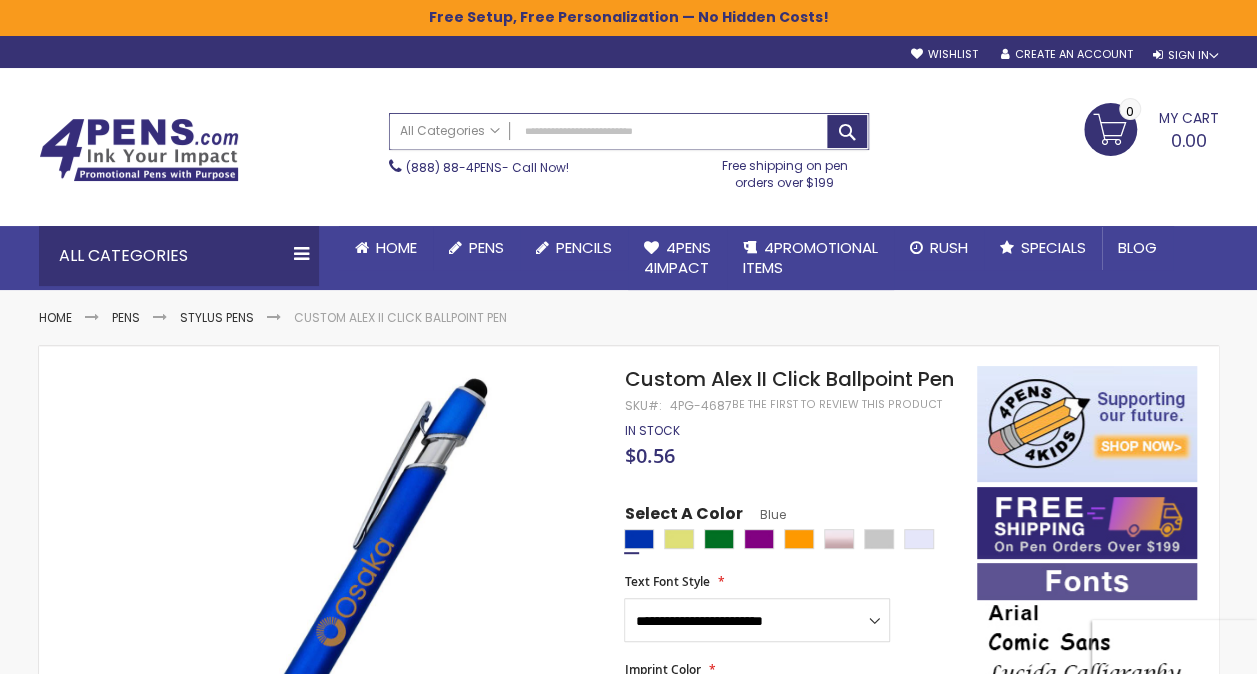 click on "Search" at bounding box center (629, 131) 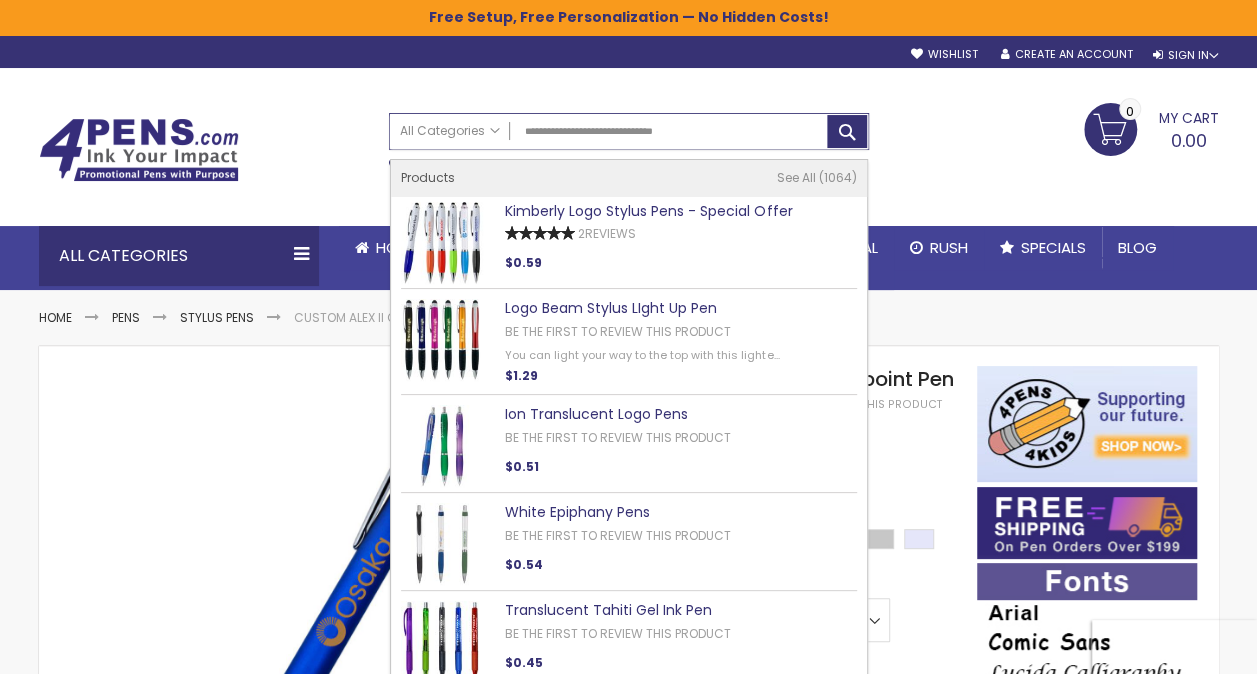 type on "**********" 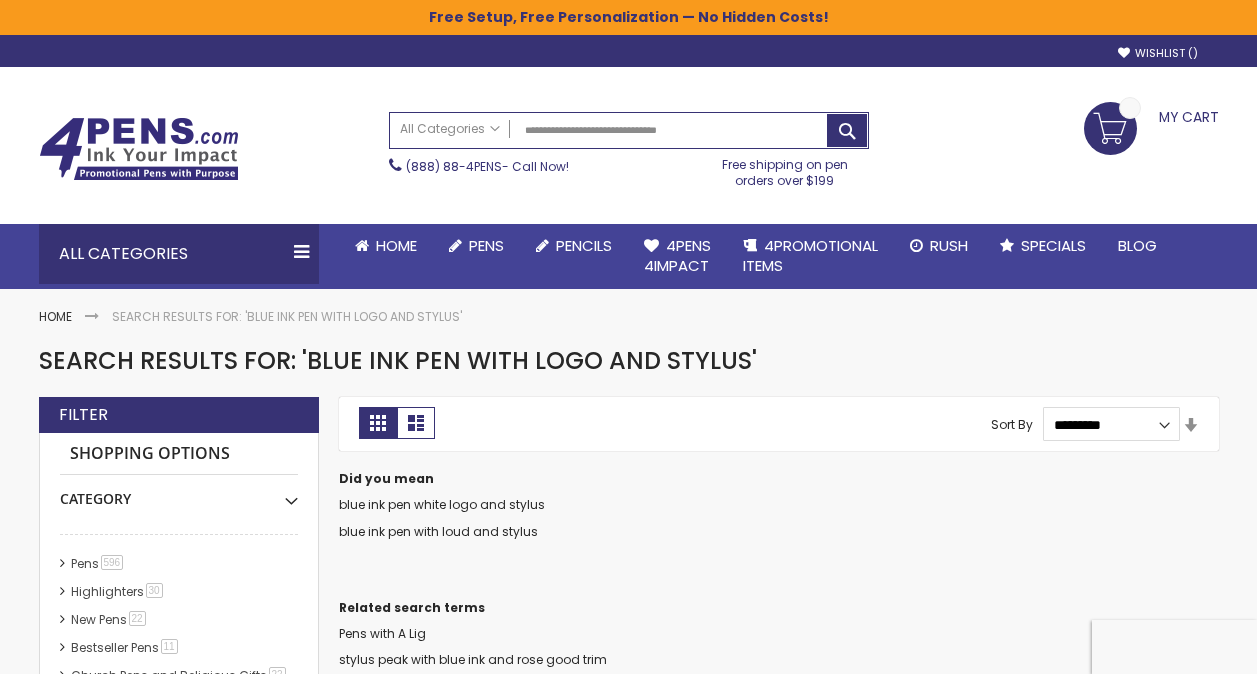 scroll, scrollTop: 0, scrollLeft: 0, axis: both 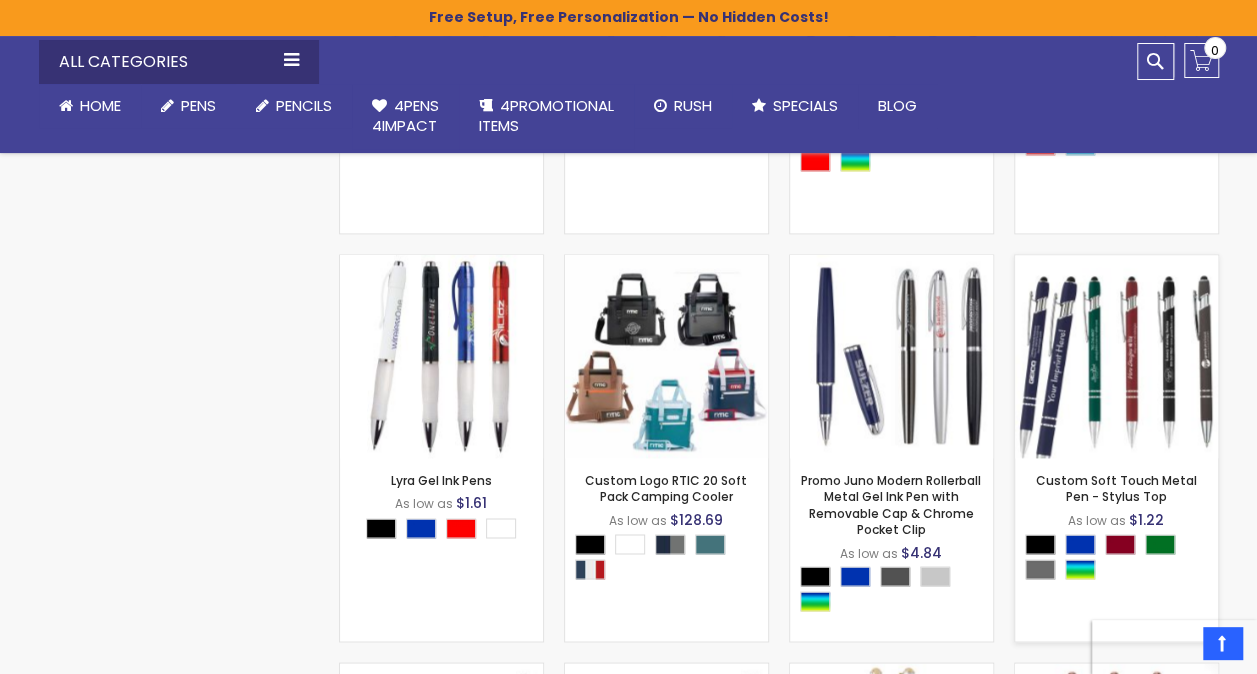 click on "-
**
+
Add to Cart" at bounding box center [1116, 425] 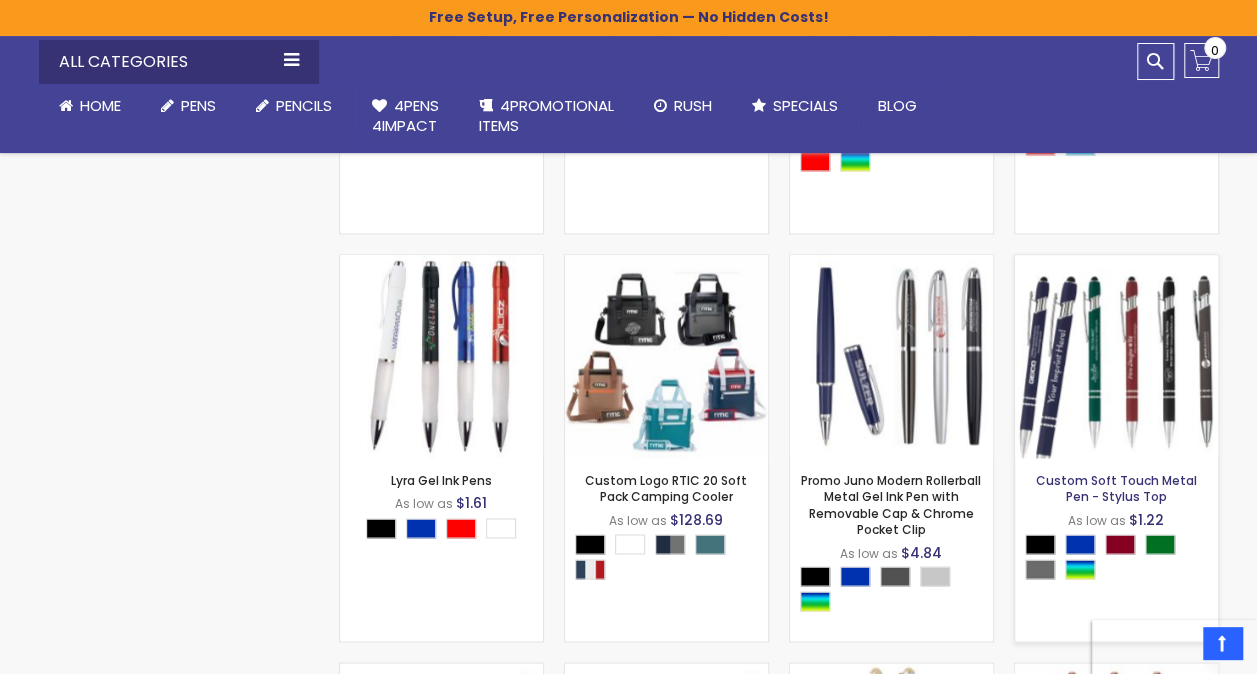 click on "Custom Soft Touch Metal Pen - Stylus Top" at bounding box center (1116, 488) 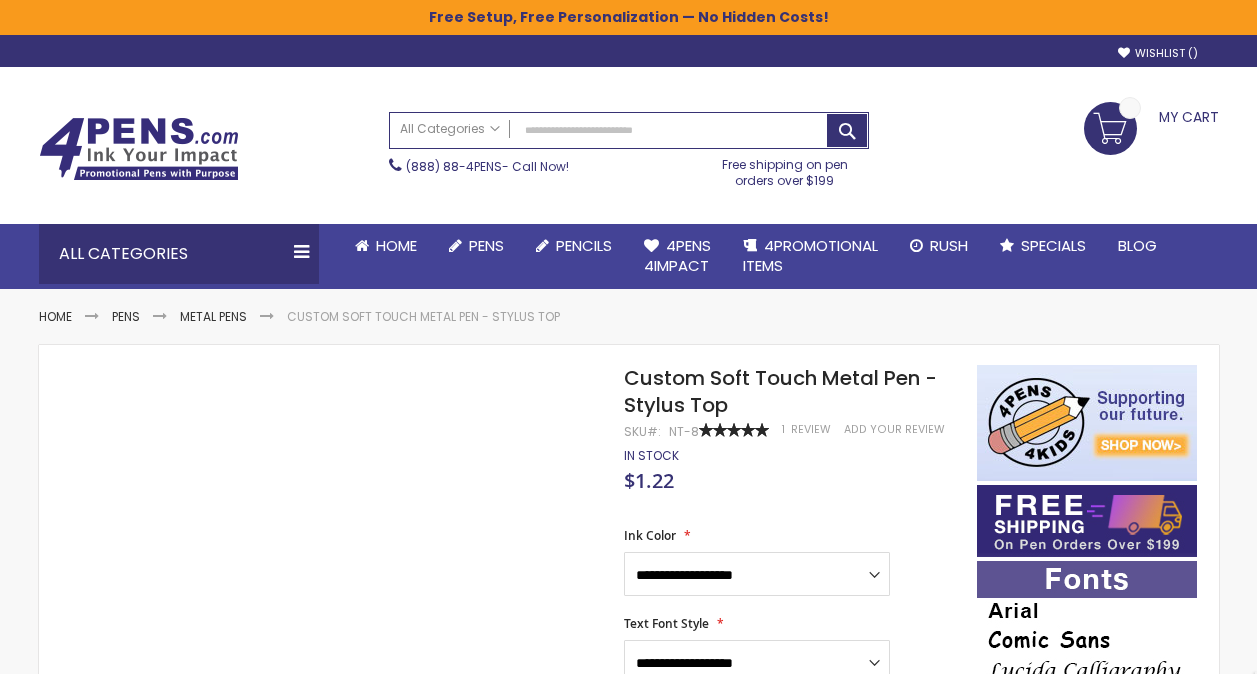 scroll, scrollTop: 0, scrollLeft: 0, axis: both 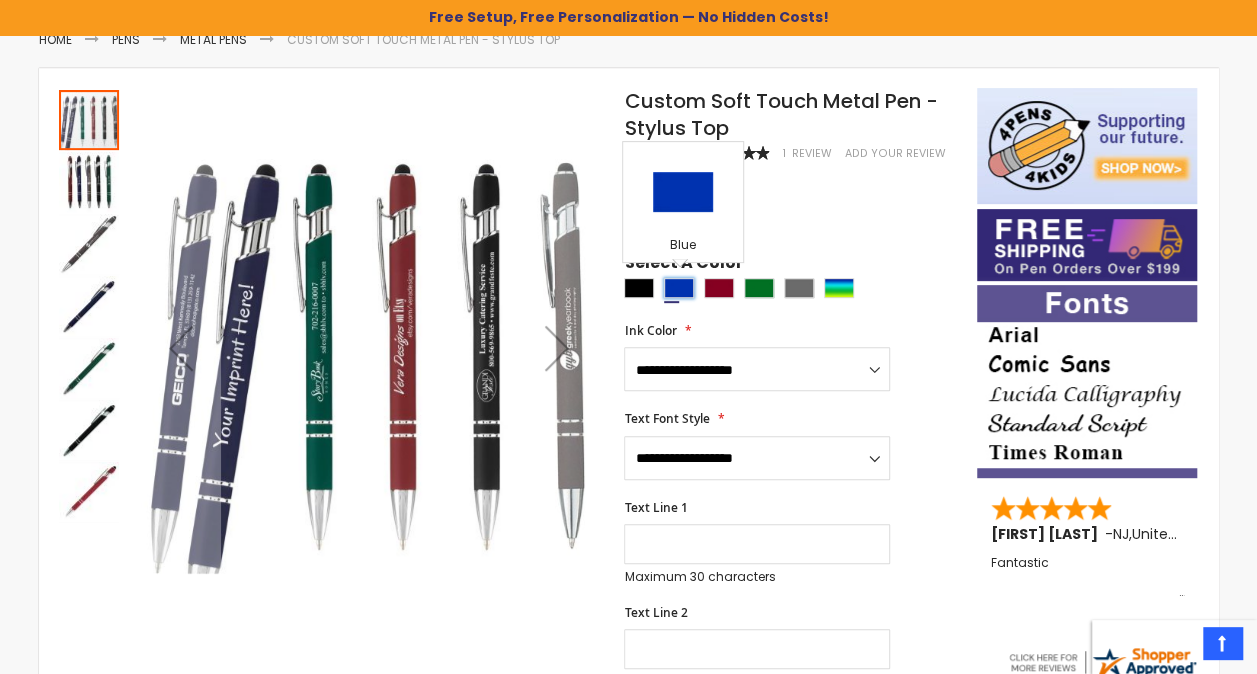 click at bounding box center (679, 288) 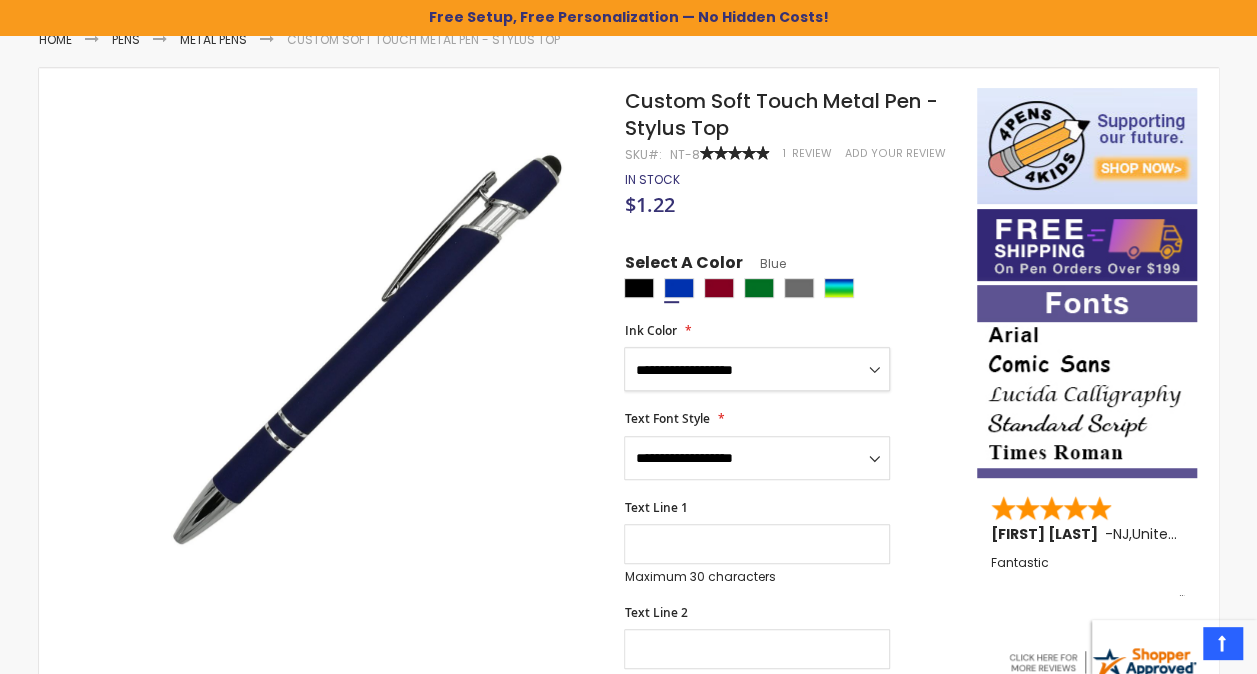 click on "**********" at bounding box center [757, 369] 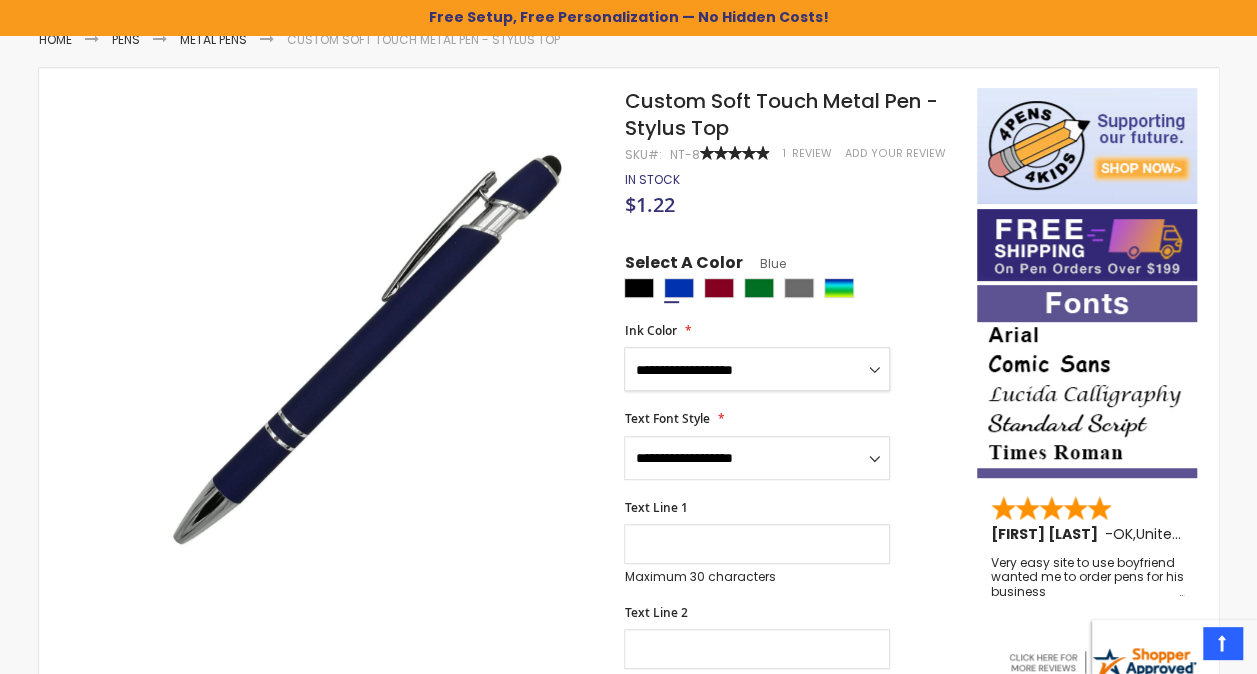 select on "*****" 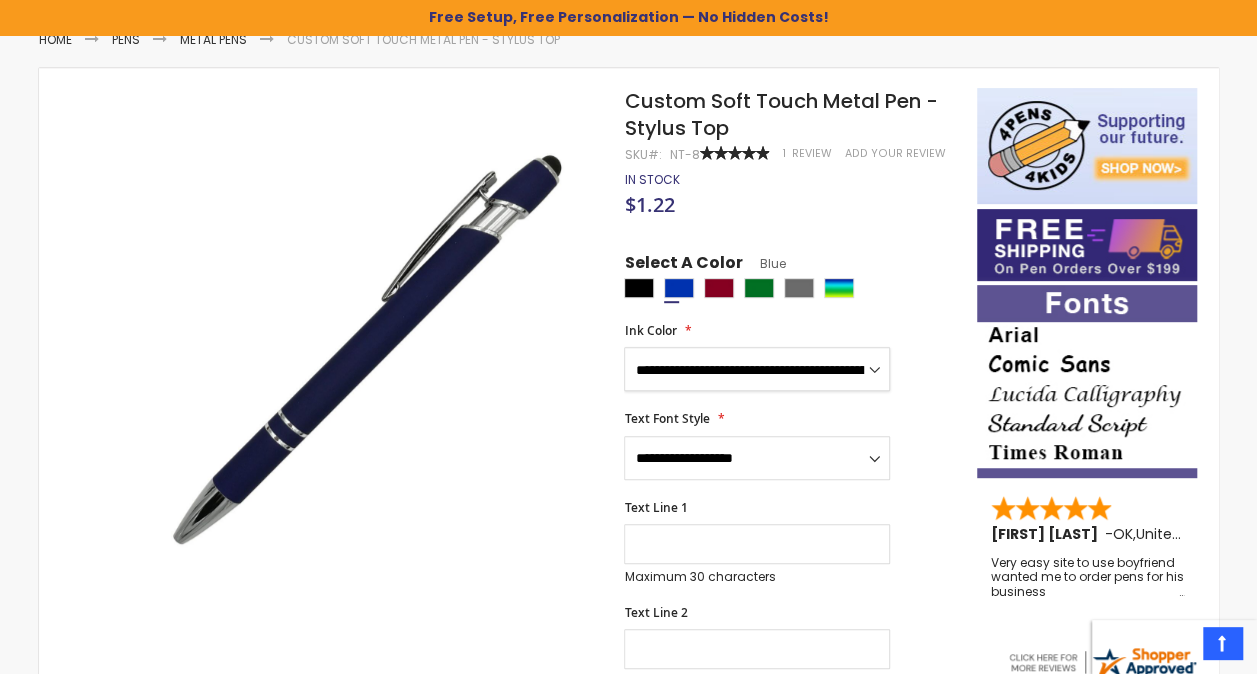 click on "**********" at bounding box center (757, 369) 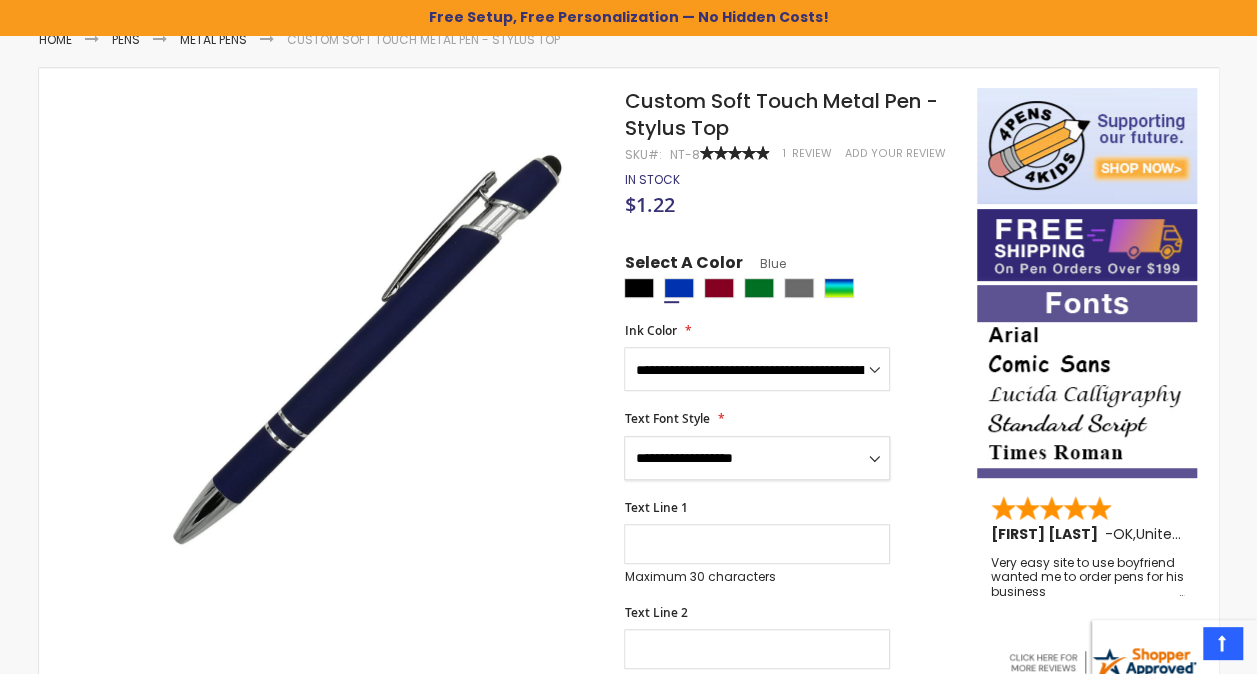 click on "**********" at bounding box center [757, 458] 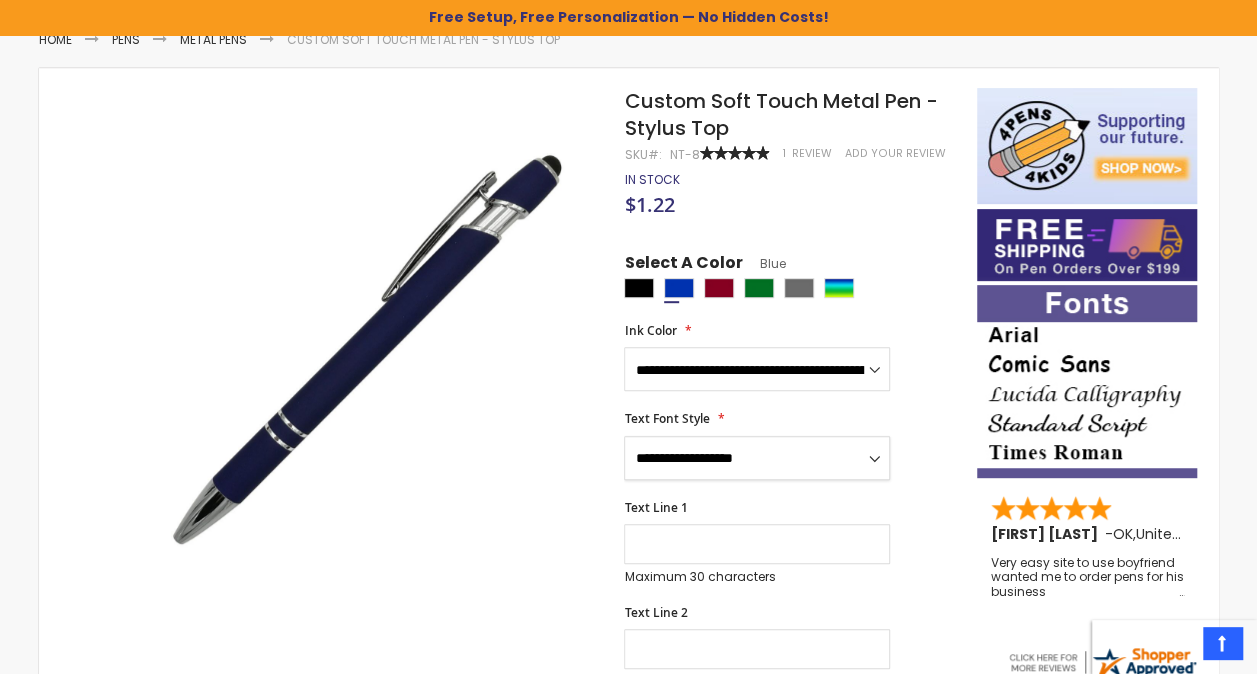 select on "**" 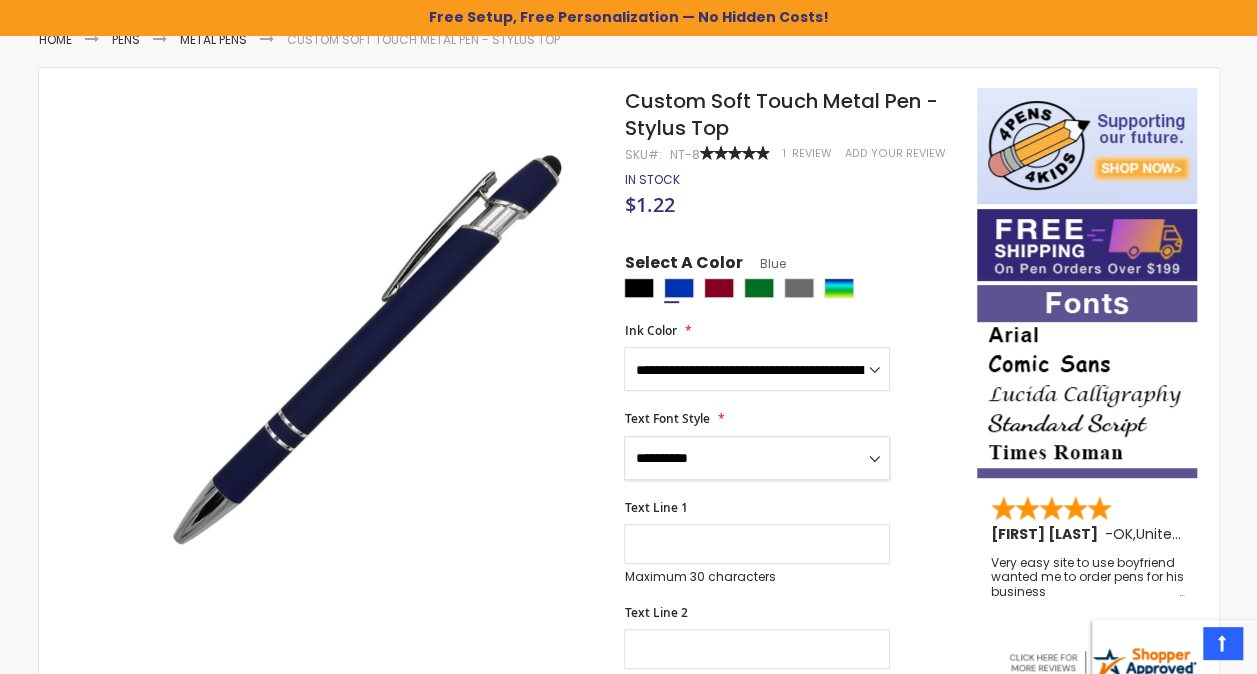click on "**********" at bounding box center [757, 458] 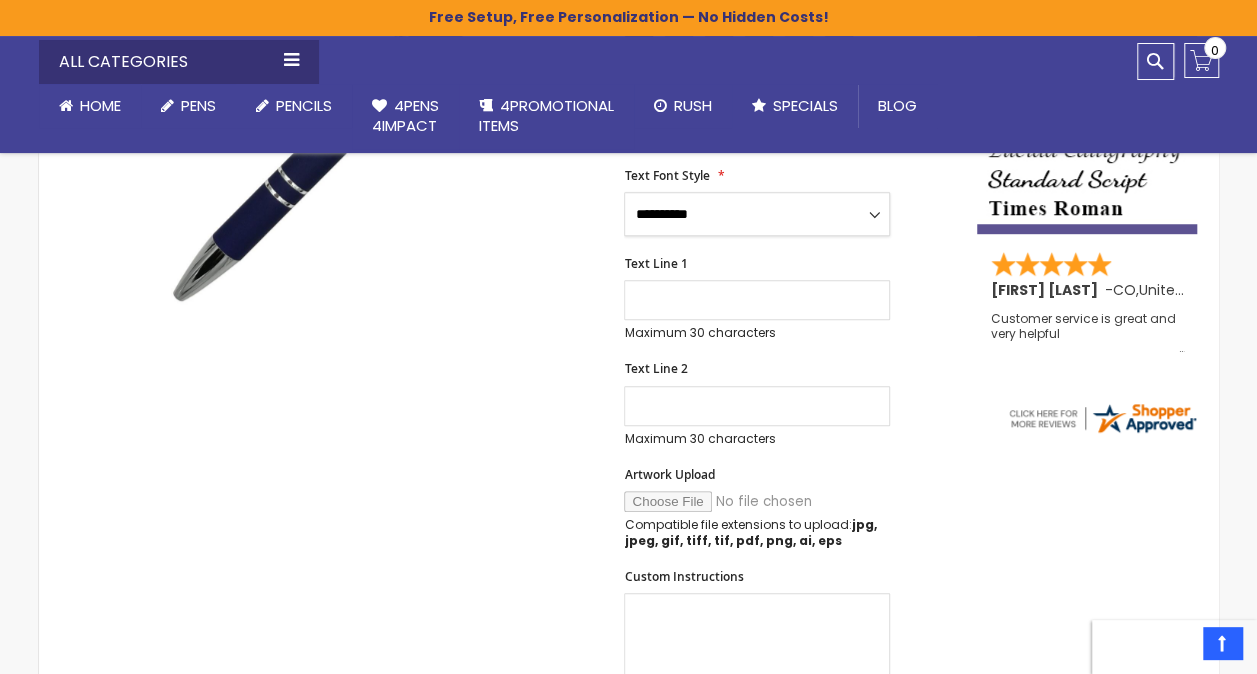 scroll, scrollTop: 566, scrollLeft: 0, axis: vertical 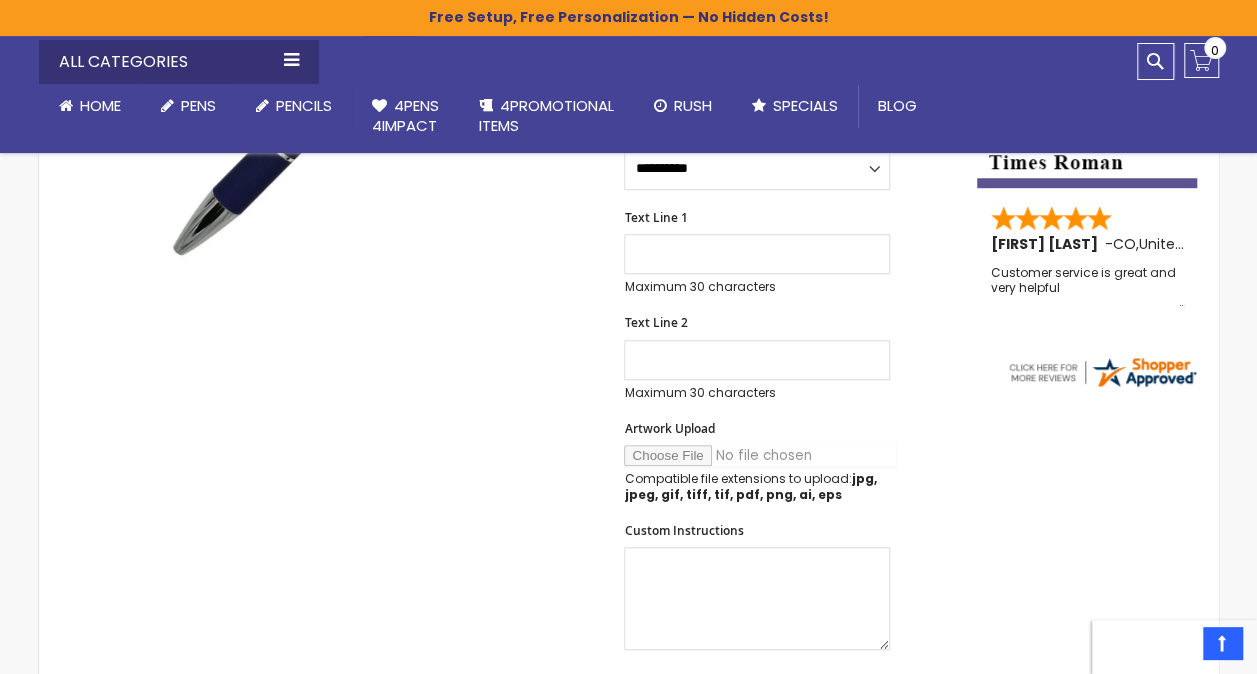 click on "Artwork Upload" at bounding box center (760, 455) 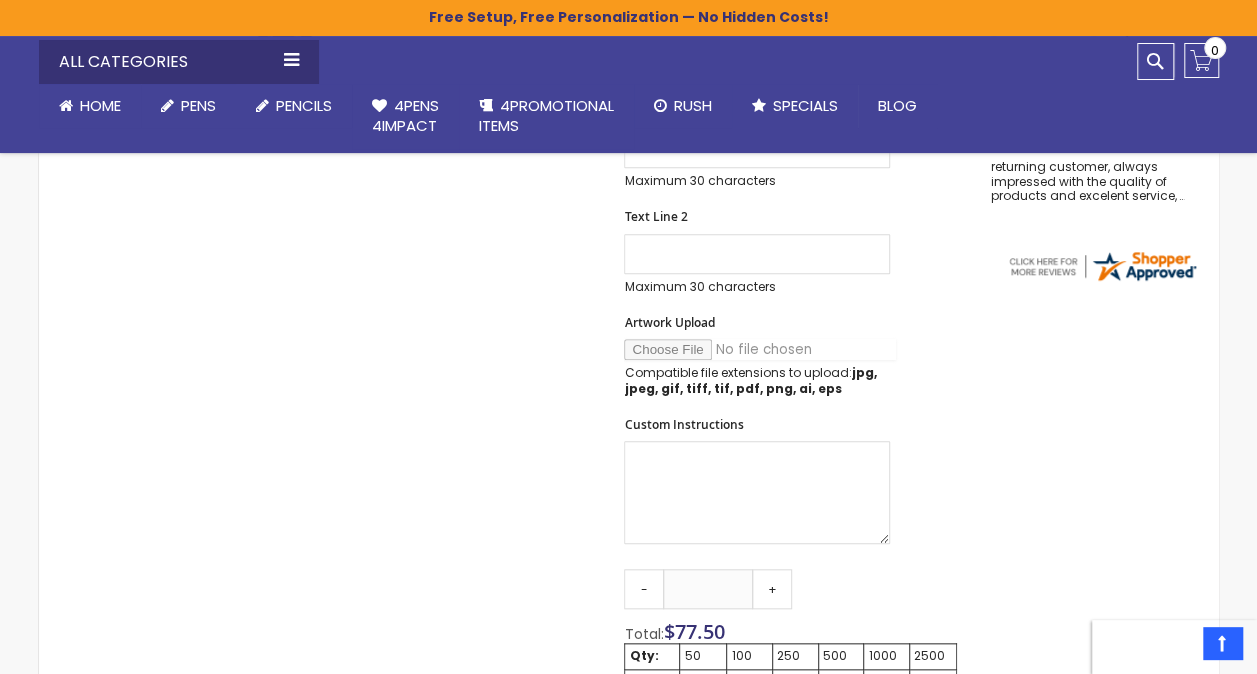 scroll, scrollTop: 762, scrollLeft: 0, axis: vertical 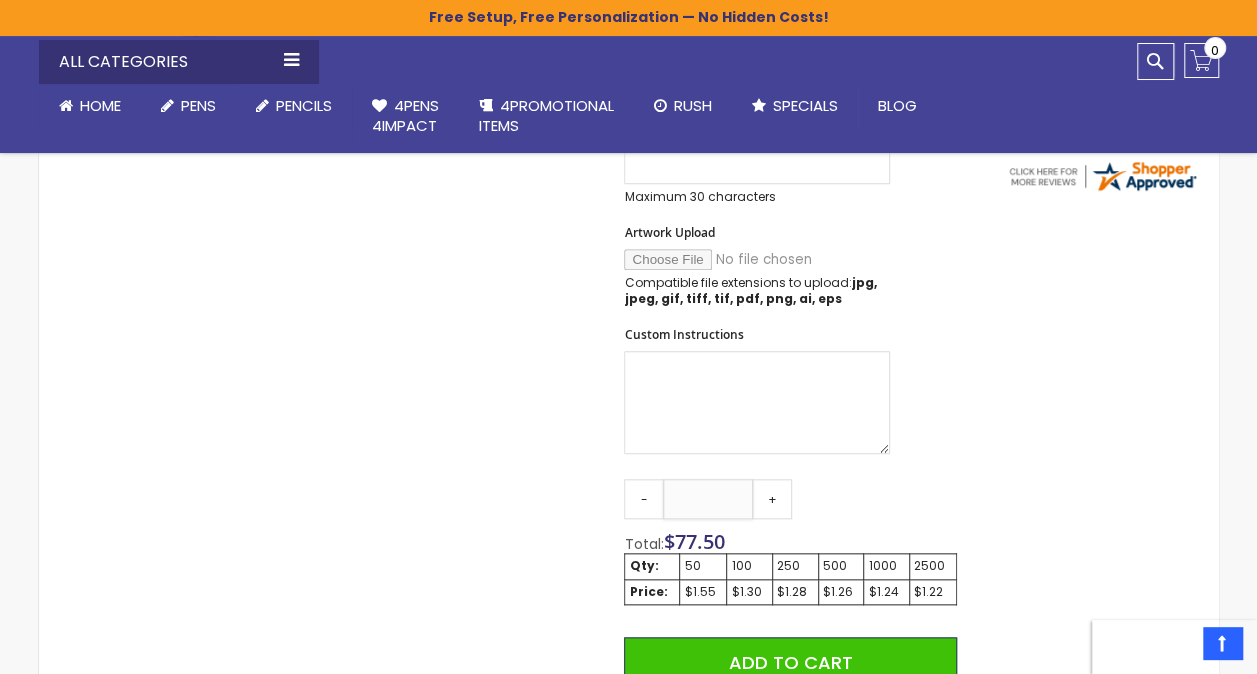 drag, startPoint x: 722, startPoint y: 496, endPoint x: 692, endPoint y: 494, distance: 30.066593 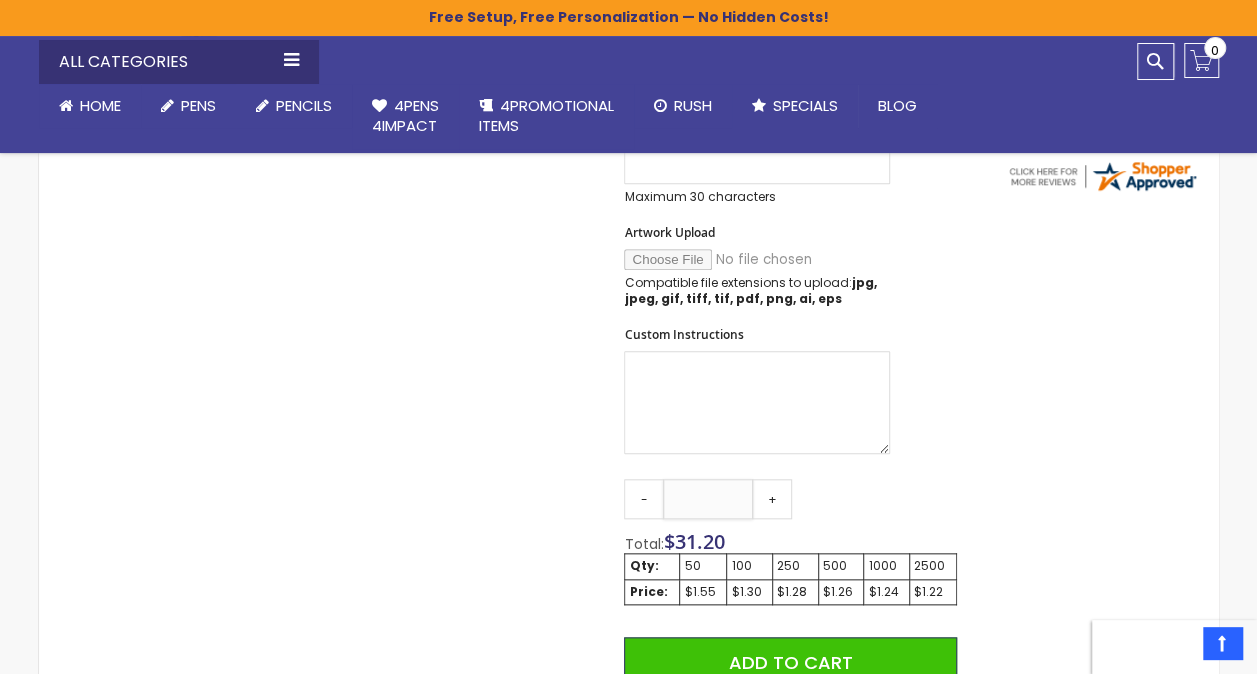 type on "***" 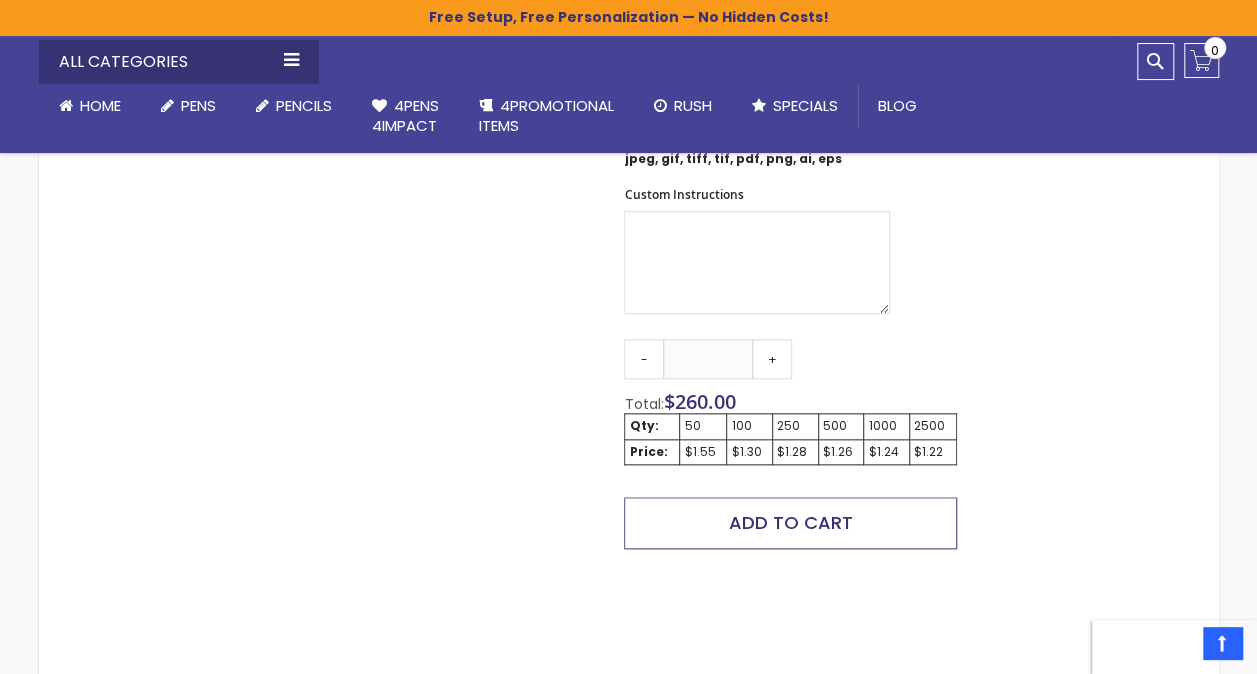 click on "Add to Cart" at bounding box center [790, 523] 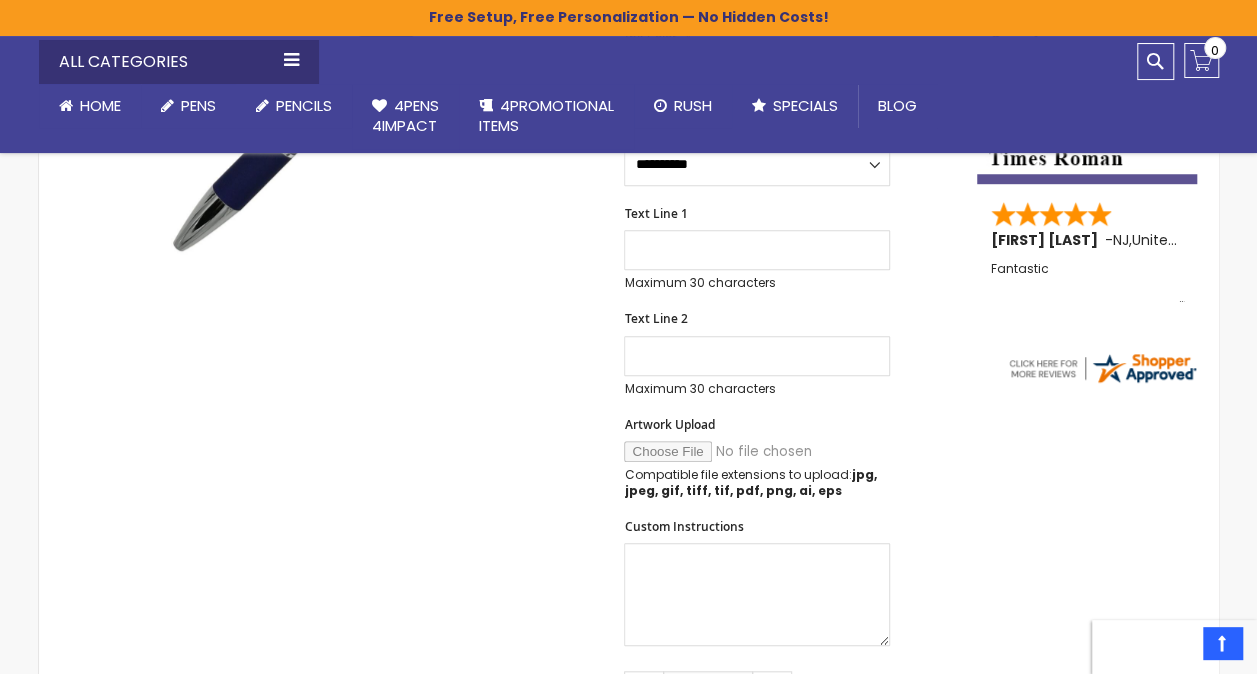 scroll, scrollTop: 508, scrollLeft: 0, axis: vertical 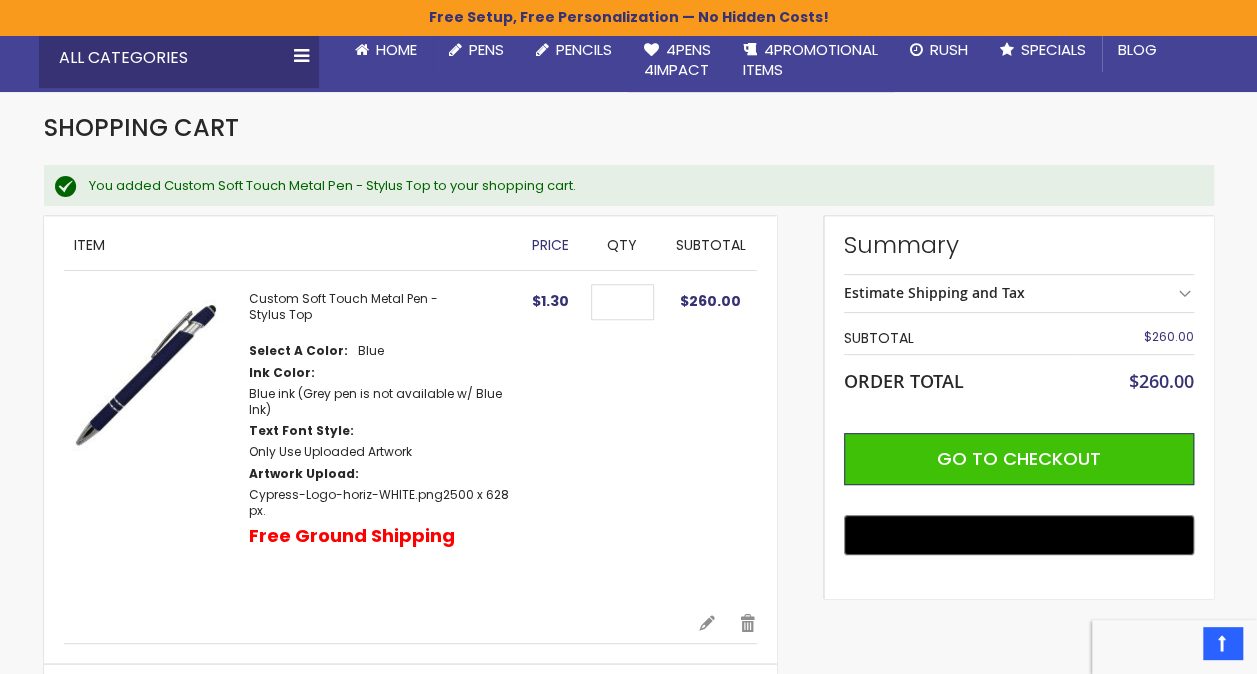 click on "Estimate Shipping and Tax" at bounding box center (934, 292) 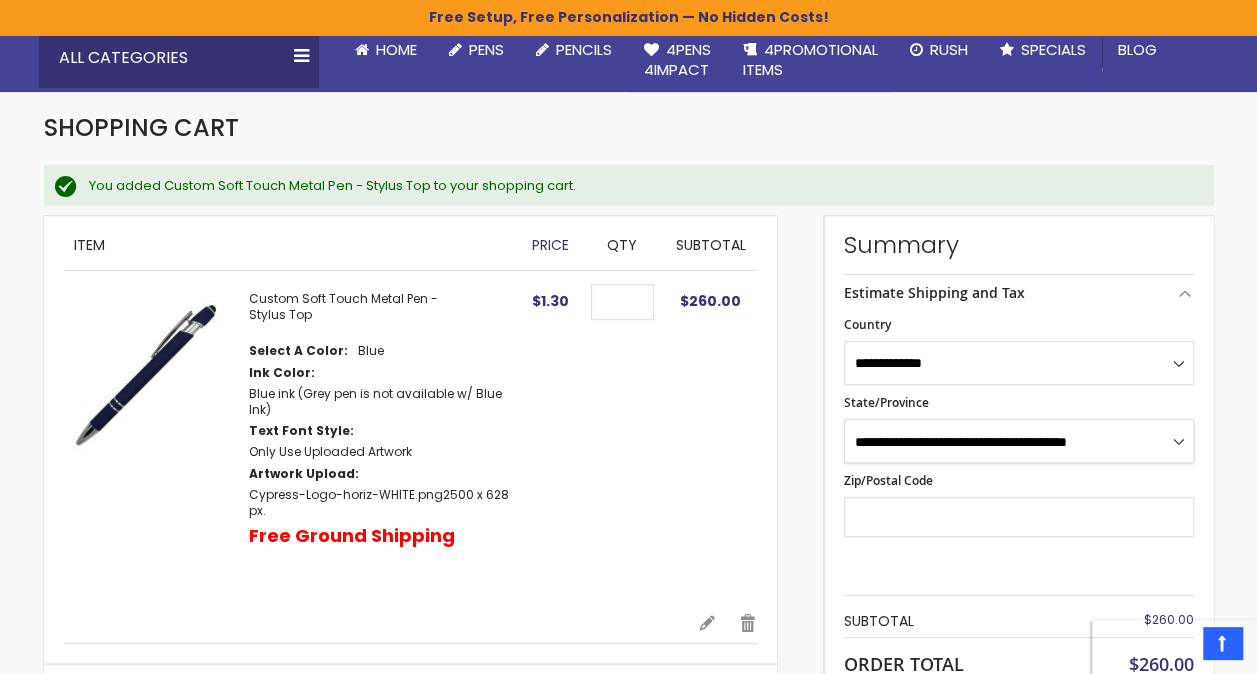 click on "**********" at bounding box center [1019, 441] 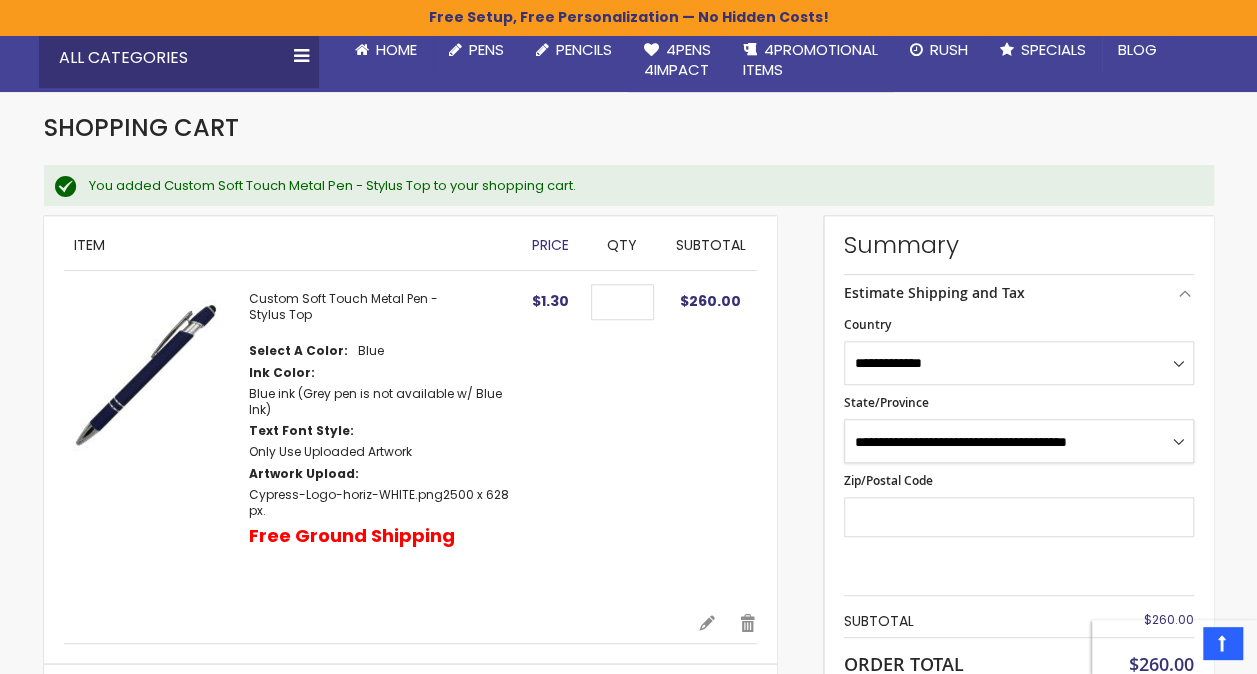 select on "**" 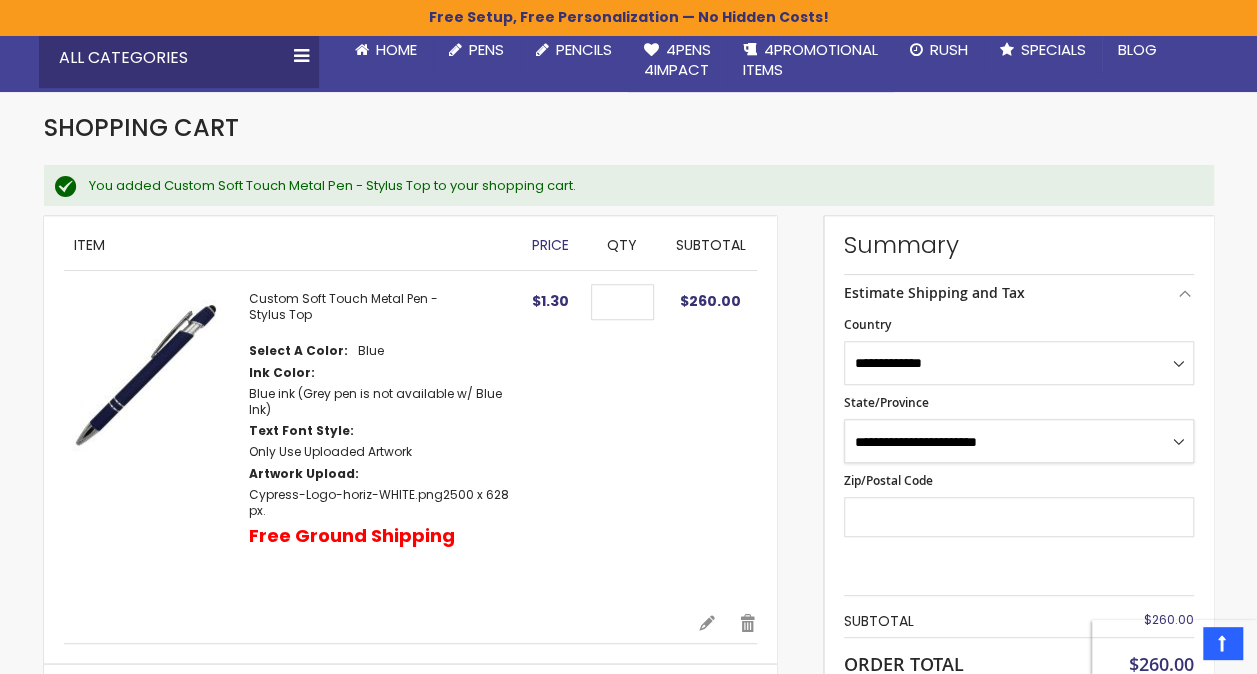 click on "**********" at bounding box center [1019, 441] 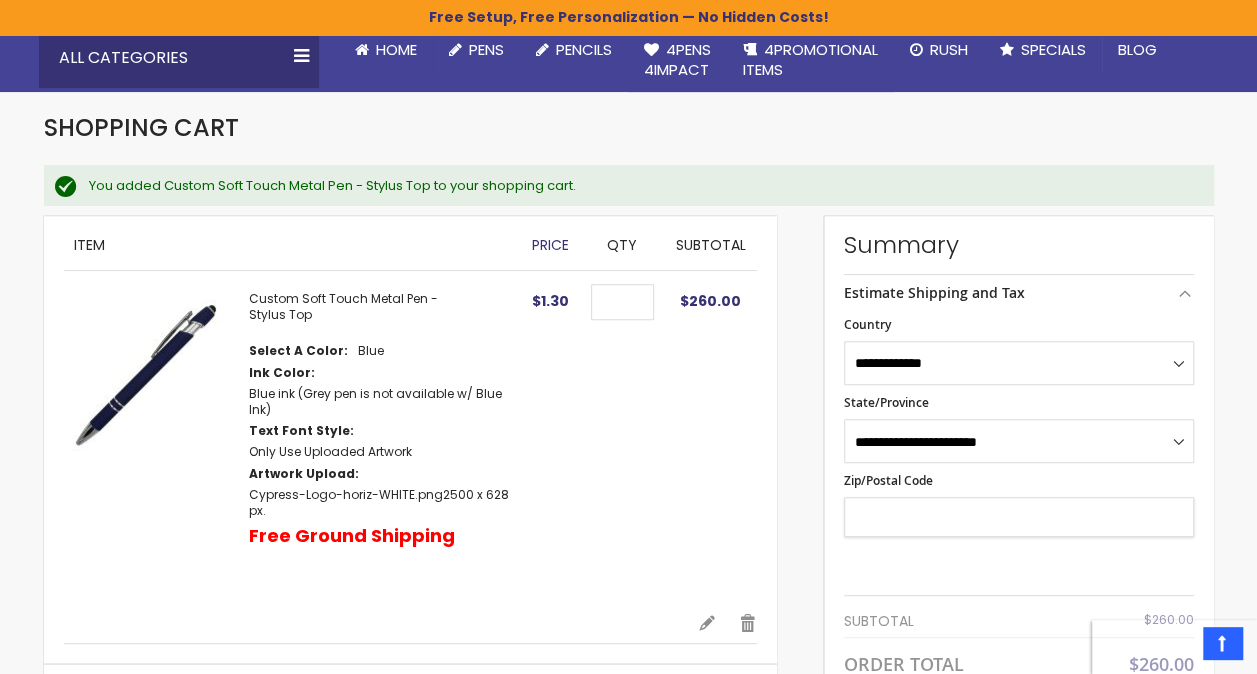 click on "Zip/Postal Code" at bounding box center (1019, 517) 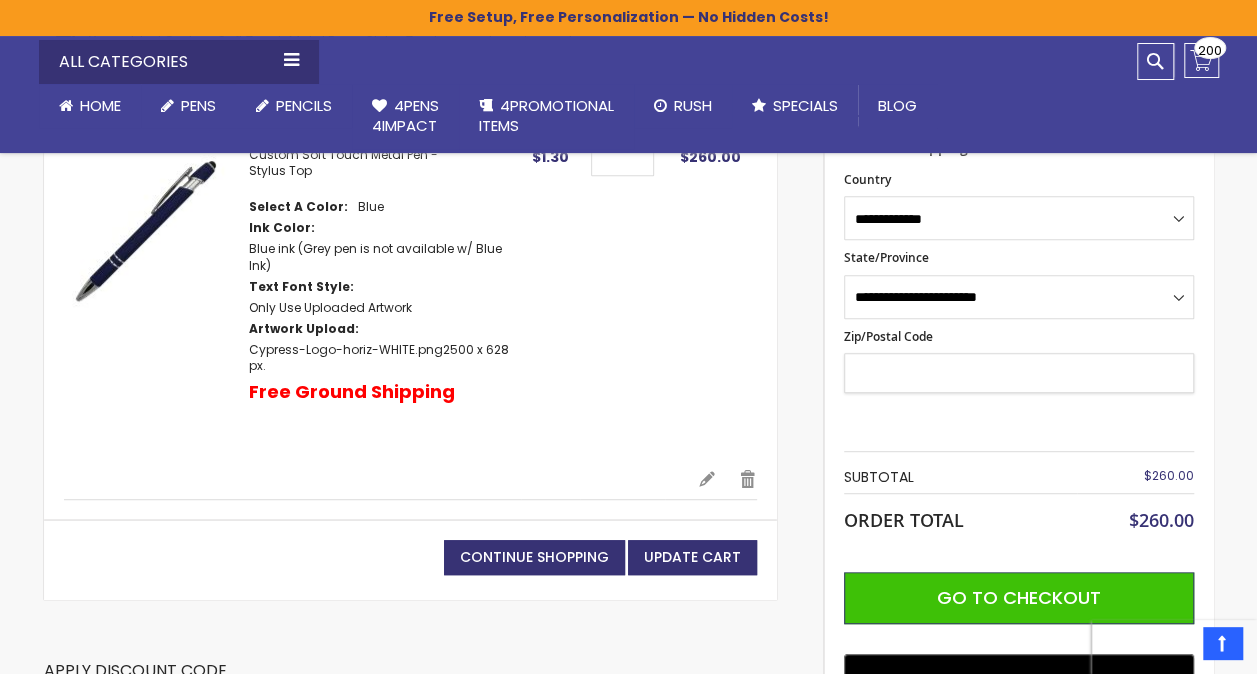 scroll, scrollTop: 289, scrollLeft: 0, axis: vertical 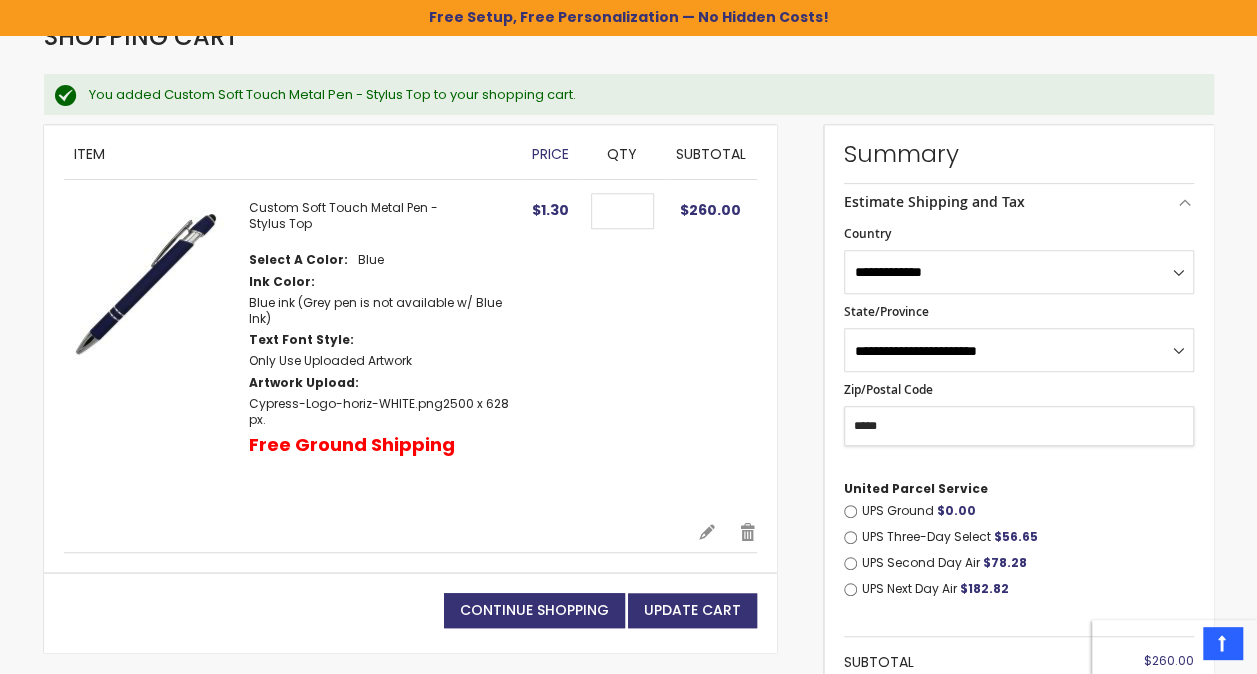type on "**********" 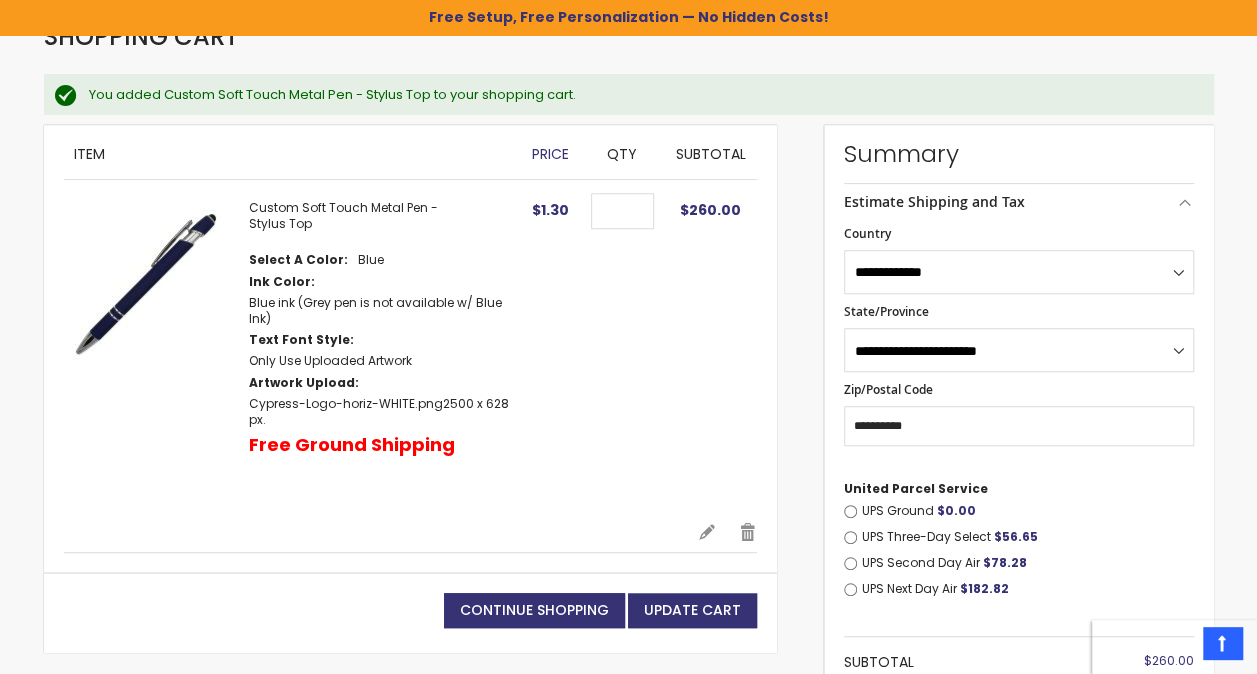 click on "UPS Ground
$0.00" at bounding box center [1028, 511] 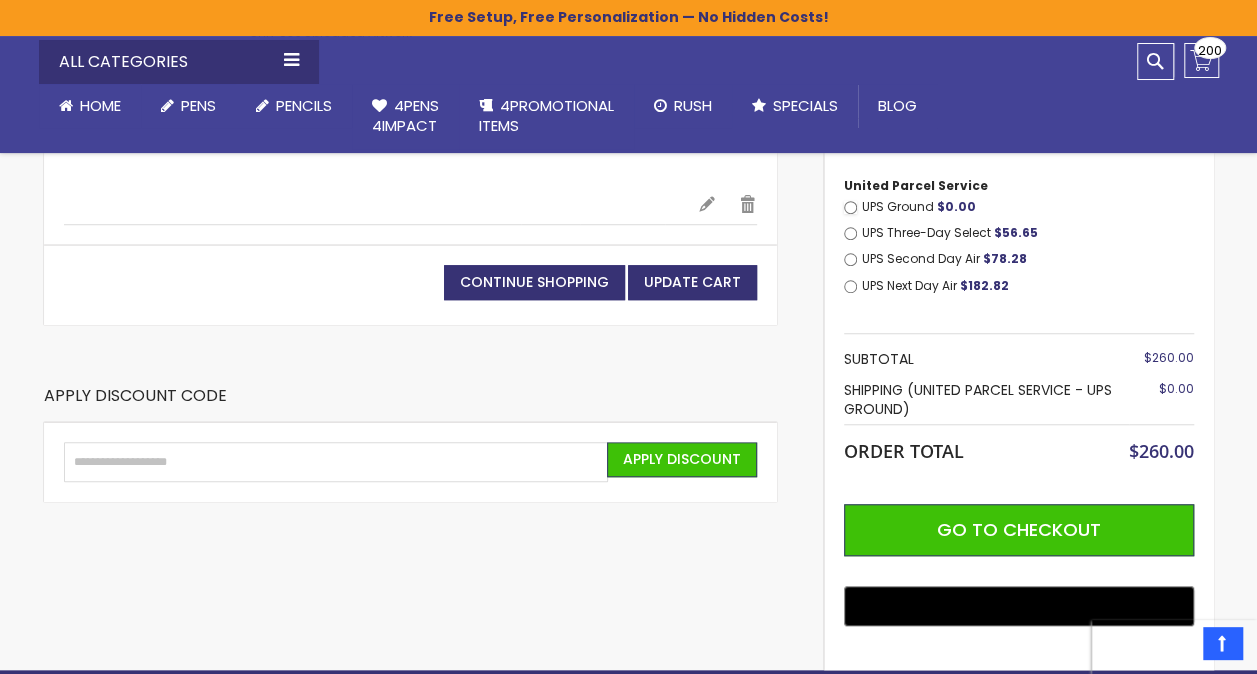scroll, scrollTop: 616, scrollLeft: 0, axis: vertical 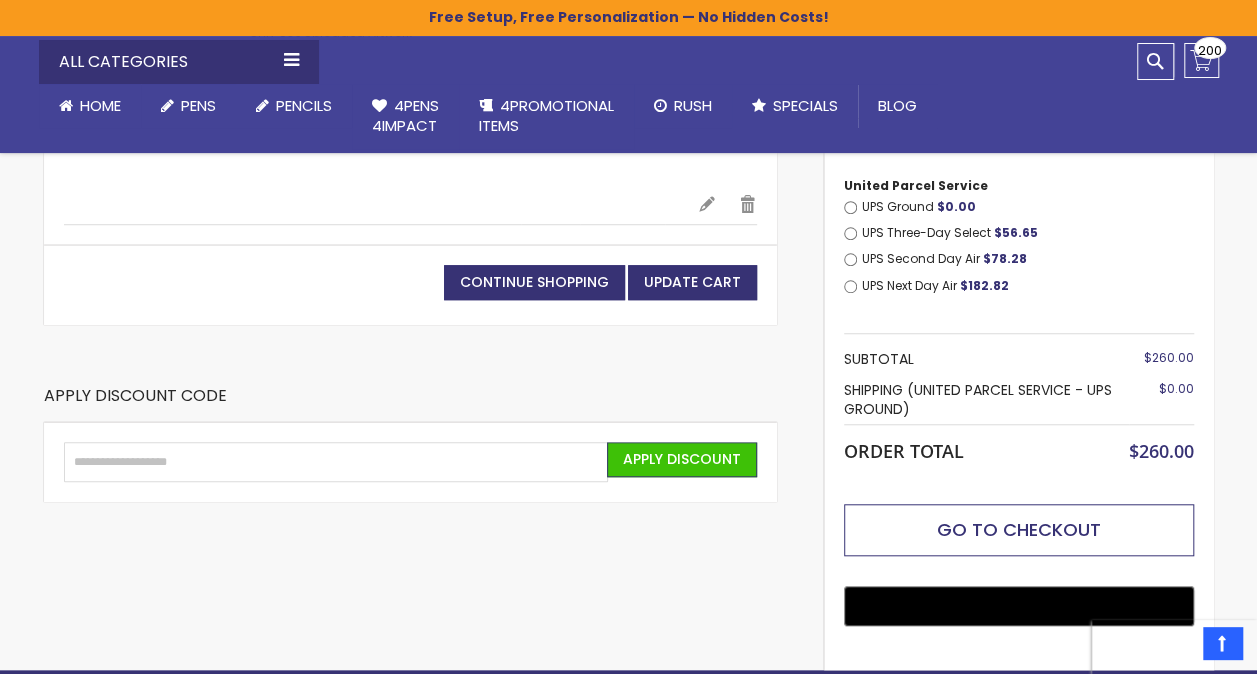 click on "Go to Checkout" at bounding box center (1019, 529) 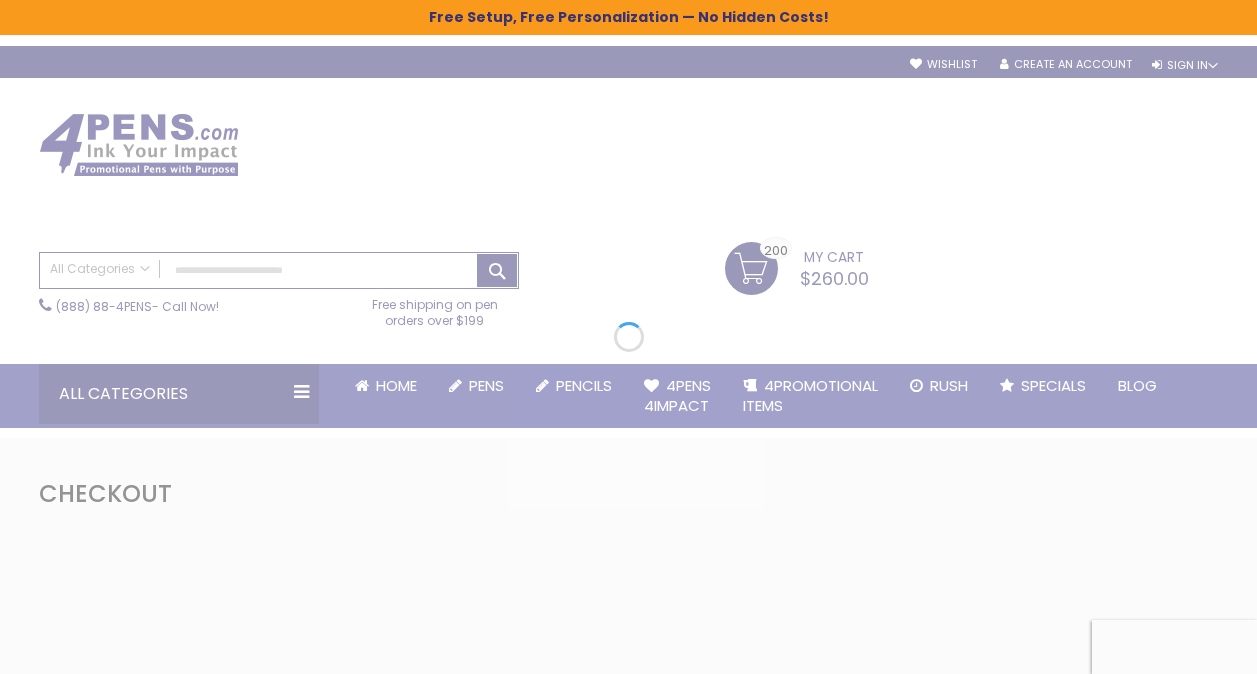 scroll, scrollTop: 0, scrollLeft: 0, axis: both 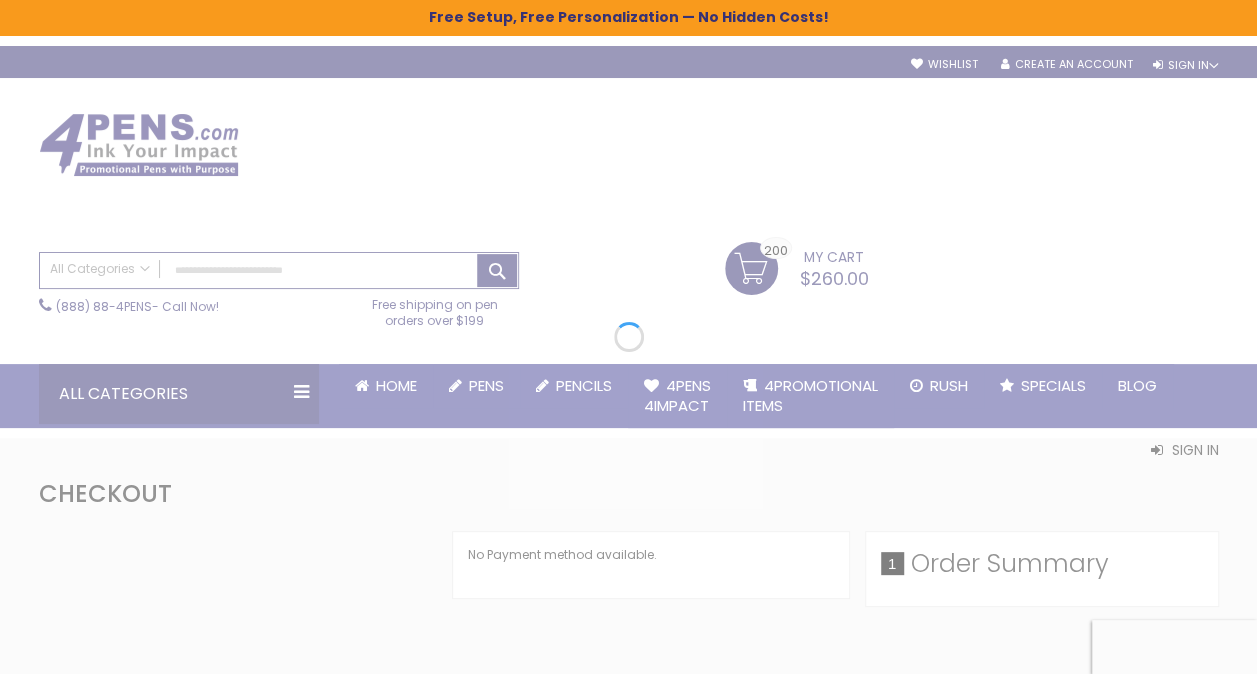 select on "*" 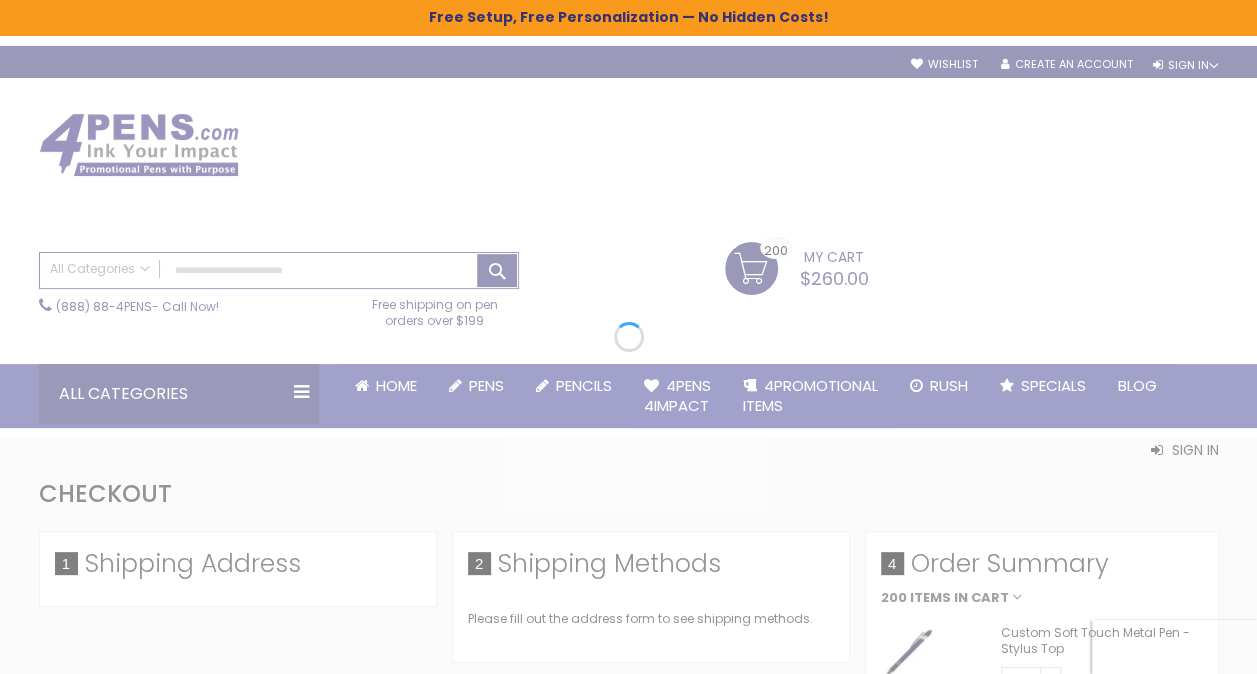 select on "**" 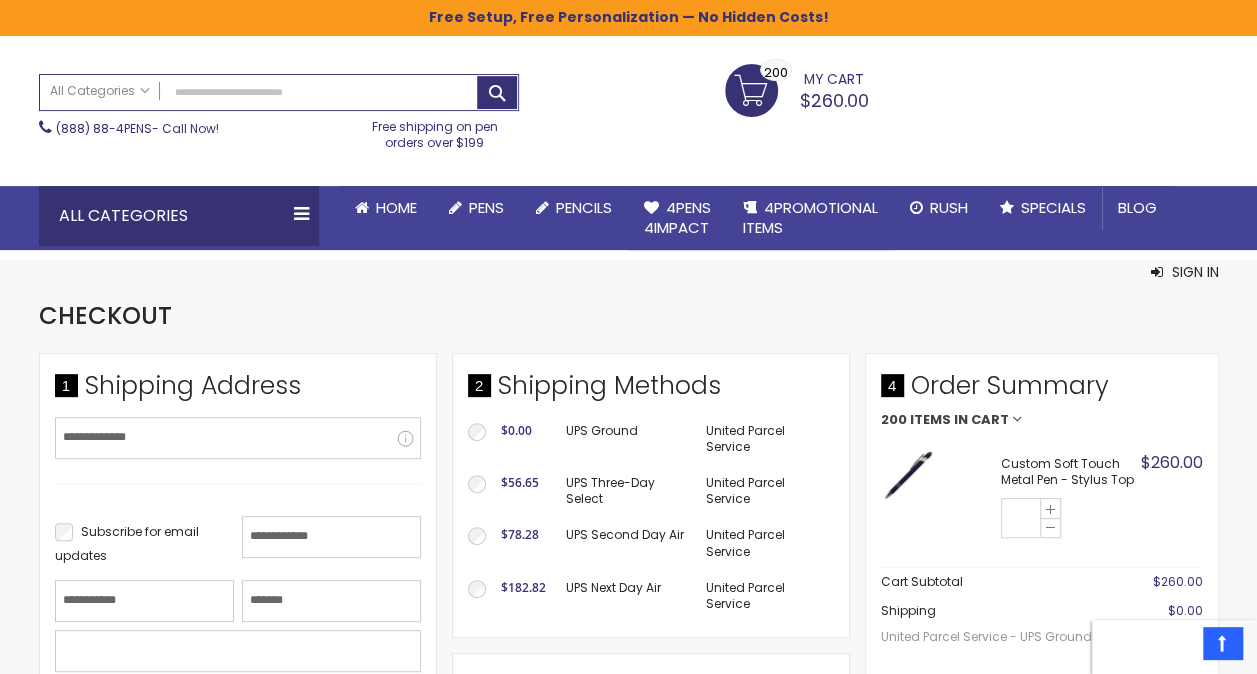 scroll, scrollTop: 200, scrollLeft: 0, axis: vertical 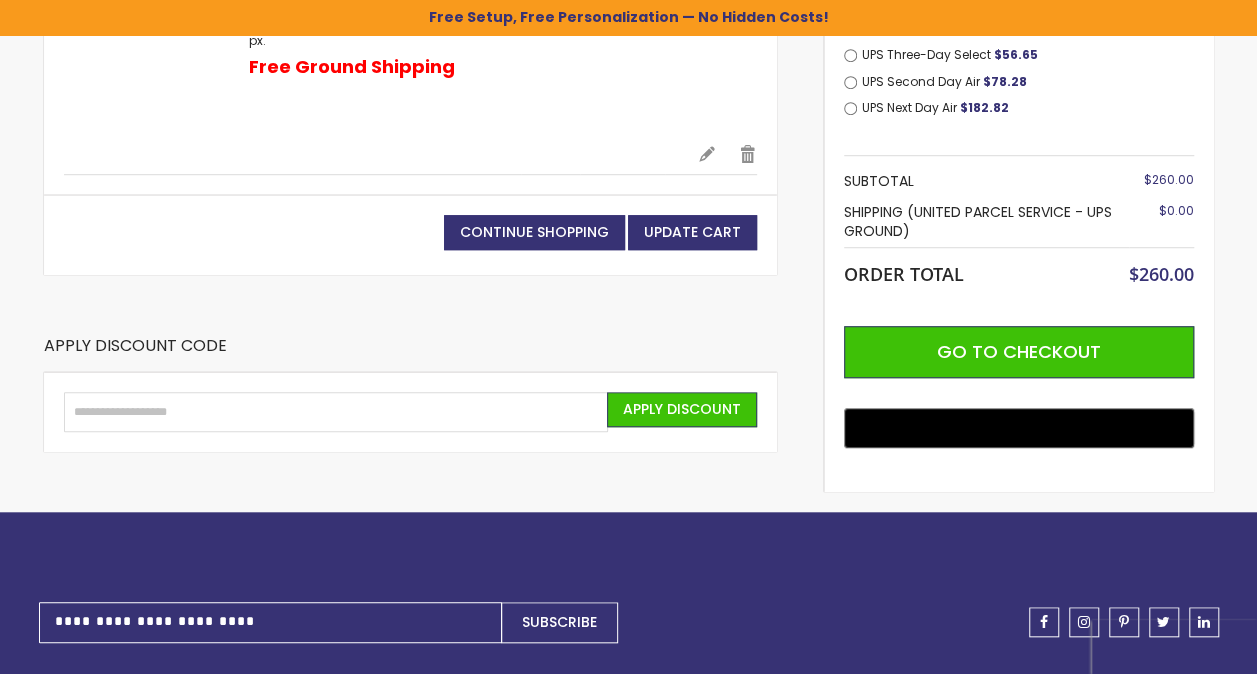 select on "**" 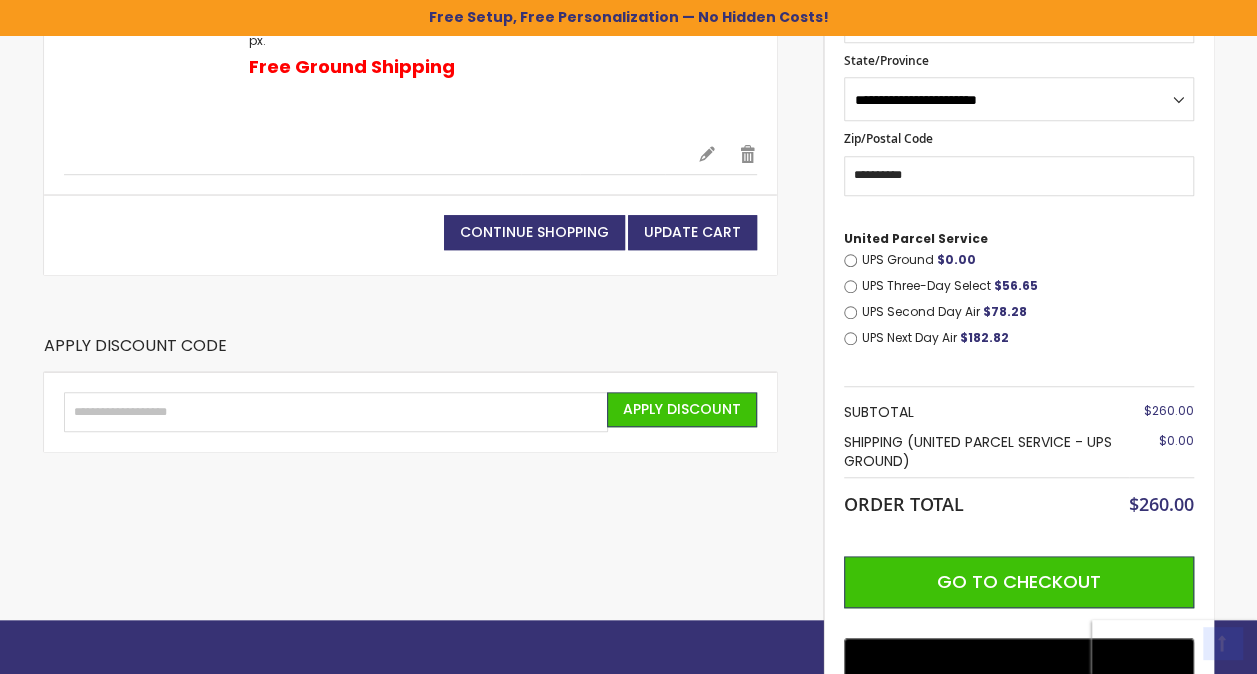 scroll, scrollTop: 616, scrollLeft: 0, axis: vertical 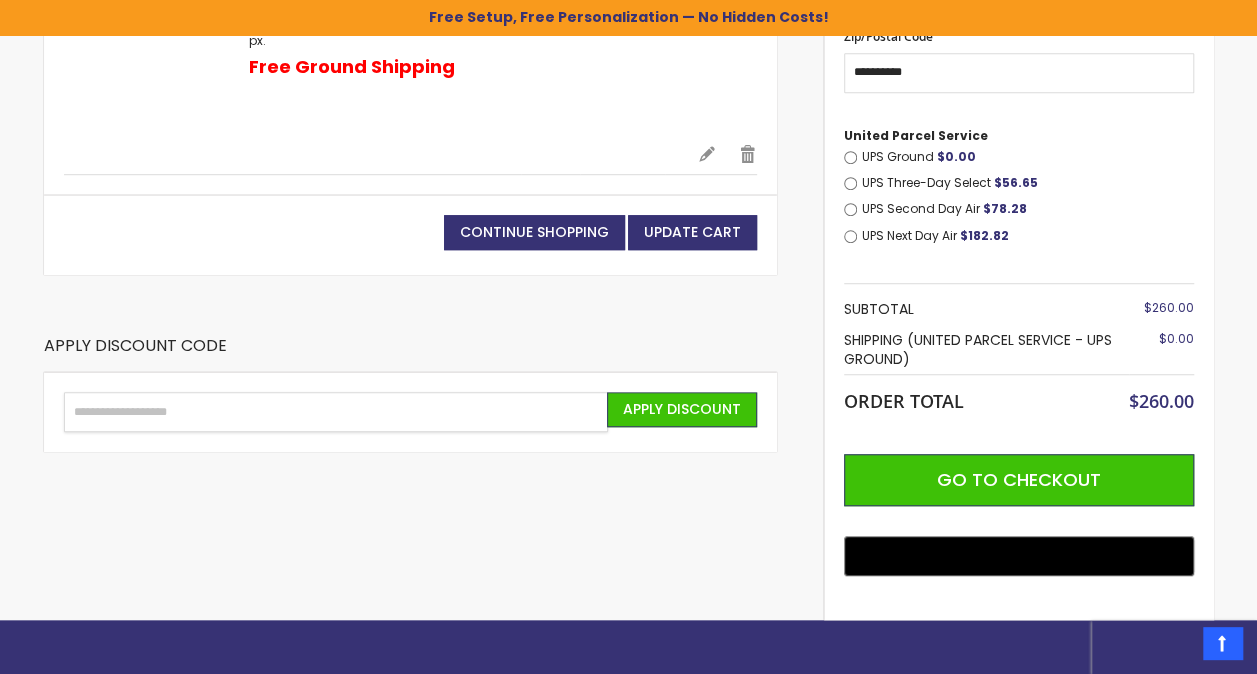 click on "Enter discount code" at bounding box center (336, 412) 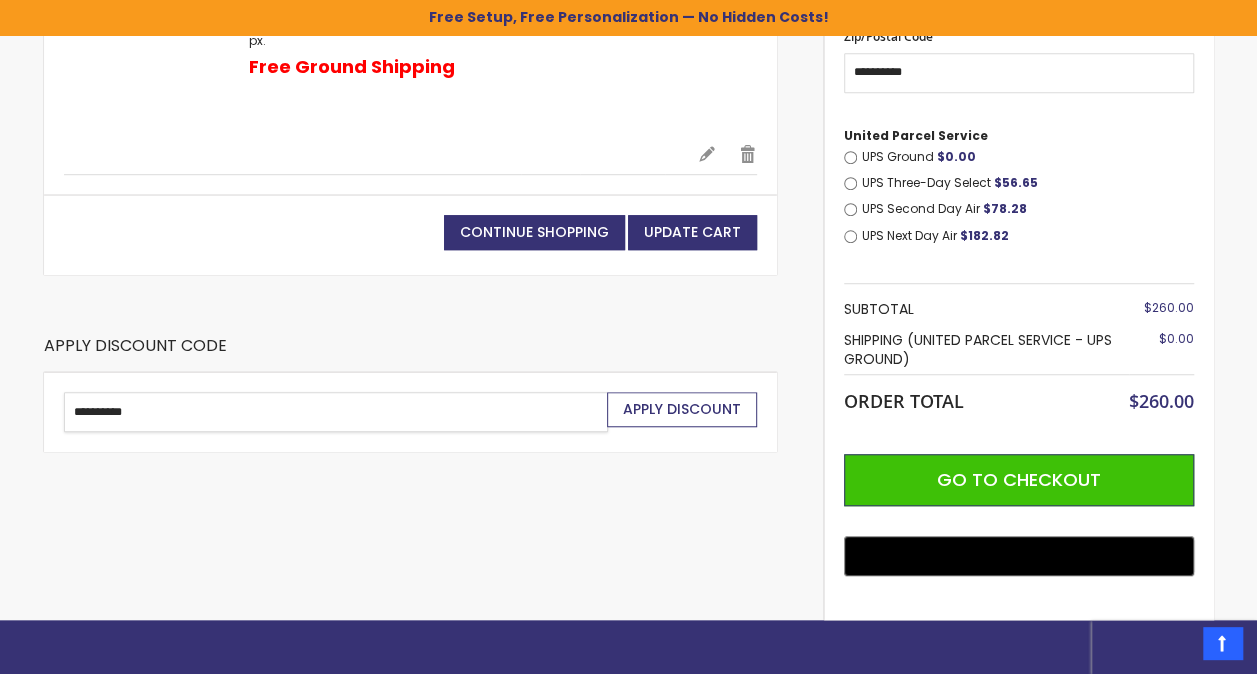 type on "**********" 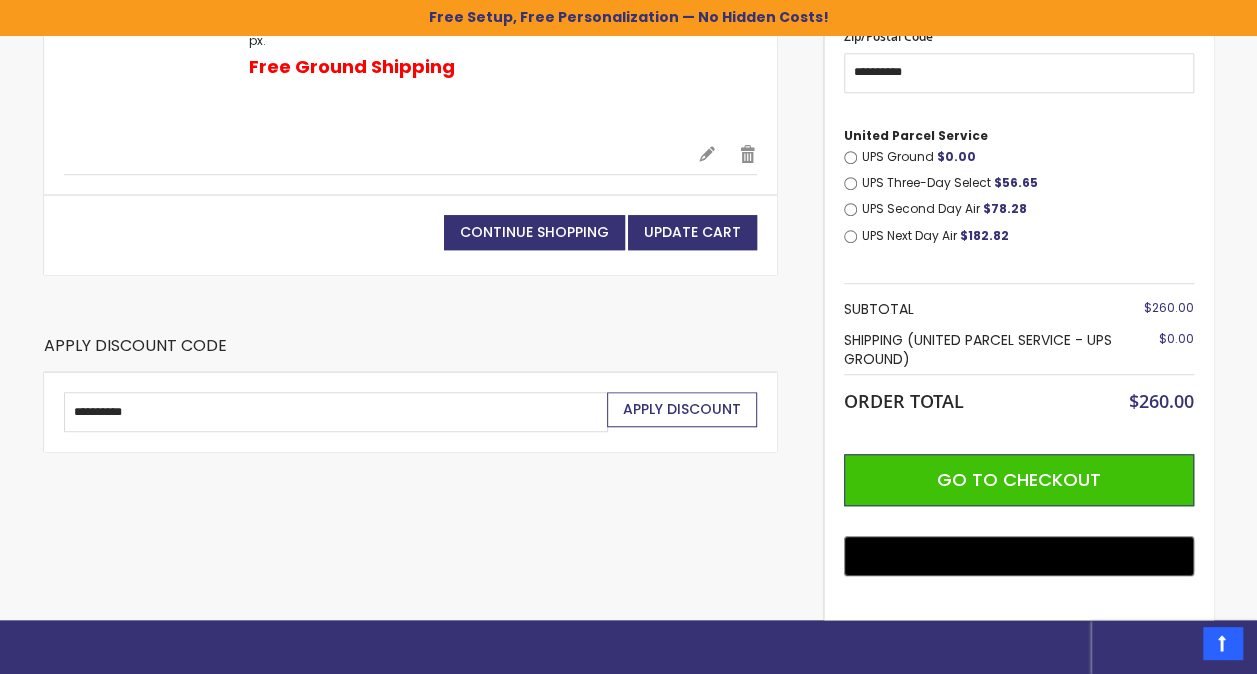 click on "Apply Discount" at bounding box center [682, 409] 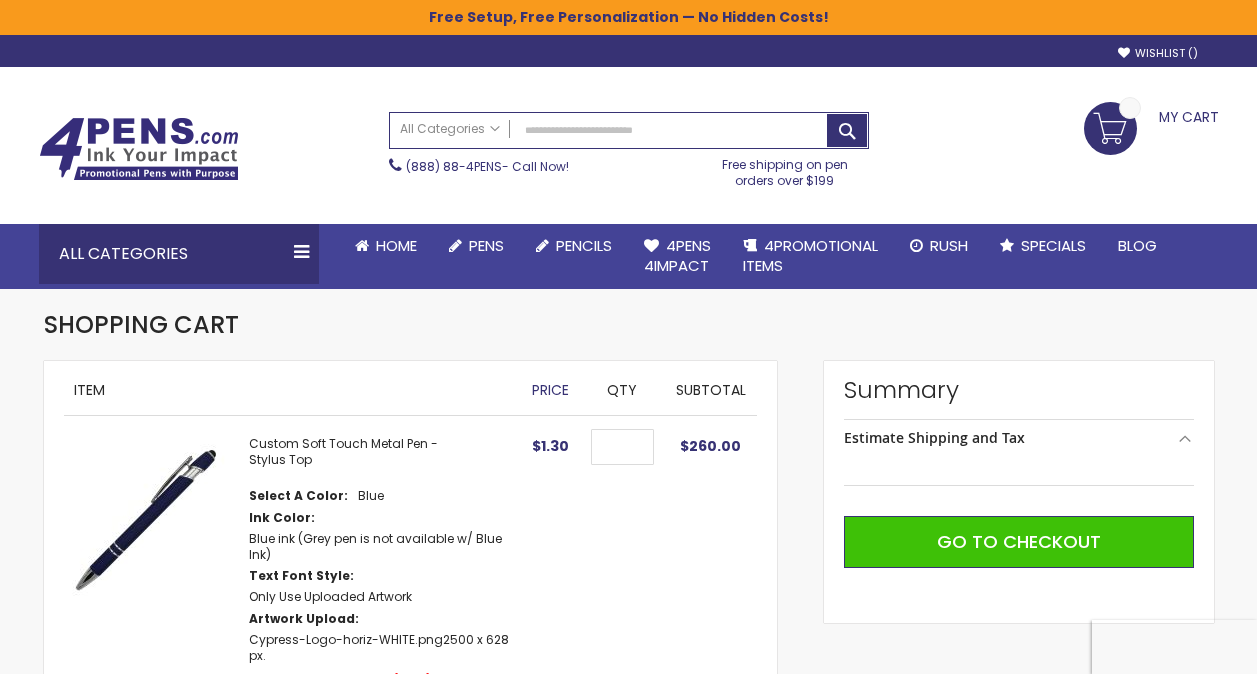 scroll, scrollTop: 0, scrollLeft: 0, axis: both 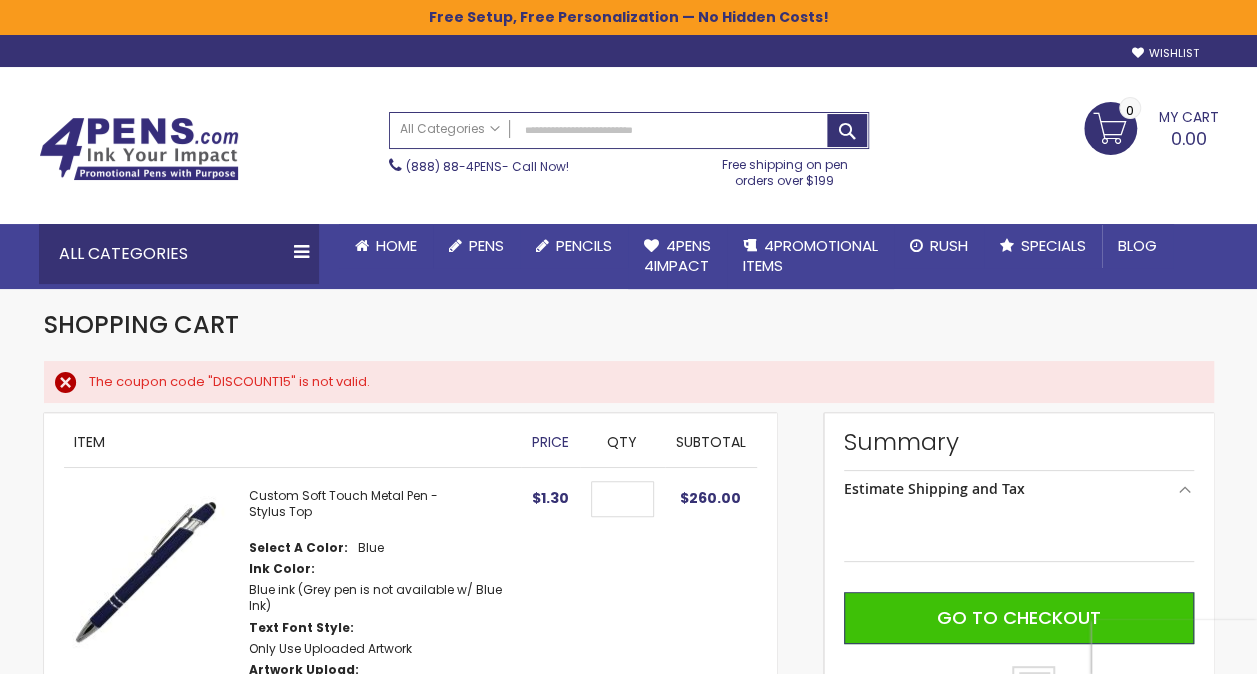 select on "**" 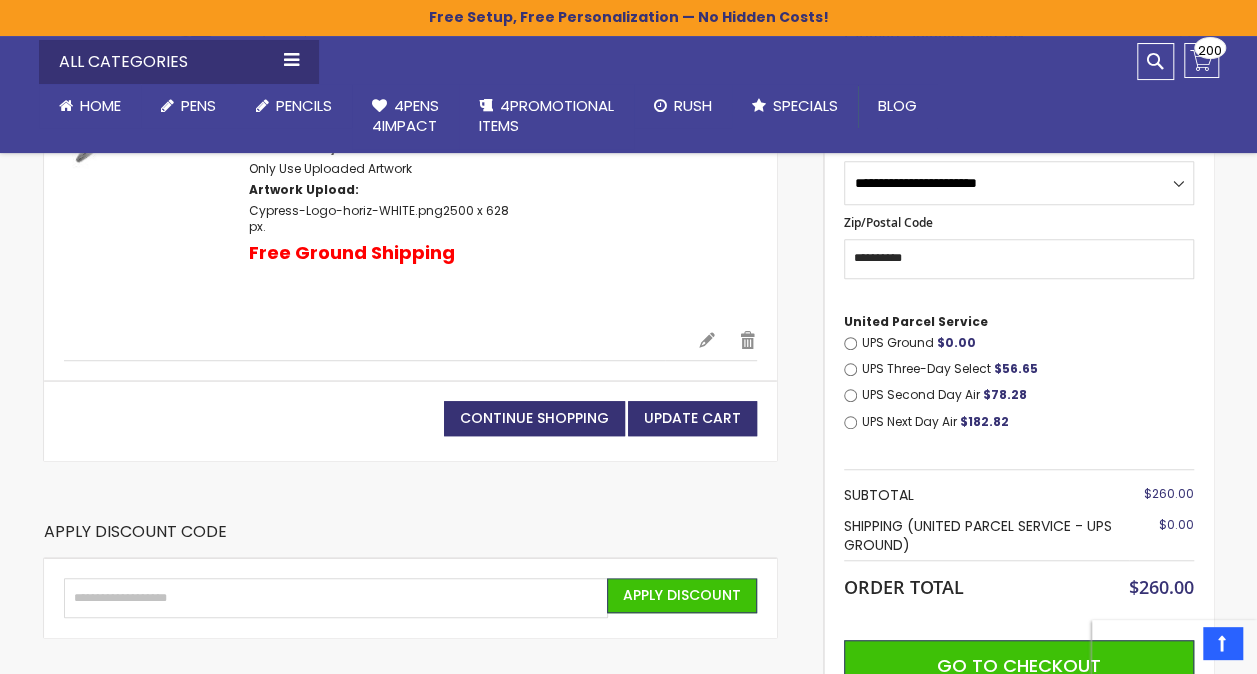 scroll, scrollTop: 596, scrollLeft: 0, axis: vertical 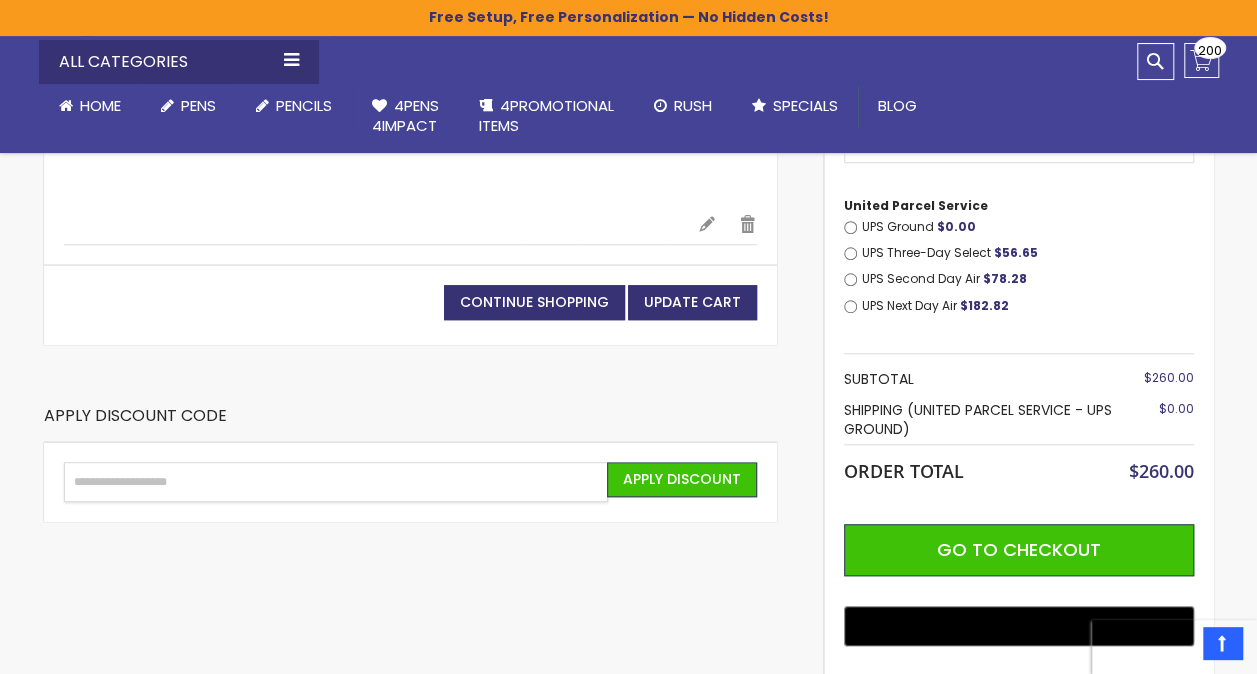 click on "Enter discount code" at bounding box center [336, 482] 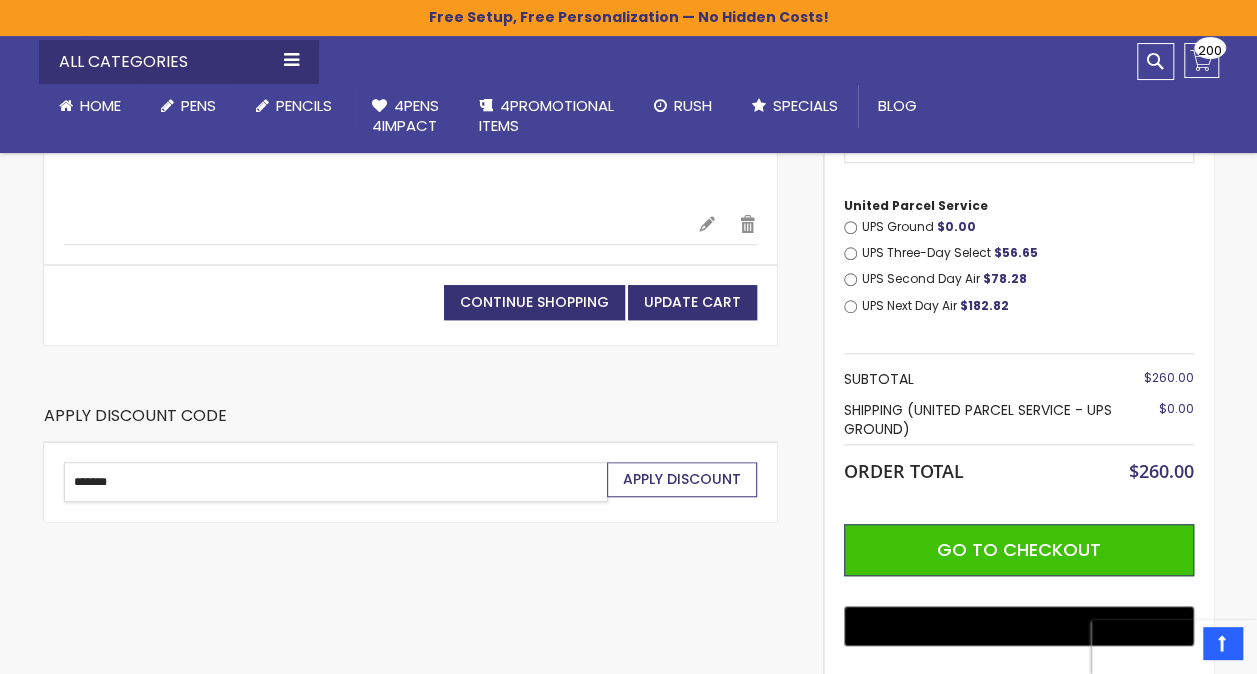 type on "*******" 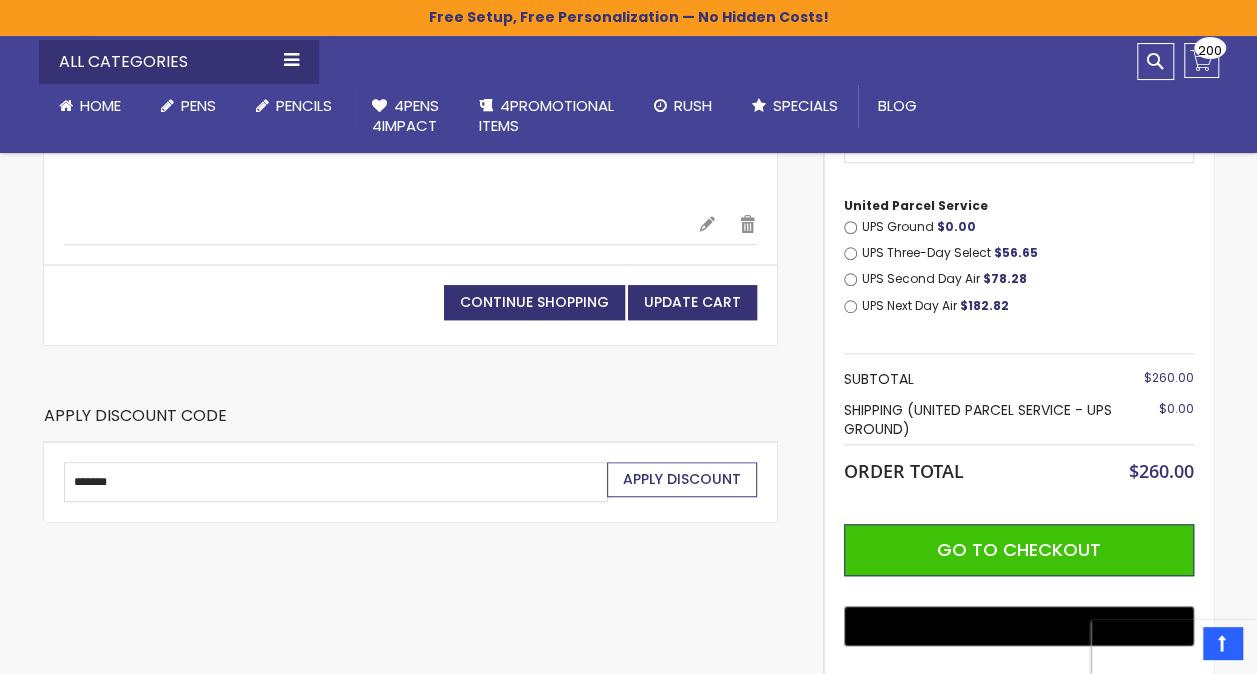 click on "Apply Discount" at bounding box center [682, 479] 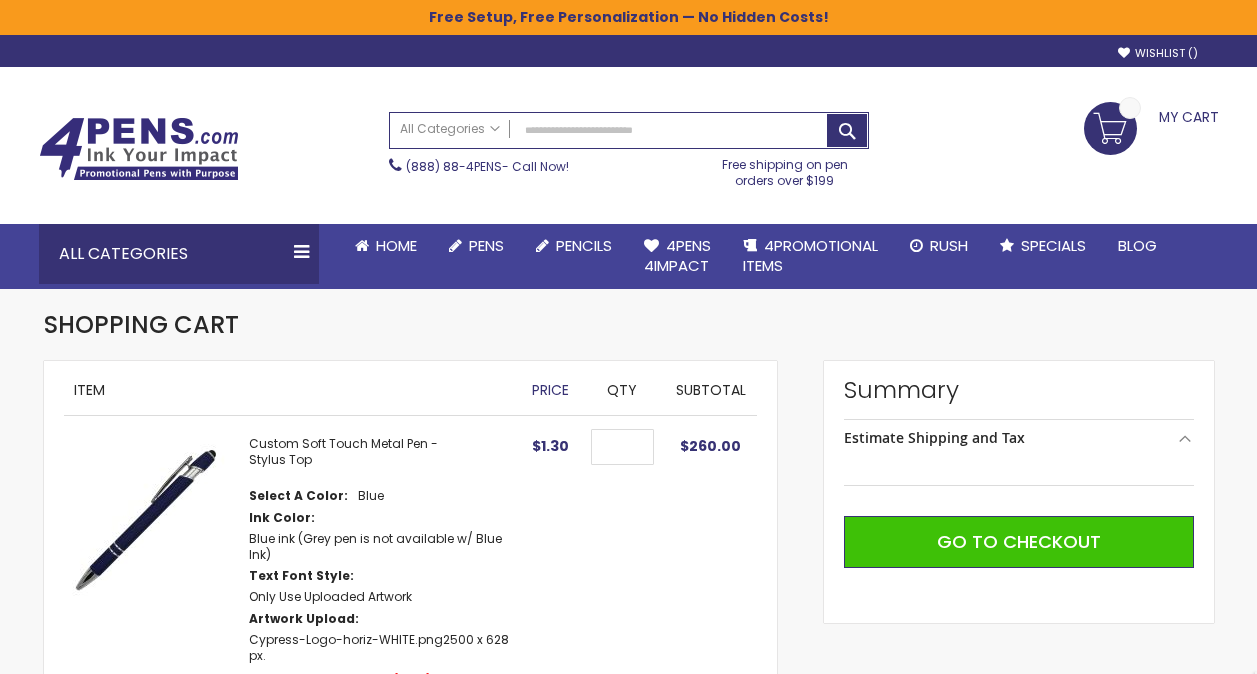 scroll, scrollTop: 0, scrollLeft: 0, axis: both 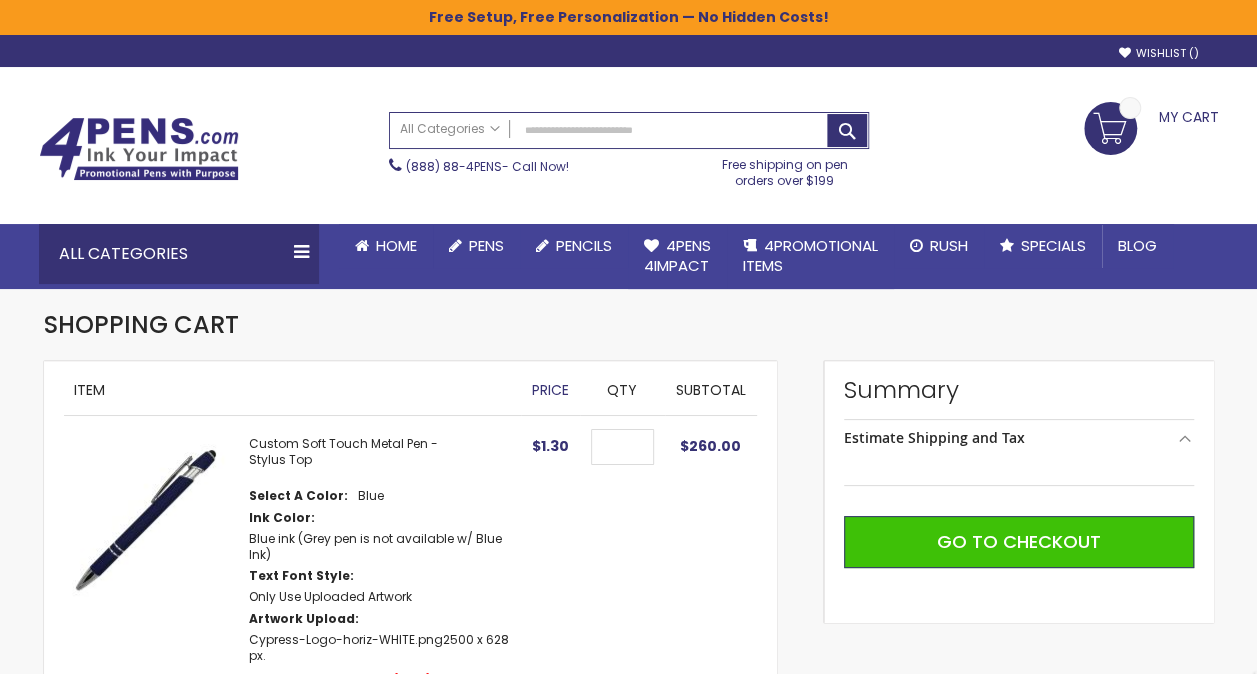 select on "**" 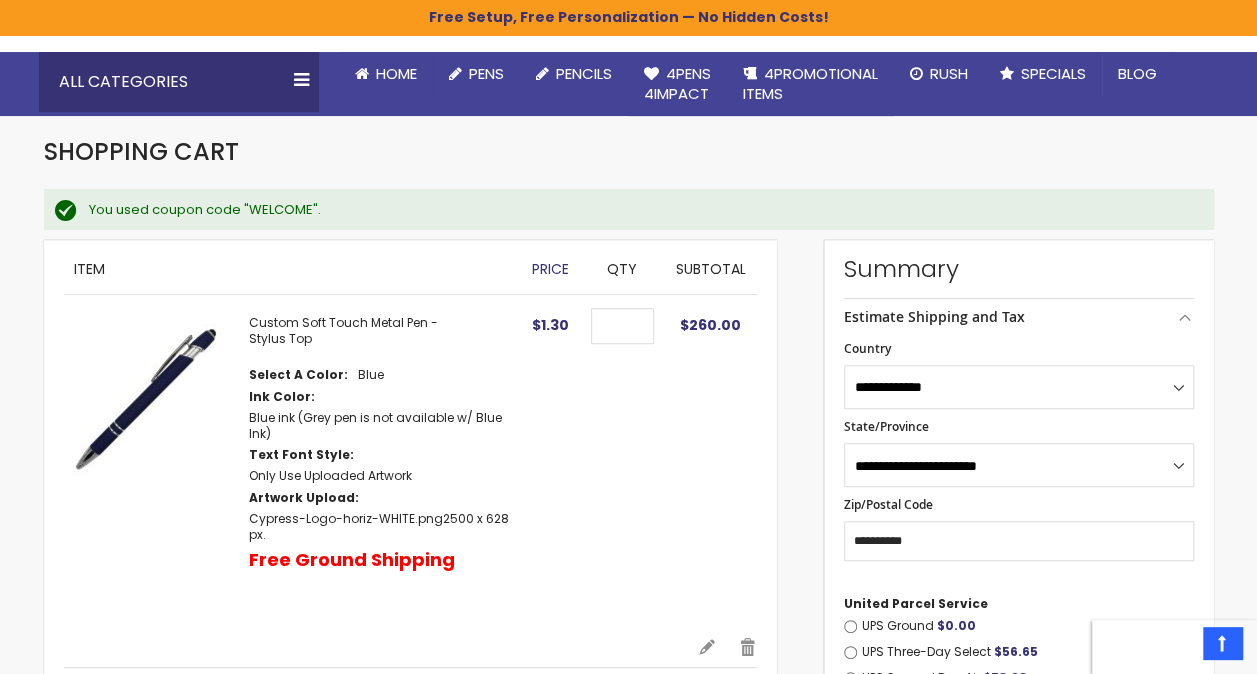 scroll, scrollTop: 165, scrollLeft: 0, axis: vertical 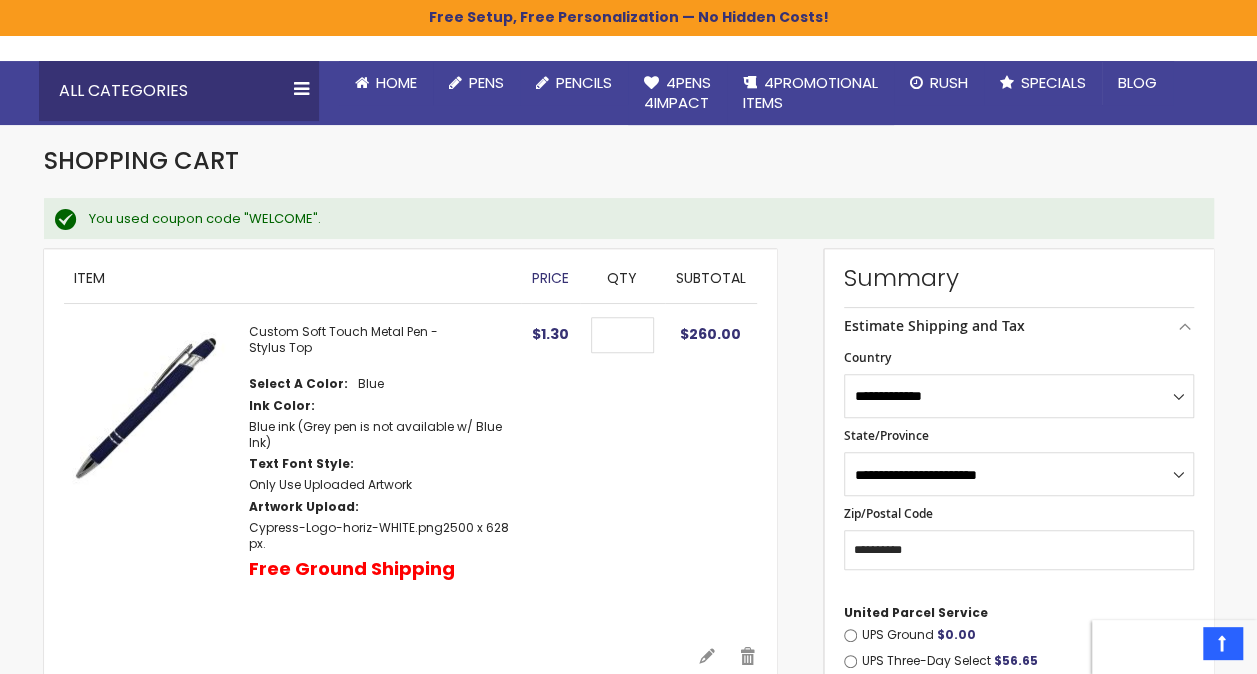 click at bounding box center (146, 406) 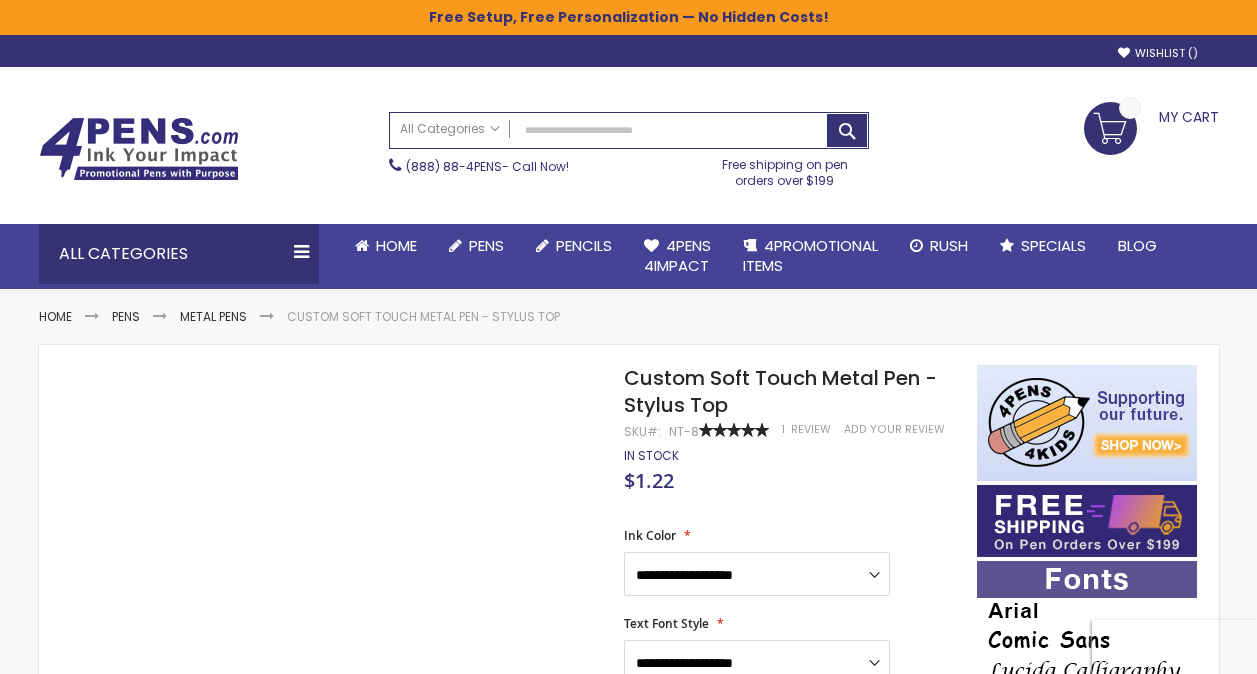 scroll, scrollTop: 0, scrollLeft: 0, axis: both 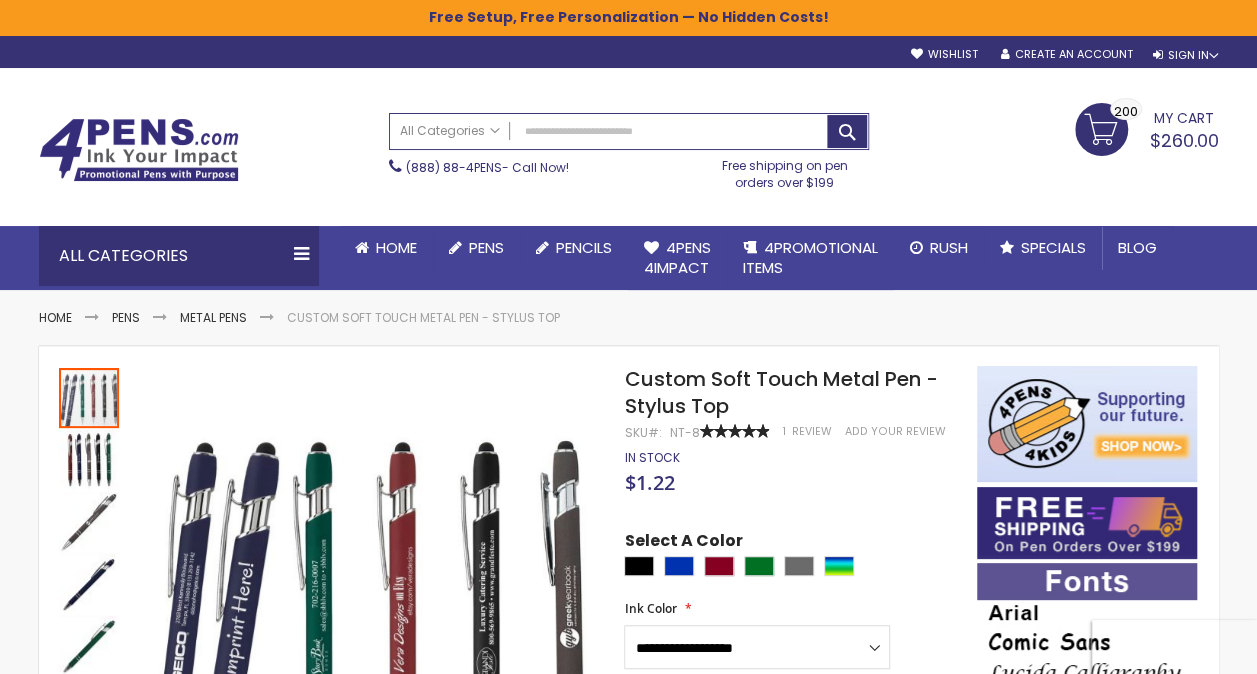 click on "$260.00" at bounding box center (1184, 140) 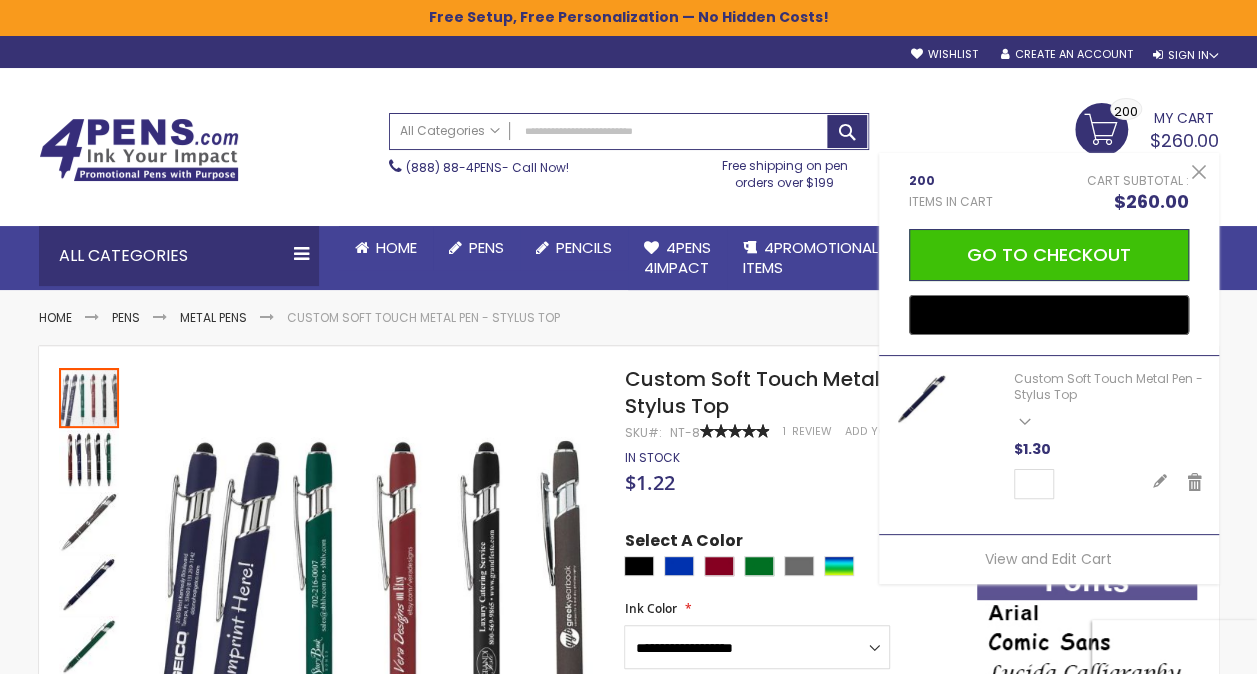 click on "My Cart
$260.00
200
200
items" at bounding box center (1147, 128) 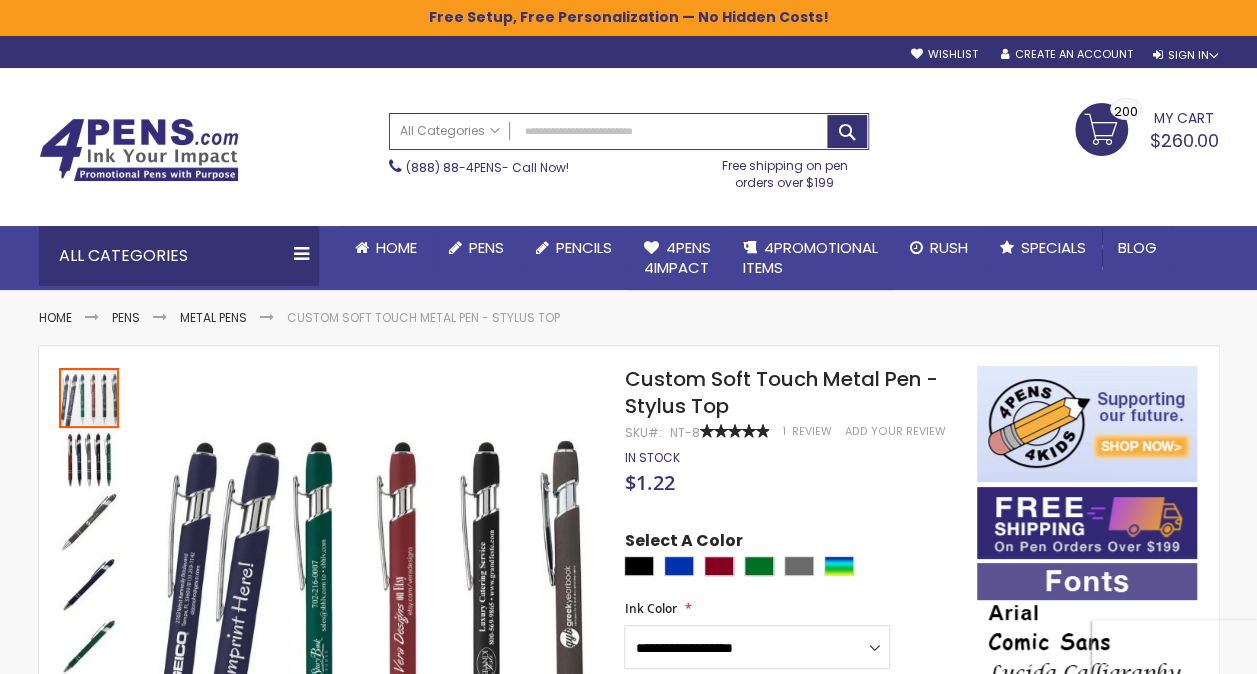 click on "$260.00" at bounding box center [1184, 140] 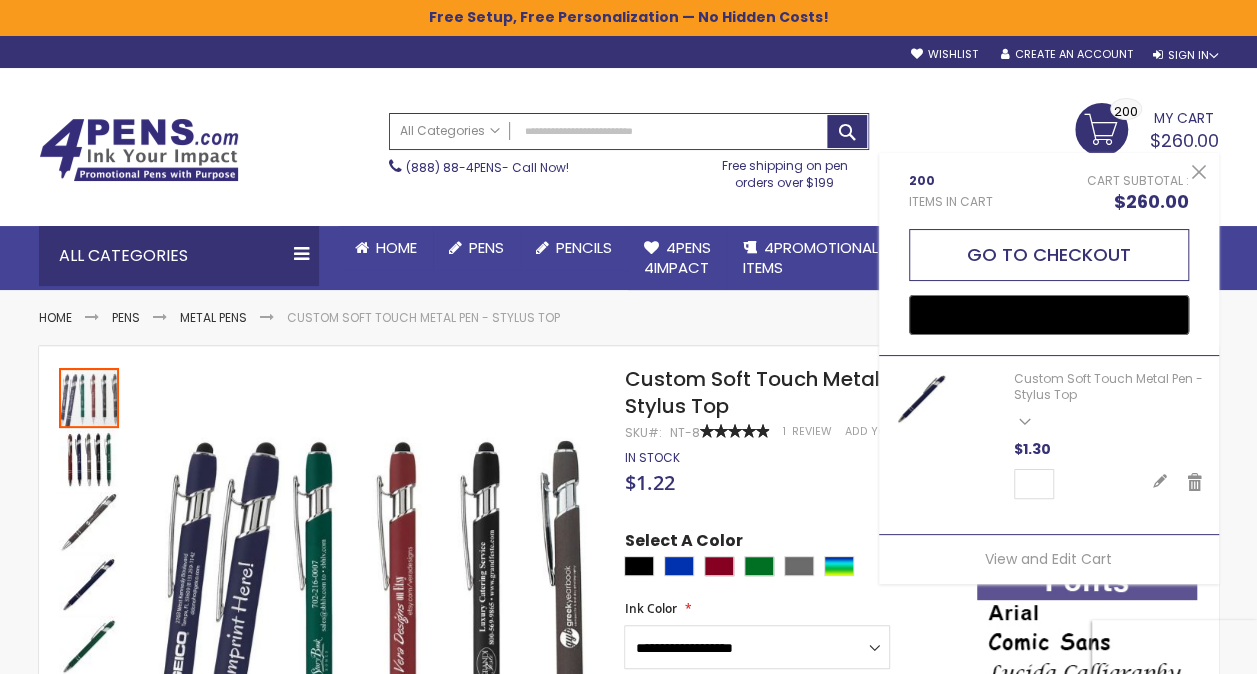 click on "Go to Checkout" at bounding box center [1049, 255] 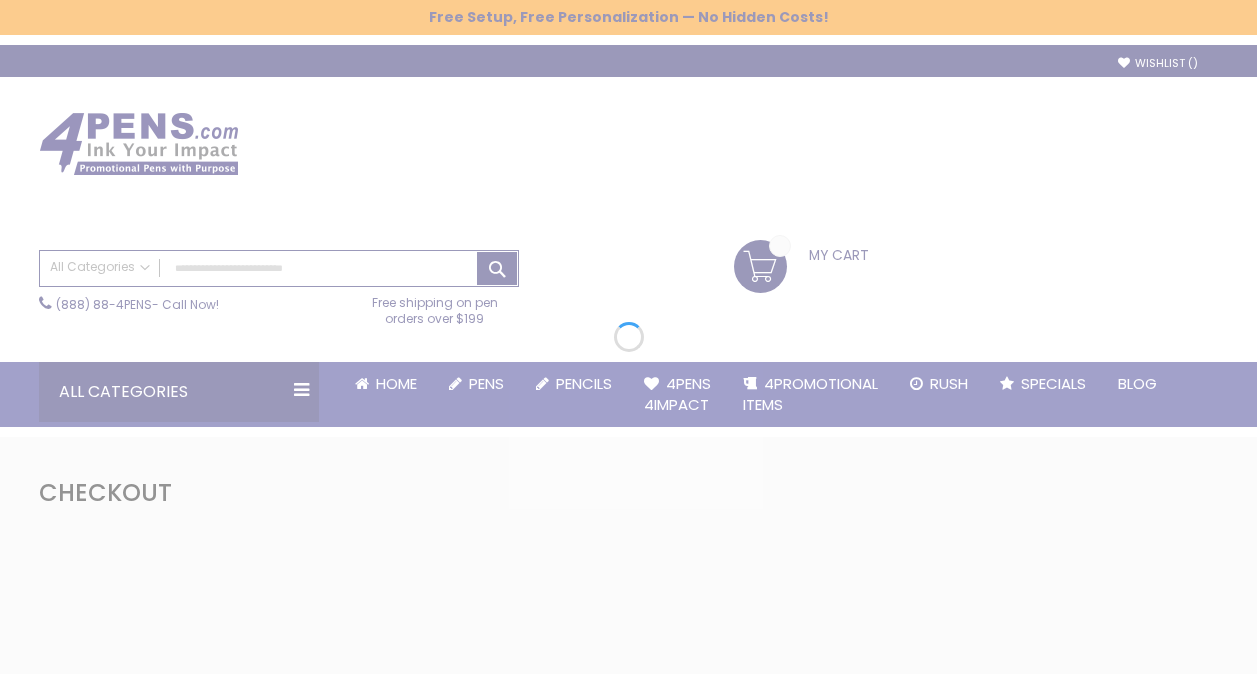 scroll, scrollTop: 0, scrollLeft: 0, axis: both 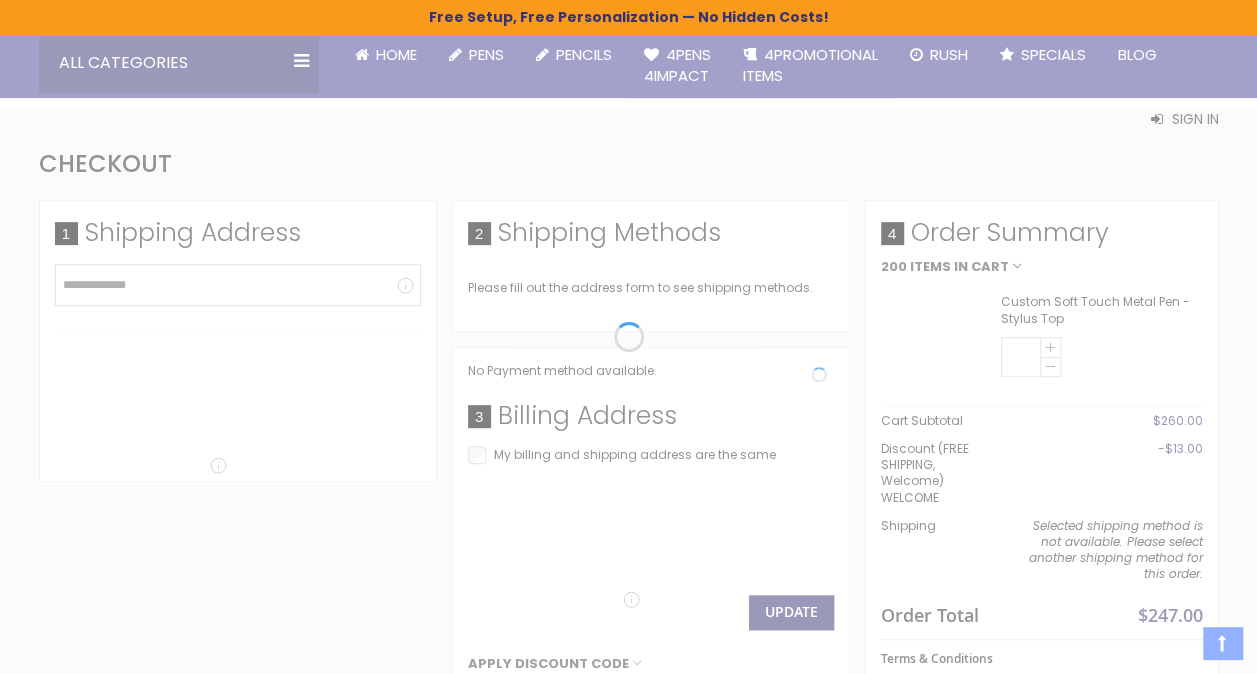 select on "**" 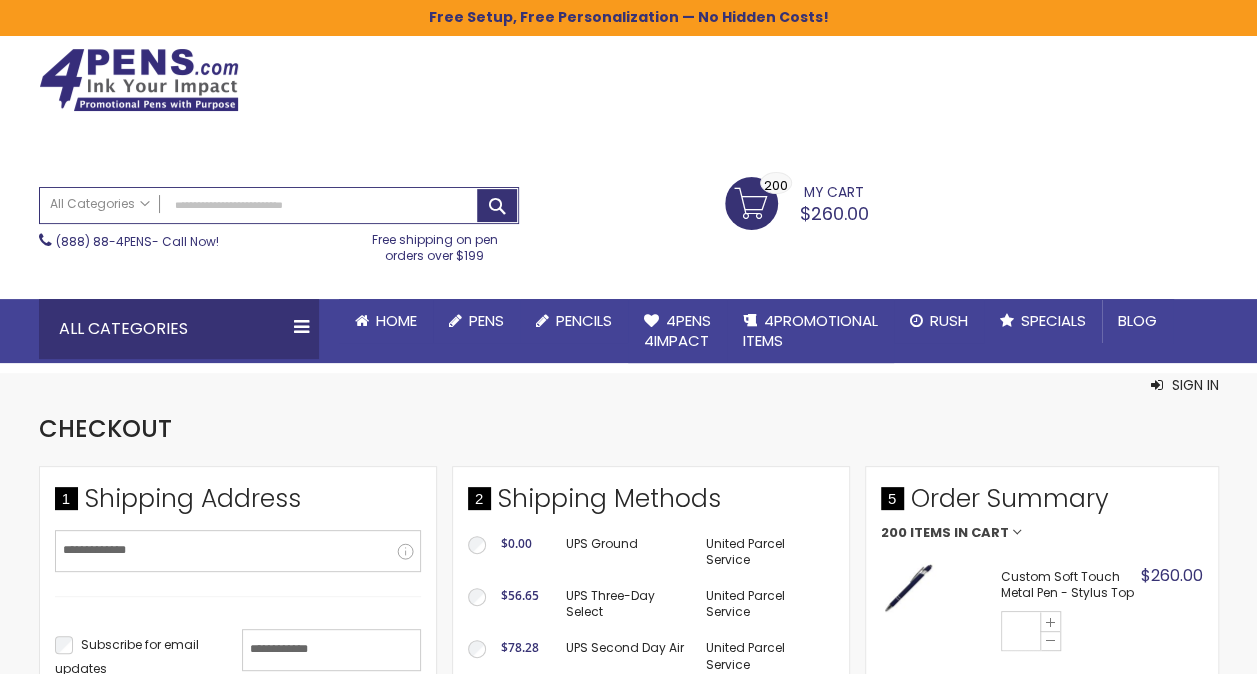 scroll, scrollTop: 0, scrollLeft: 0, axis: both 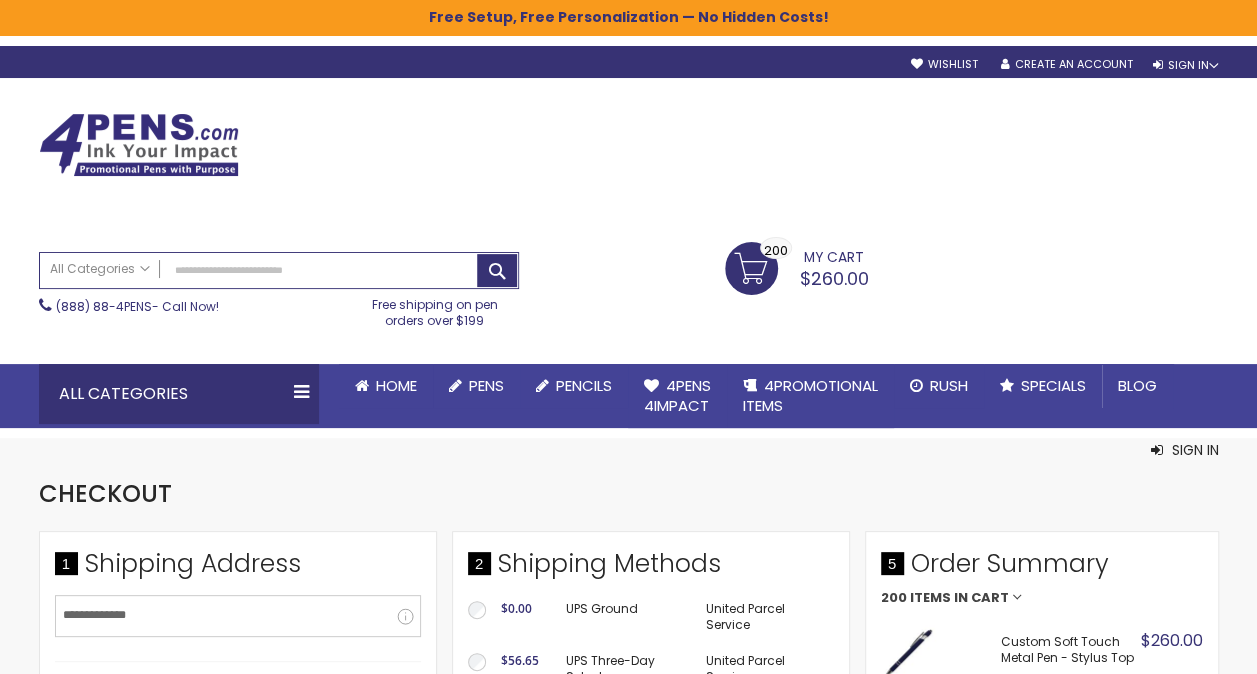 click on "$260.00" at bounding box center [834, 278] 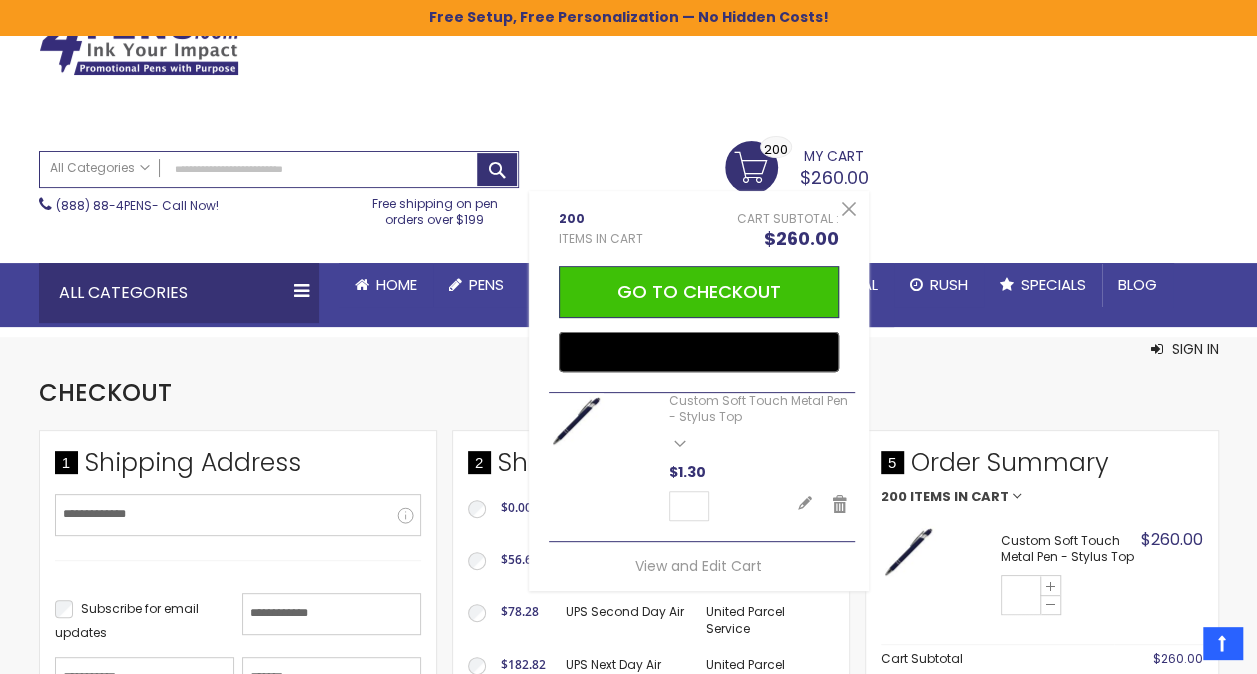 scroll, scrollTop: 100, scrollLeft: 0, axis: vertical 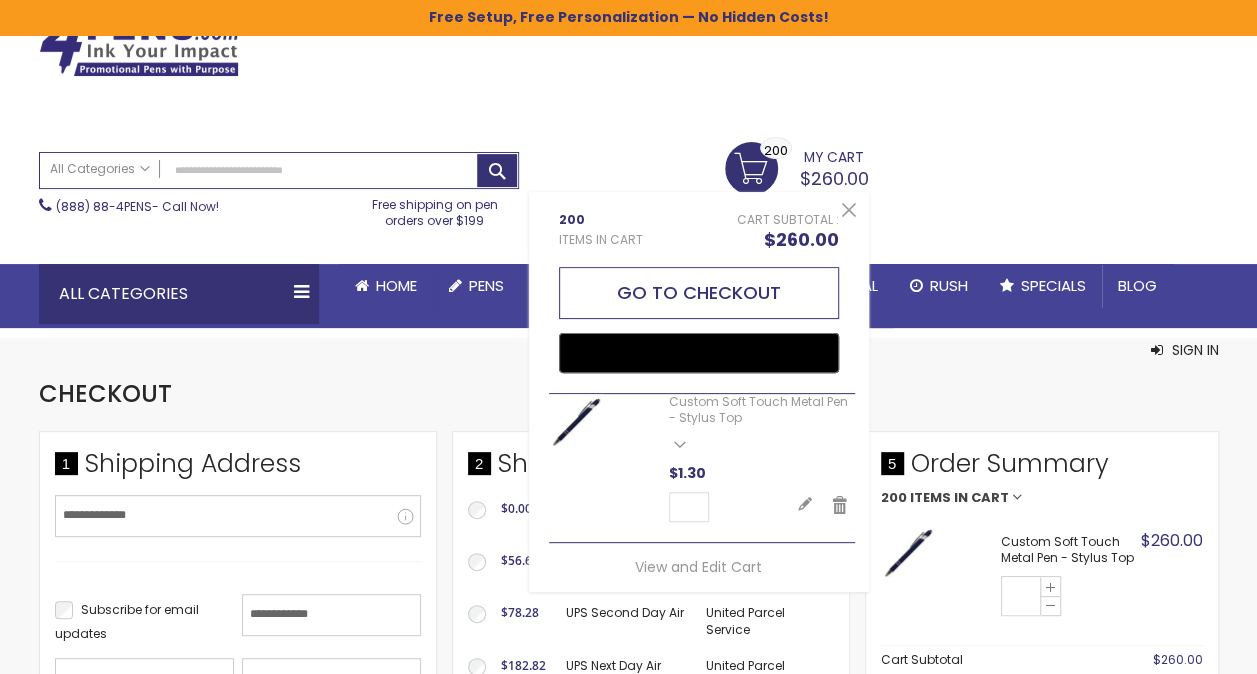 click on "Go to Checkout" at bounding box center [699, 293] 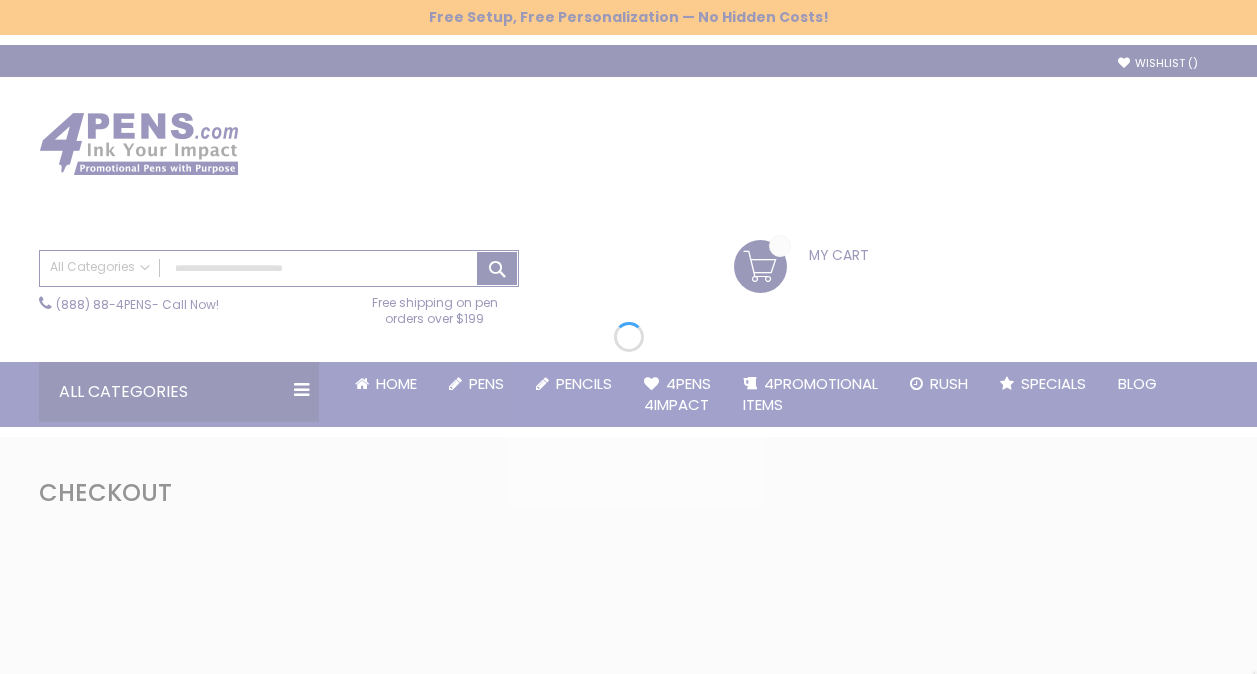 scroll, scrollTop: 0, scrollLeft: 0, axis: both 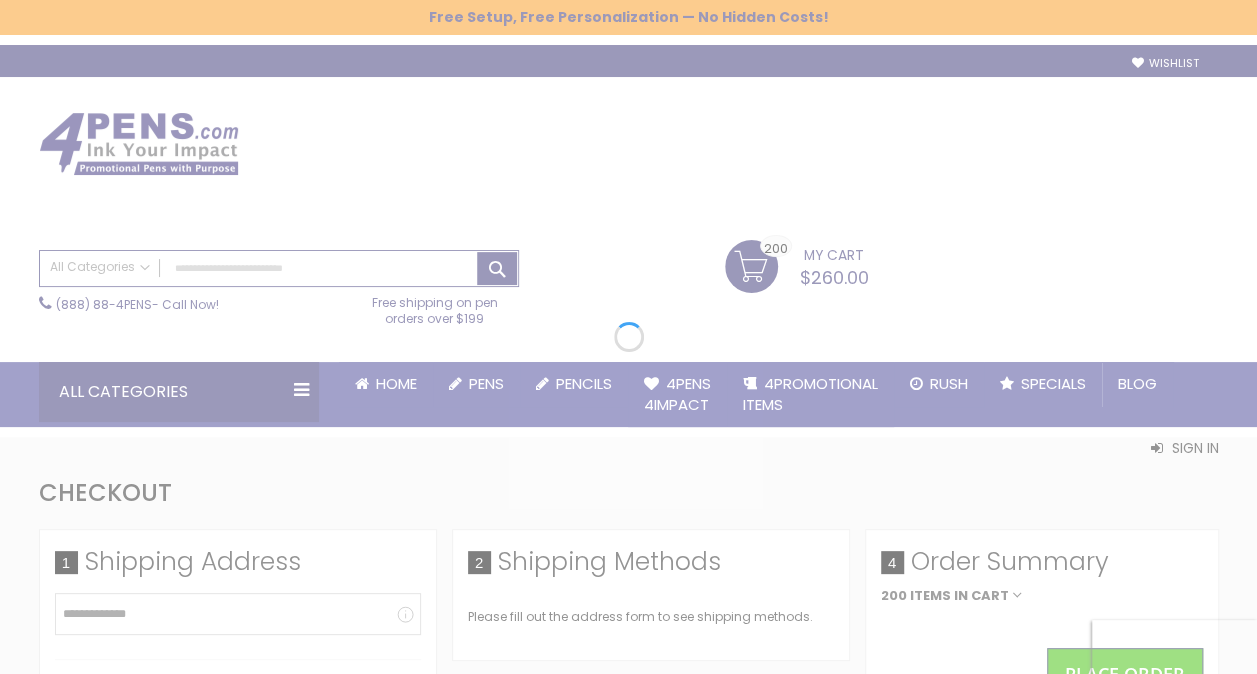 select on "*" 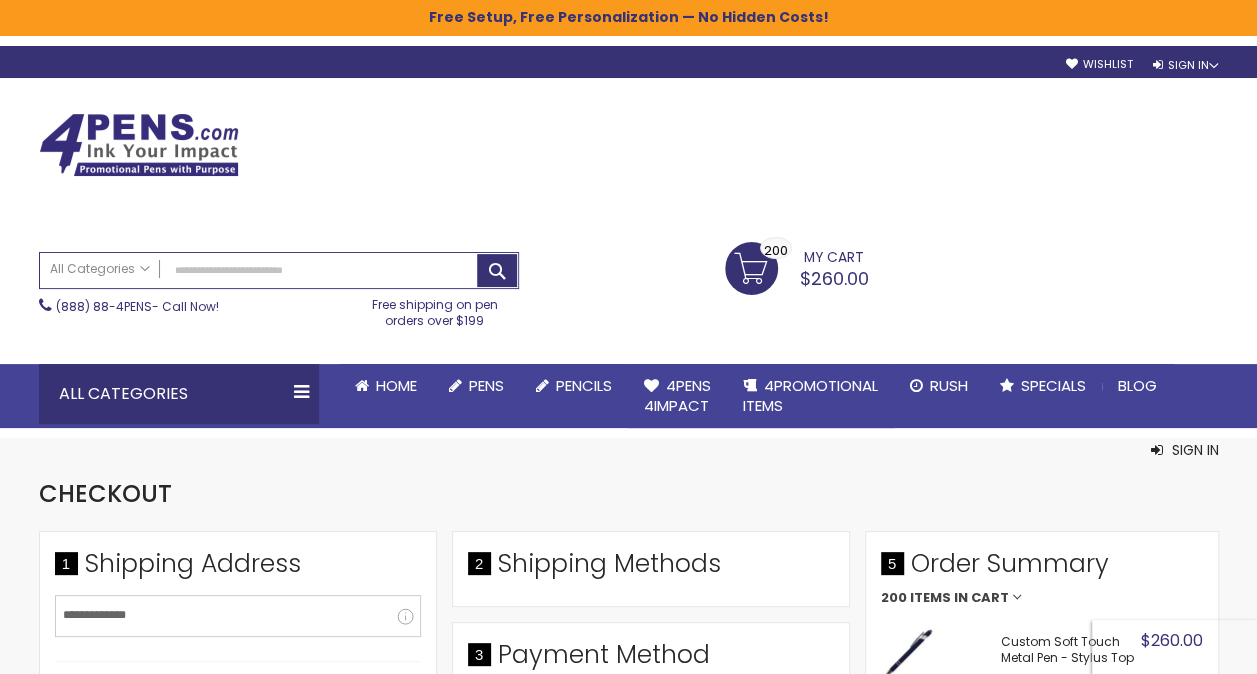 scroll, scrollTop: 0, scrollLeft: 0, axis: both 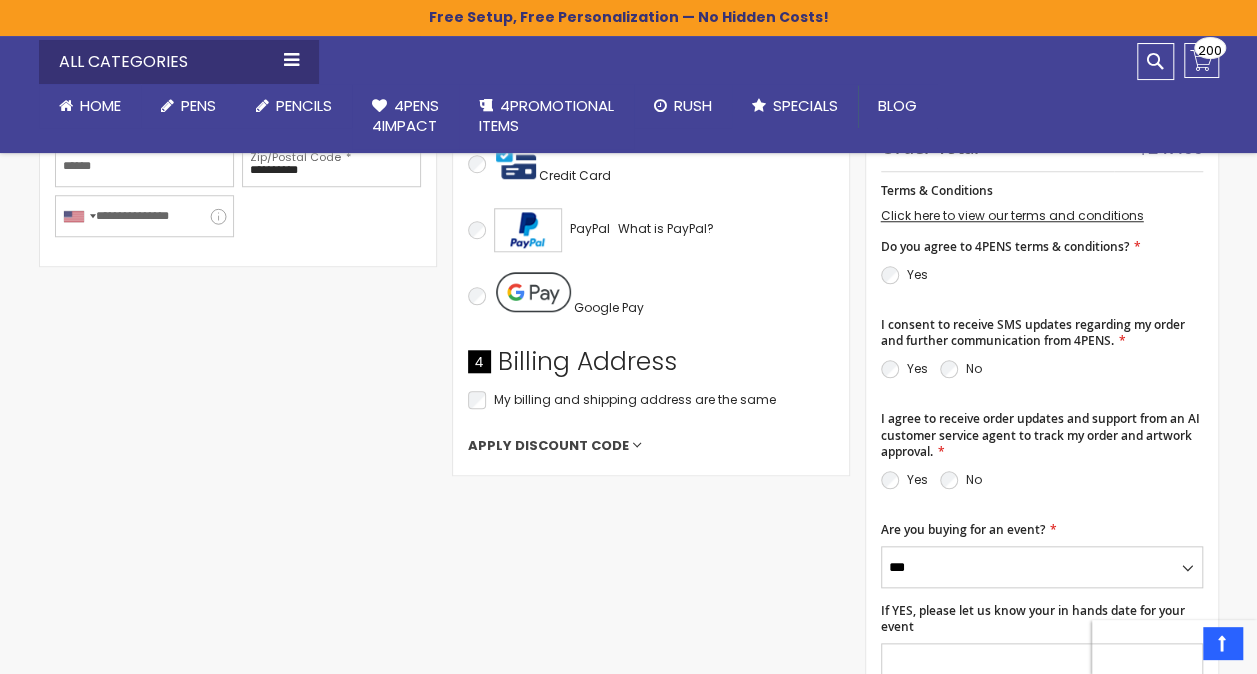 click on "Apply Discount Code" at bounding box center [548, 446] 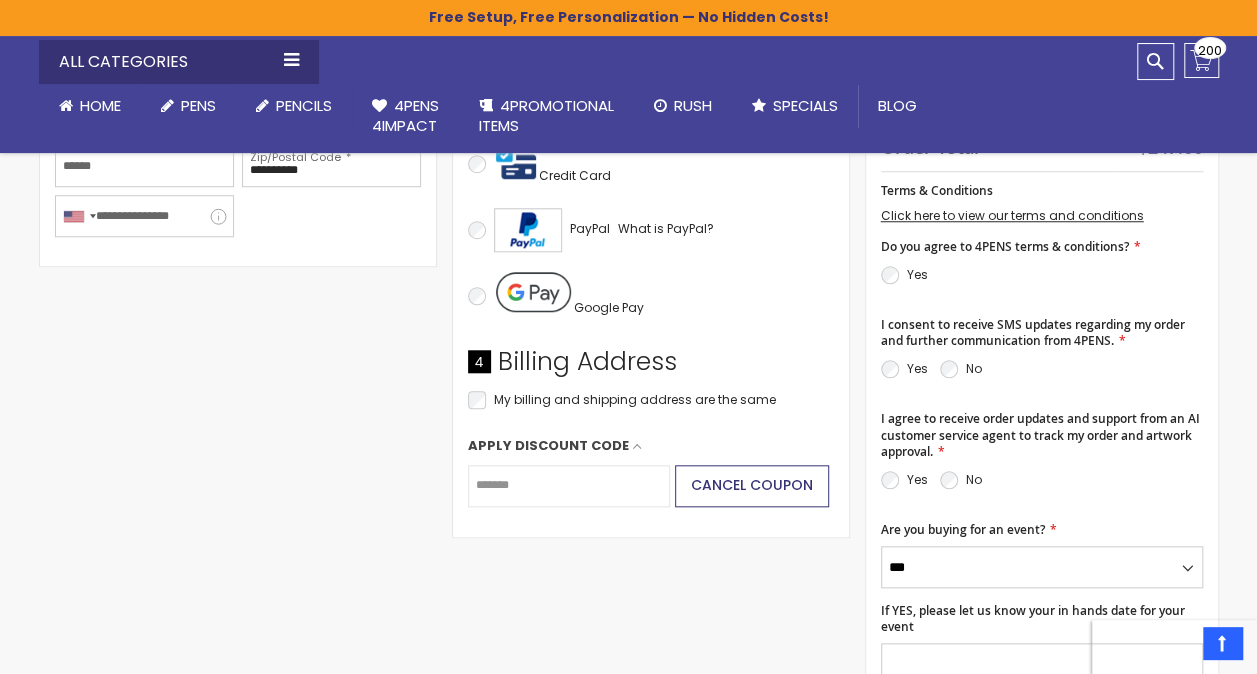 click on "Cancel coupon" at bounding box center (752, 485) 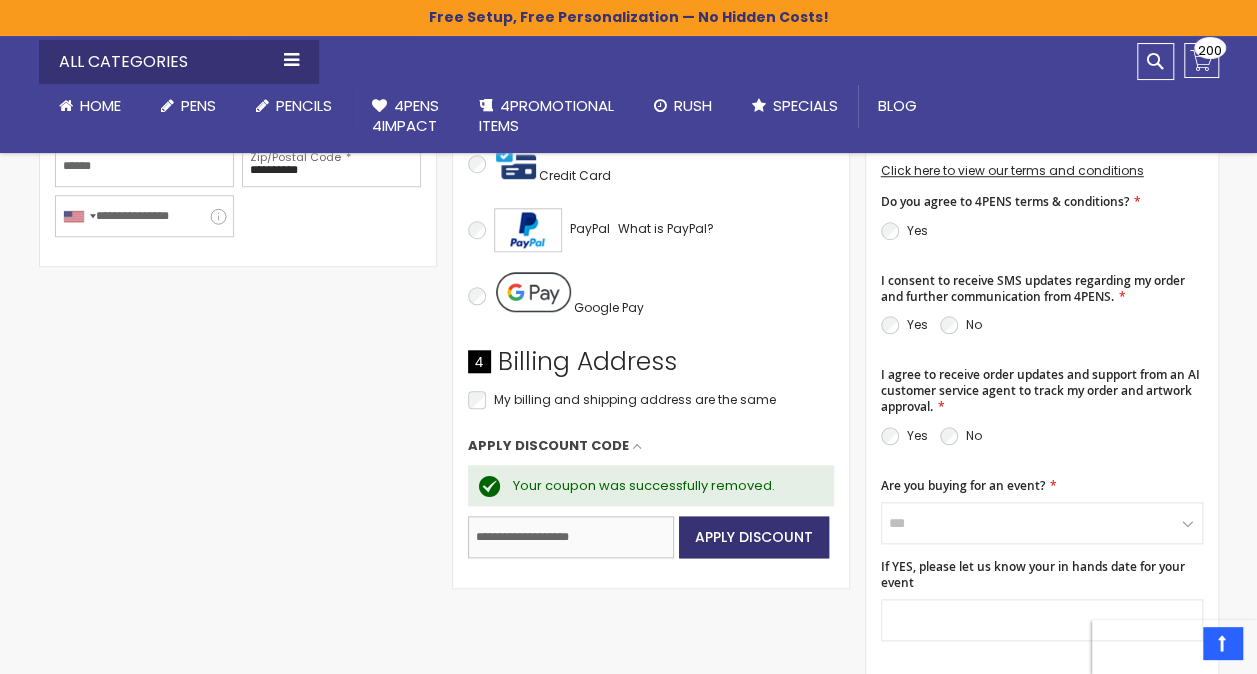 click on "Enter discount code" at bounding box center (571, 537) 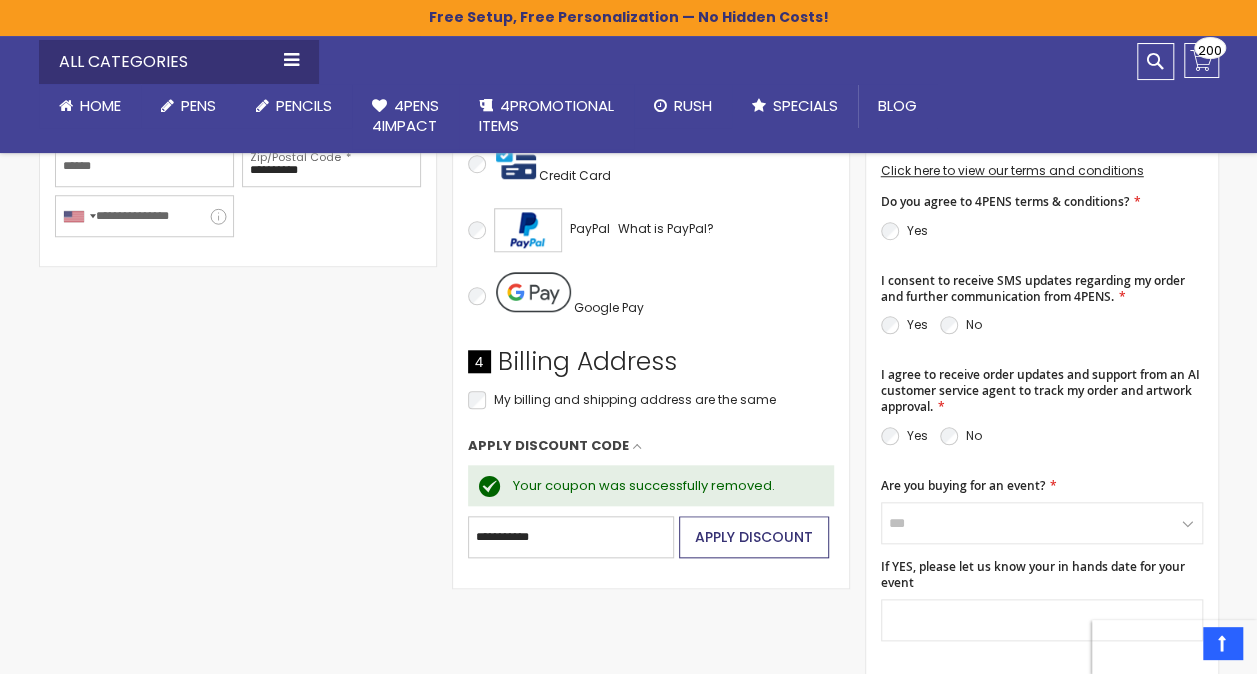 click on "Apply Discount" at bounding box center (754, 537) 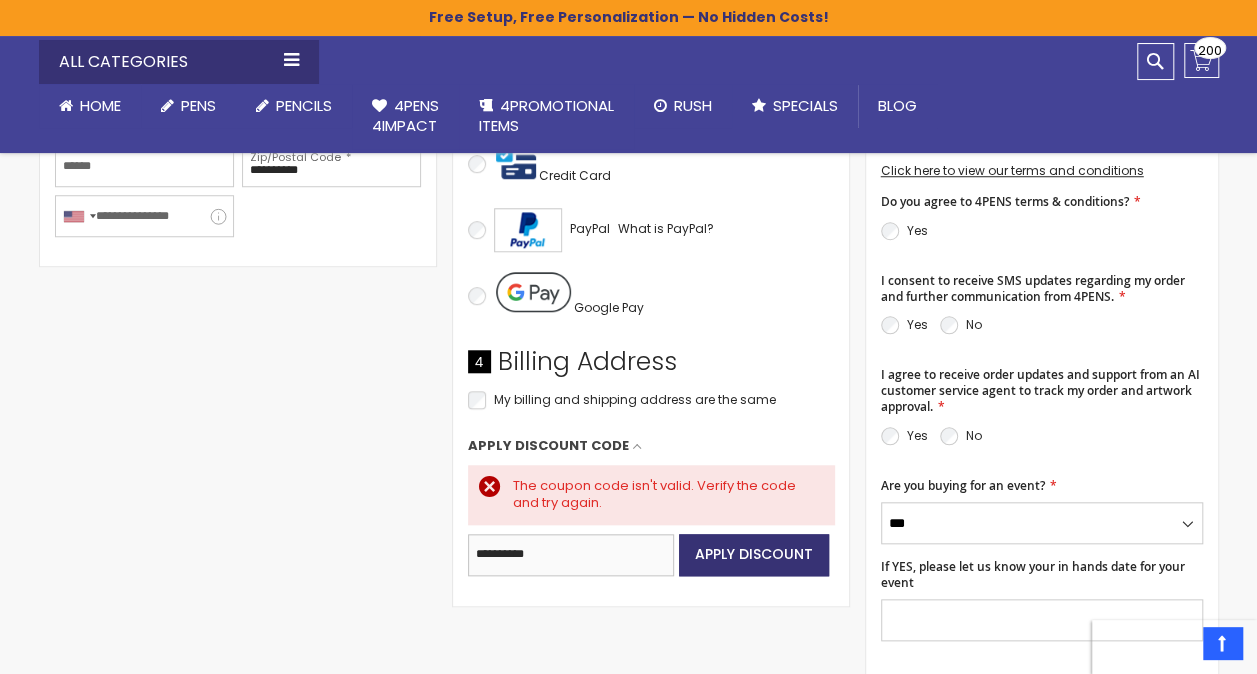 click on "**********" at bounding box center (571, 555) 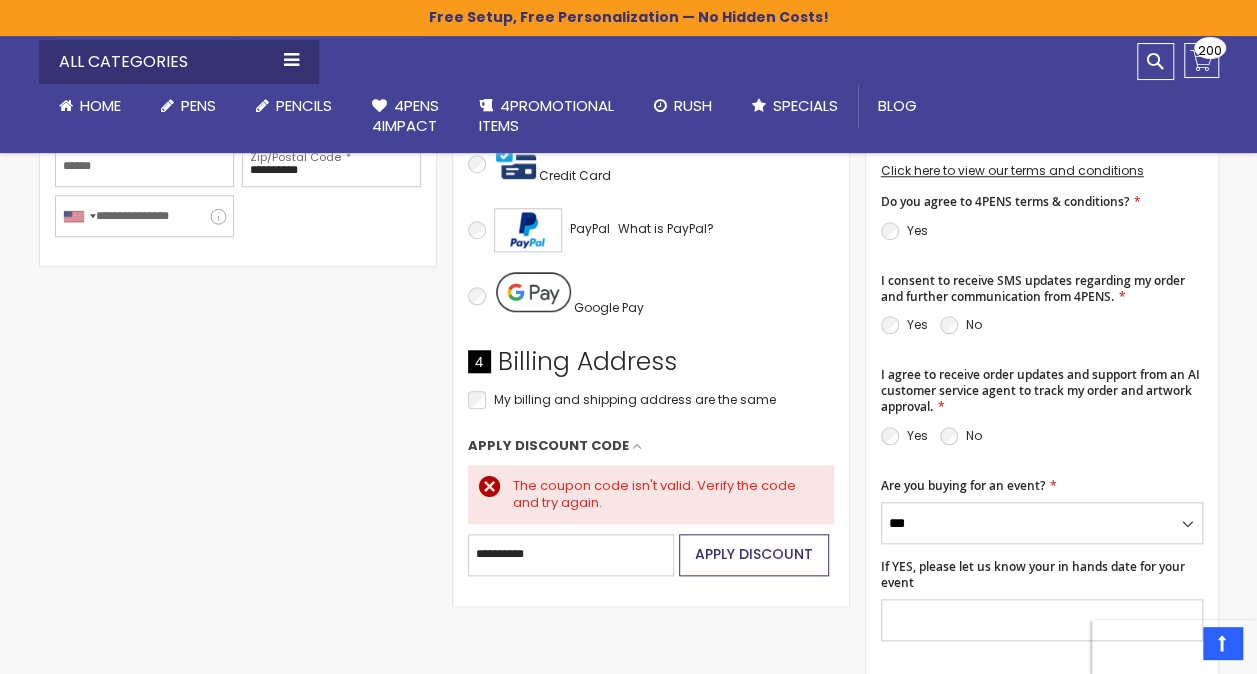 click on "Apply Discount" at bounding box center (754, 554) 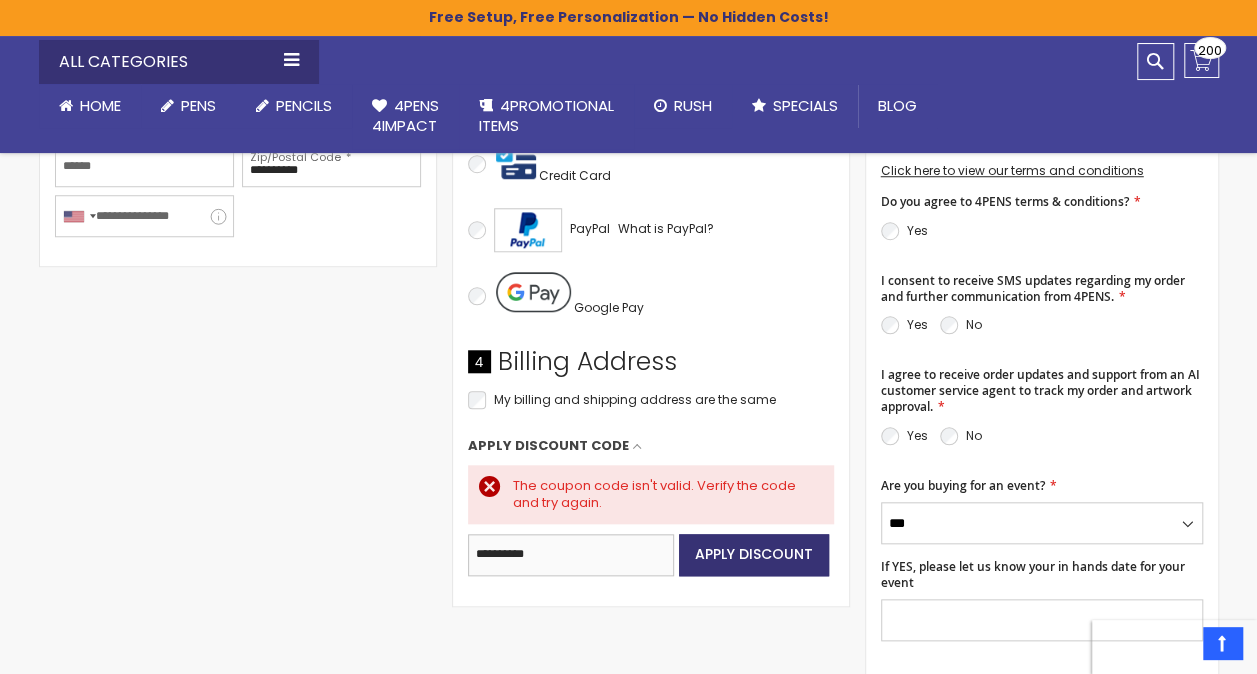 drag, startPoint x: 588, startPoint y: 560, endPoint x: 423, endPoint y: 550, distance: 165.30275 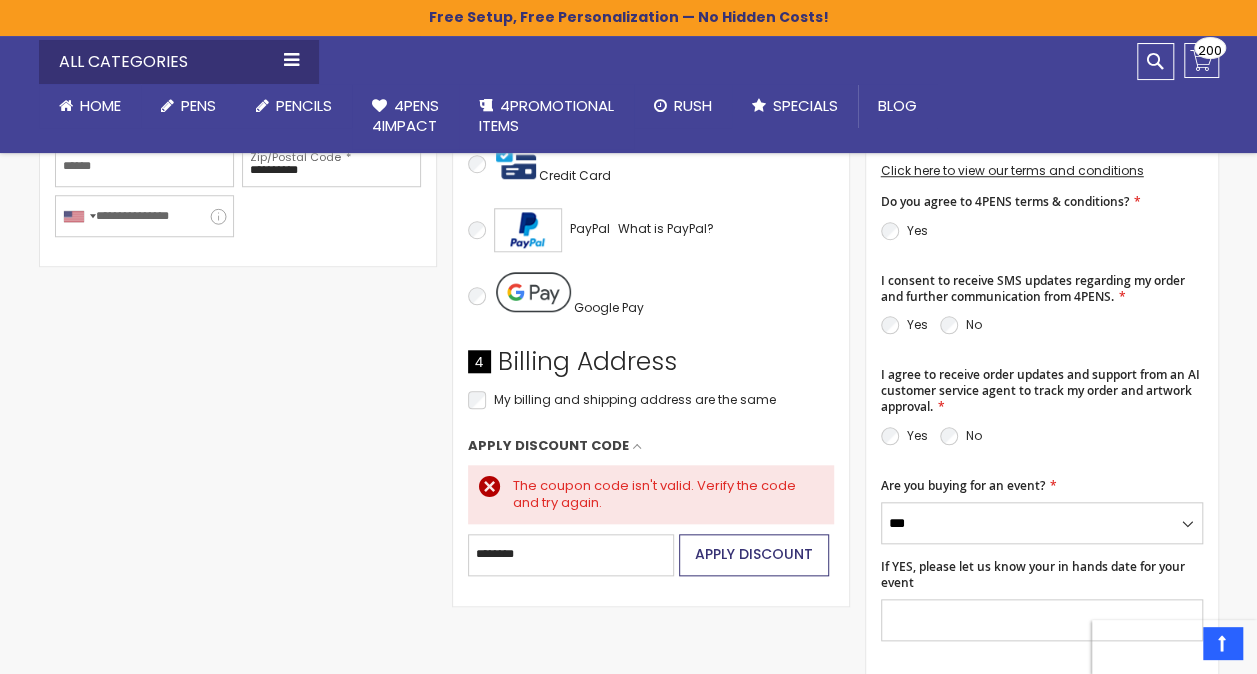 click on "Apply Discount" at bounding box center (754, 554) 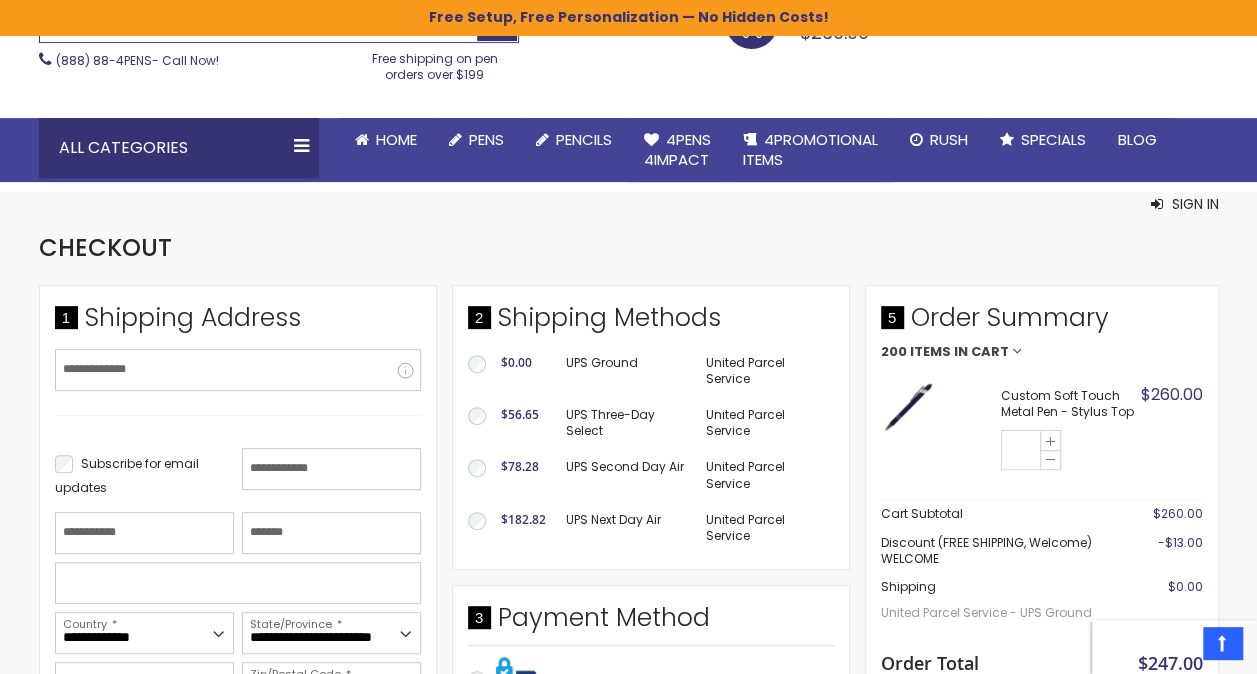 scroll, scrollTop: 247, scrollLeft: 0, axis: vertical 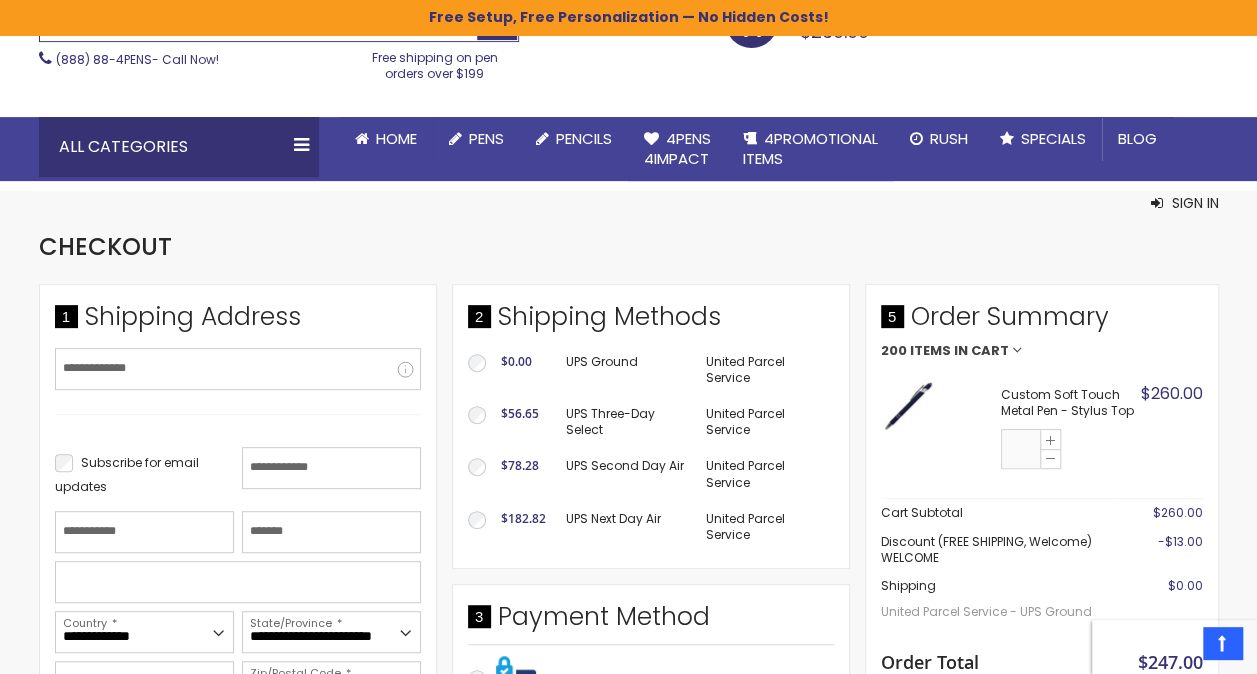 click on "***" at bounding box center (1022, 450) 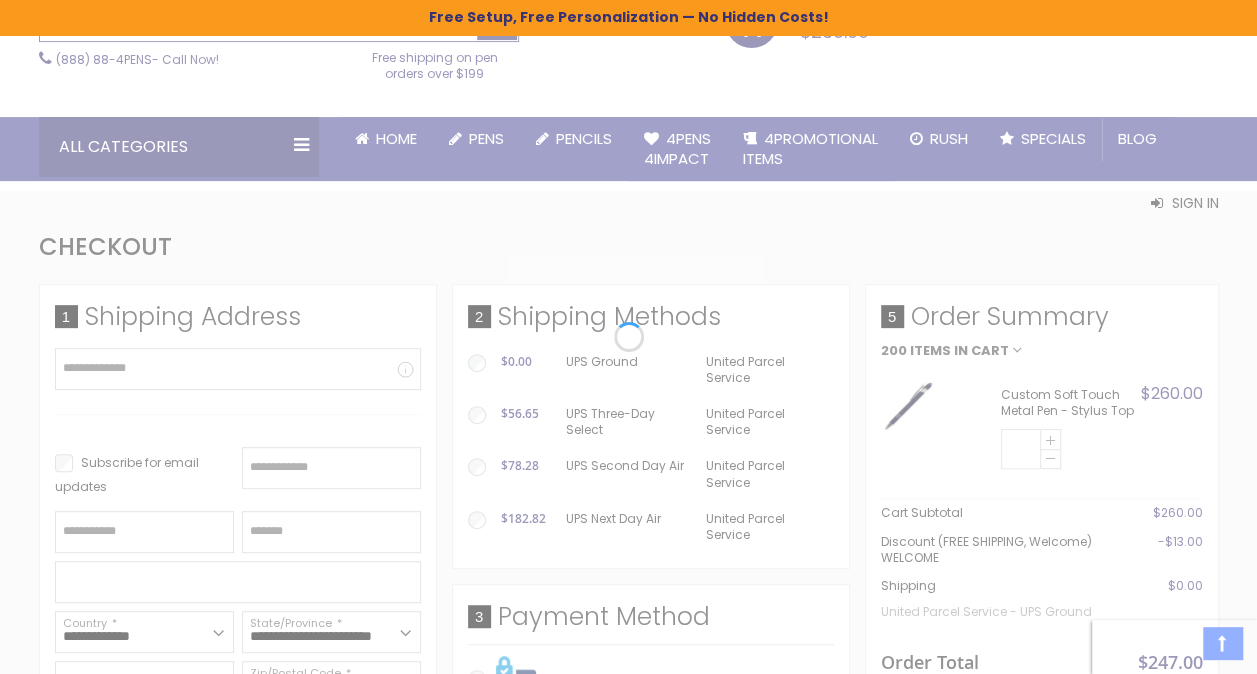 click on "Please wait...
The store will not work correctly when cookies are disabled.
Free Setup, Free Personalization — No Hidden Costs!
Skip to Content
sample
Wishlist
Sign Out
Sign In
Sign In
Login
Forgot Your Password?" at bounding box center (628, 90) 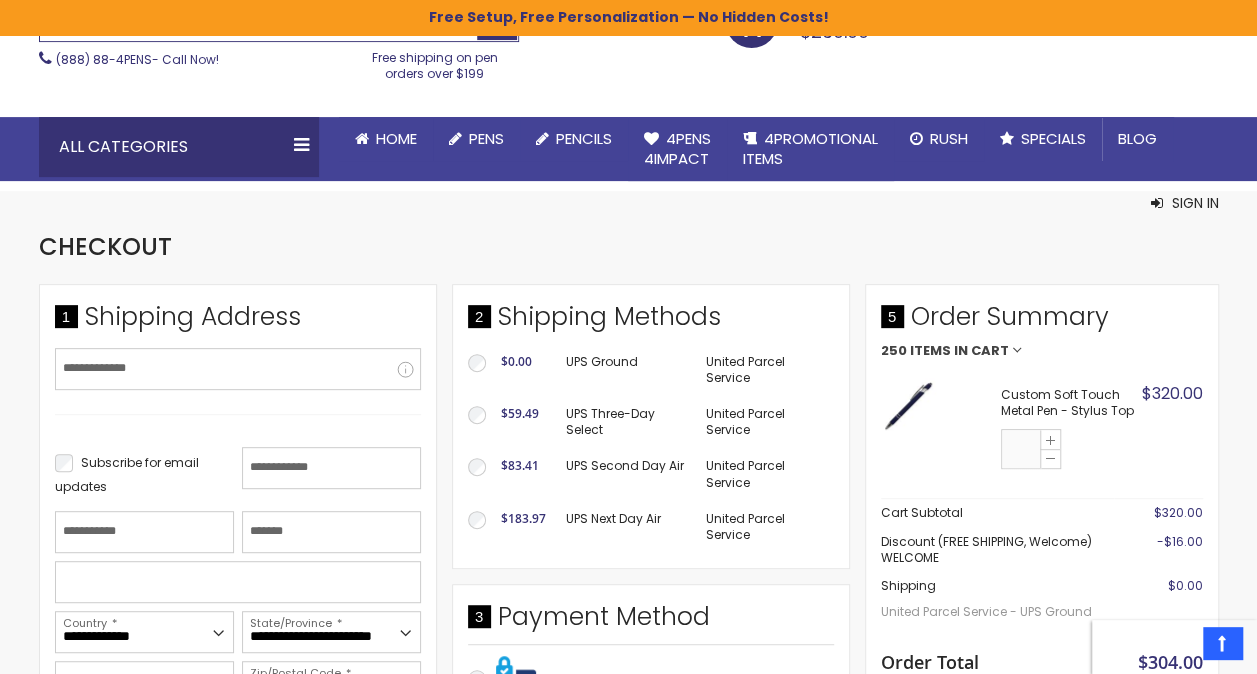 click on "***" at bounding box center (1022, 450) 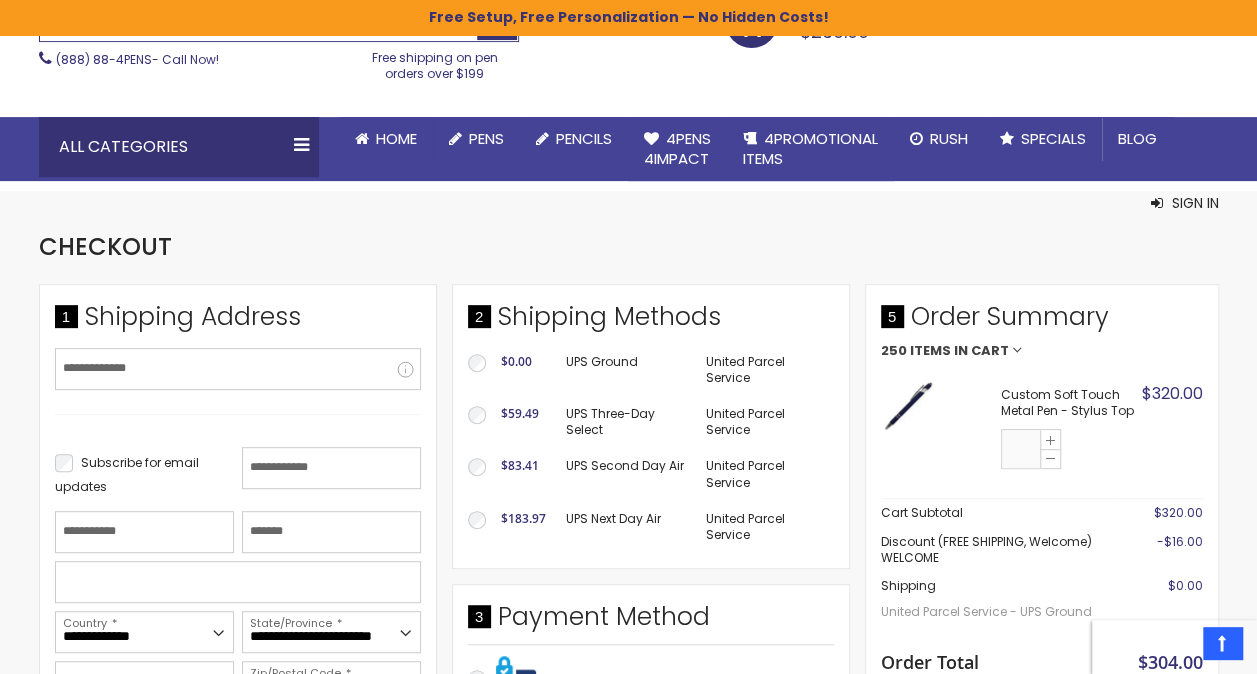 type on "***" 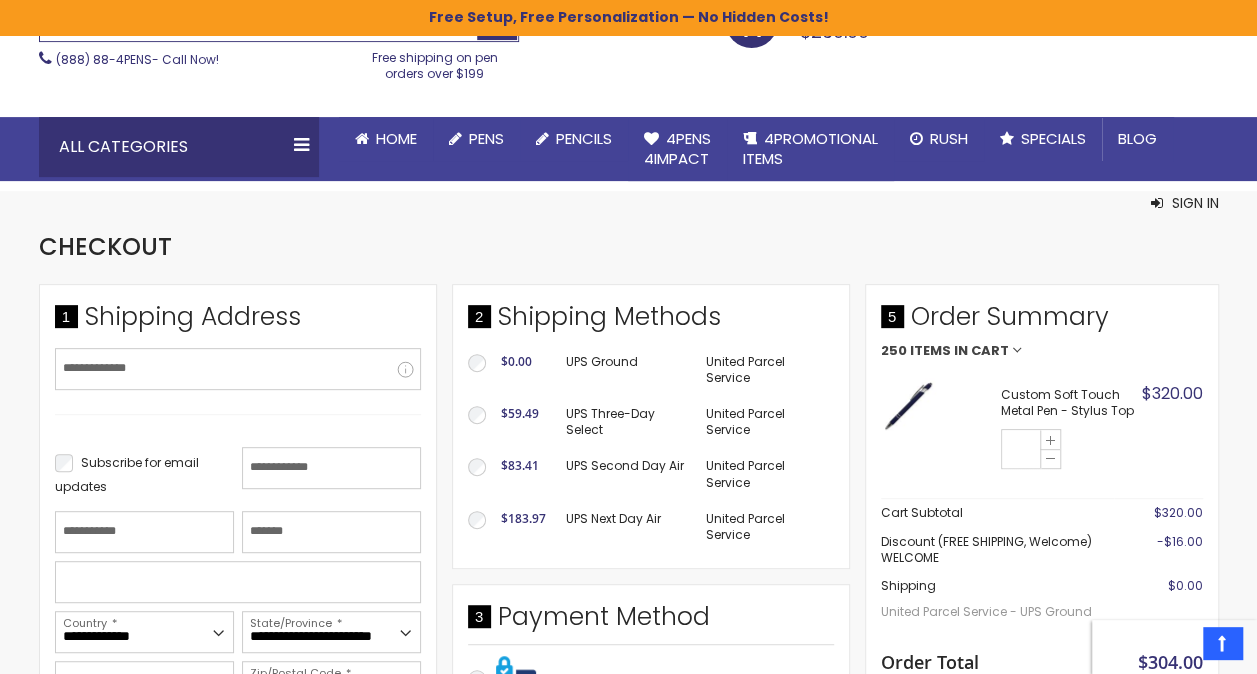click on "Please wait...
The store will not work correctly when cookies are disabled.
Free Setup, Free Personalization — No Hidden Costs!
Skip to Content
sample
Wishlist
Sign Out
Sign In
Sign In
Login
Forgot Your Password?" at bounding box center (628, 90) 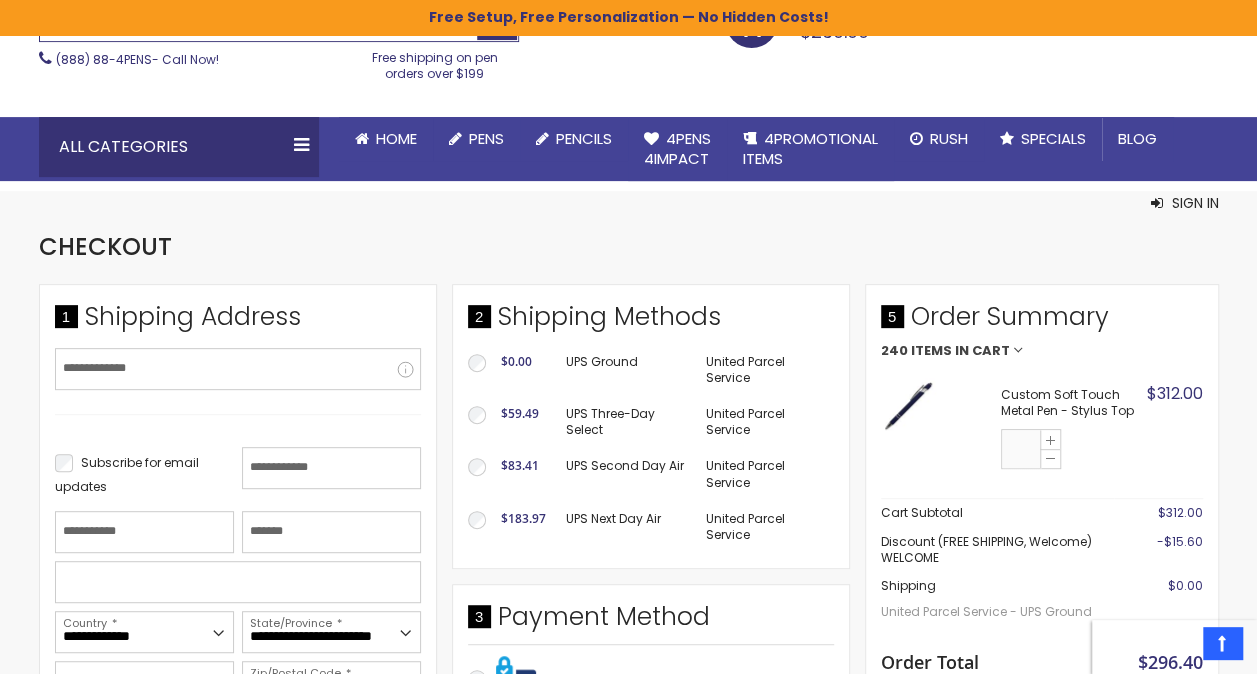 click on "***" at bounding box center (1022, 450) 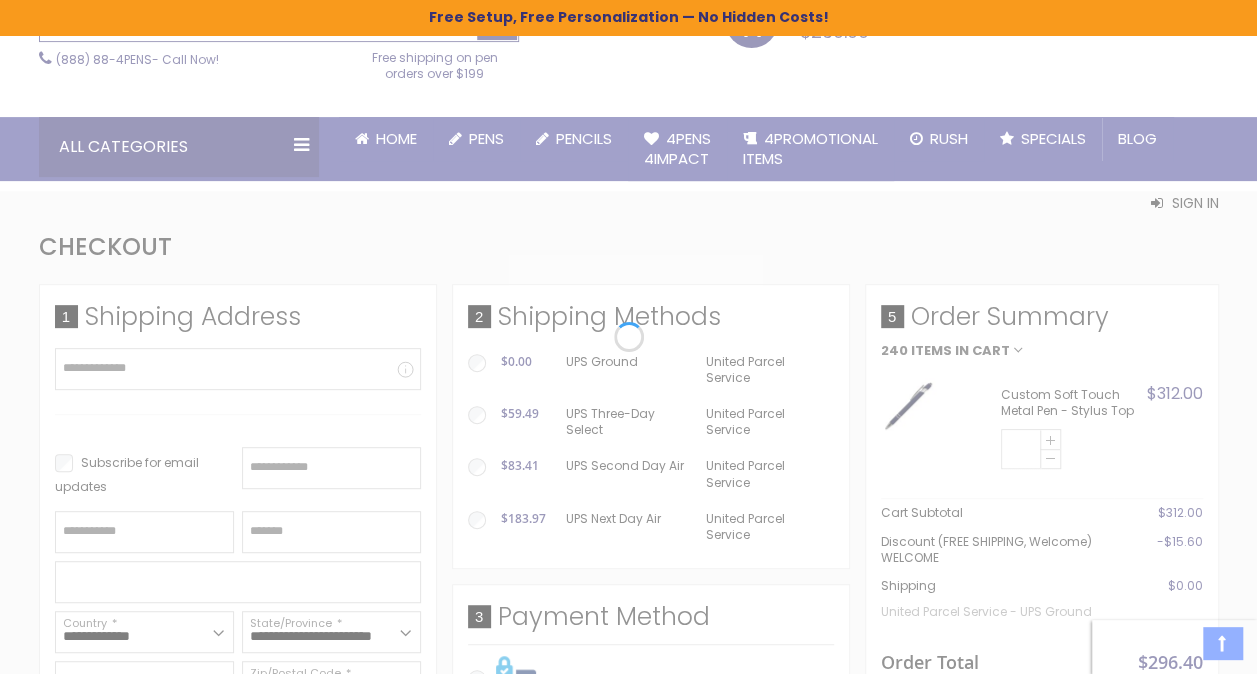 click on "Please wait...
The store will not work correctly when cookies are disabled.
Free Setup, Free Personalization — No Hidden Costs!
Skip to Content
sample
Wishlist
Sign Out
Sign In
Sign In
Login
Forgot Your Password?" at bounding box center [628, 90] 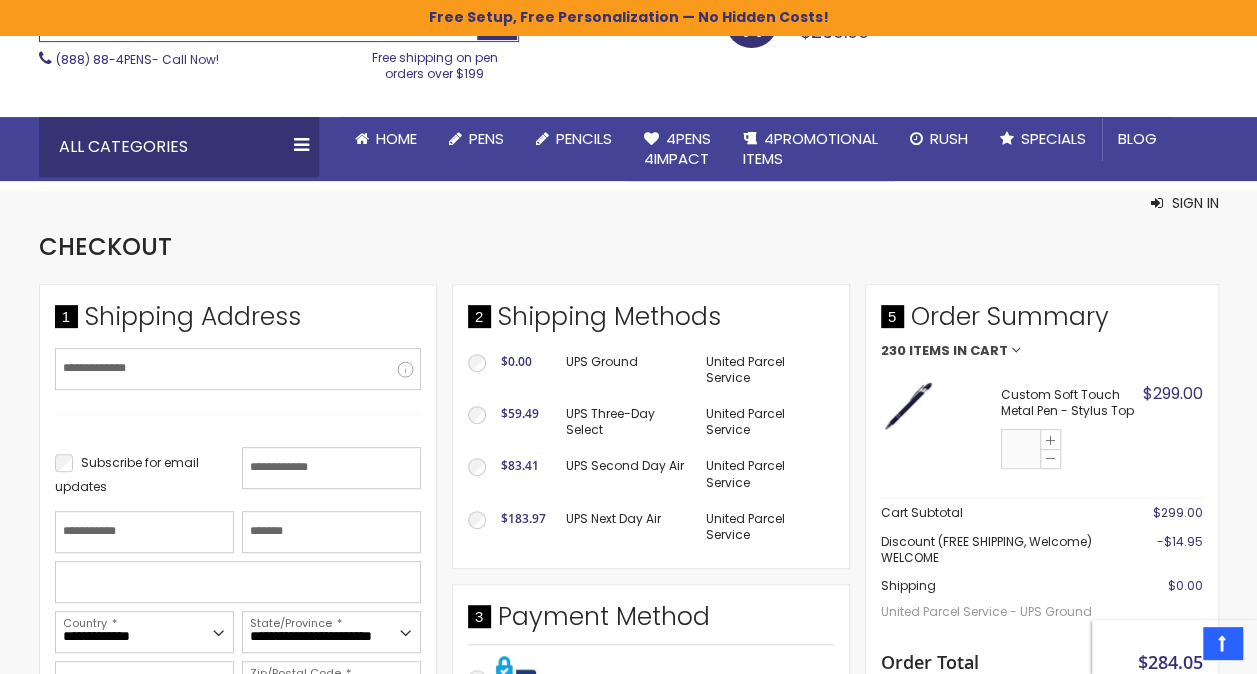 click on "***" at bounding box center (1022, 450) 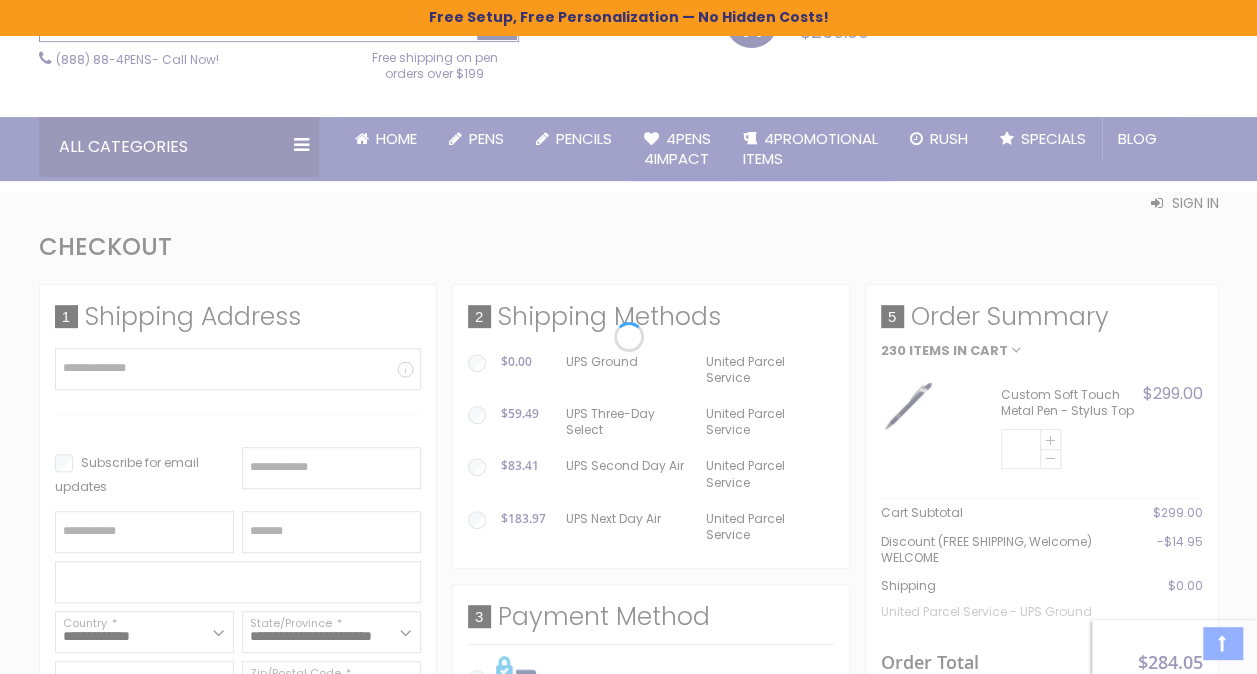 click on "Please wait...
The store will not work correctly when cookies are disabled.
Free Setup, Free Personalization — No Hidden Costs!
Skip to Content
sample
Wishlist
Sign Out
Sign In
Sign In
Login
Forgot Your Password?" at bounding box center [628, 90] 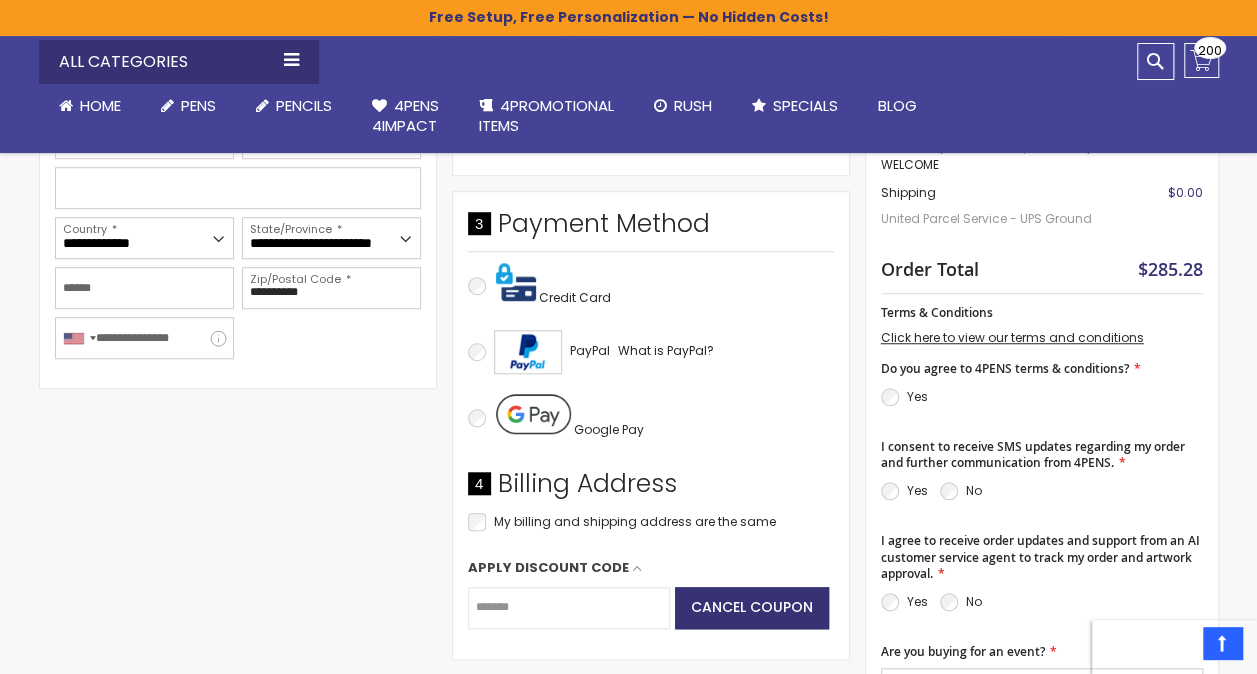 scroll, scrollTop: 653, scrollLeft: 0, axis: vertical 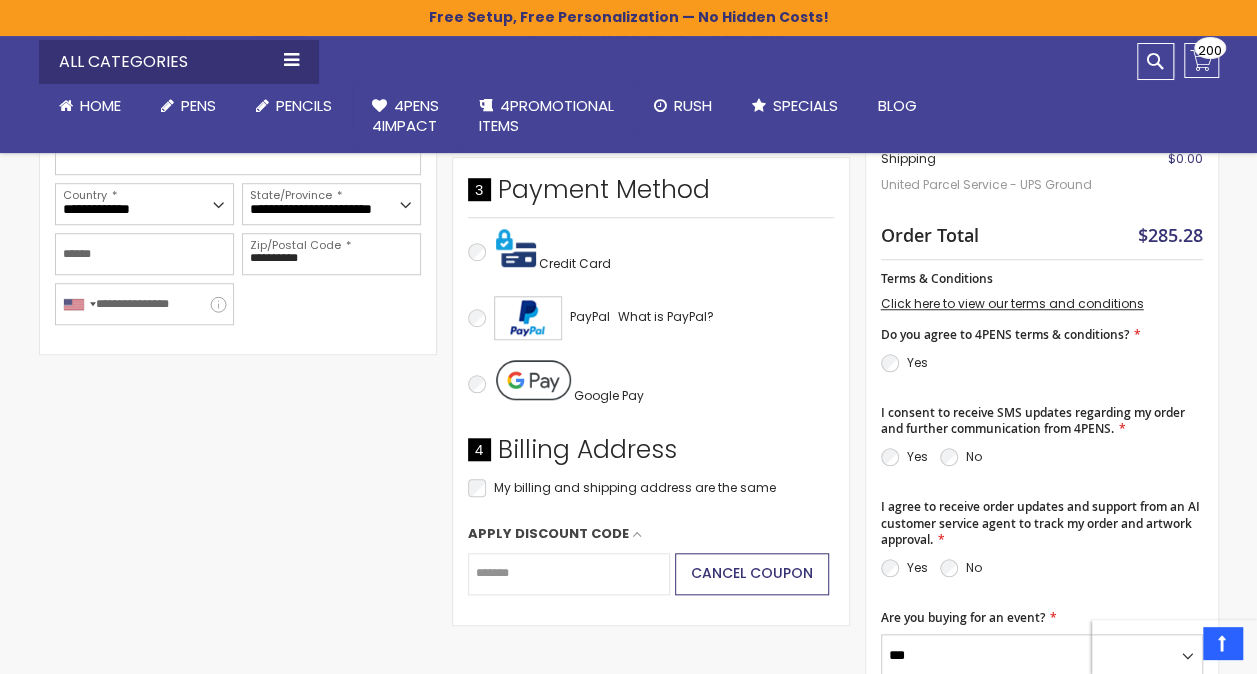 click on "Cancel coupon" at bounding box center (752, 573) 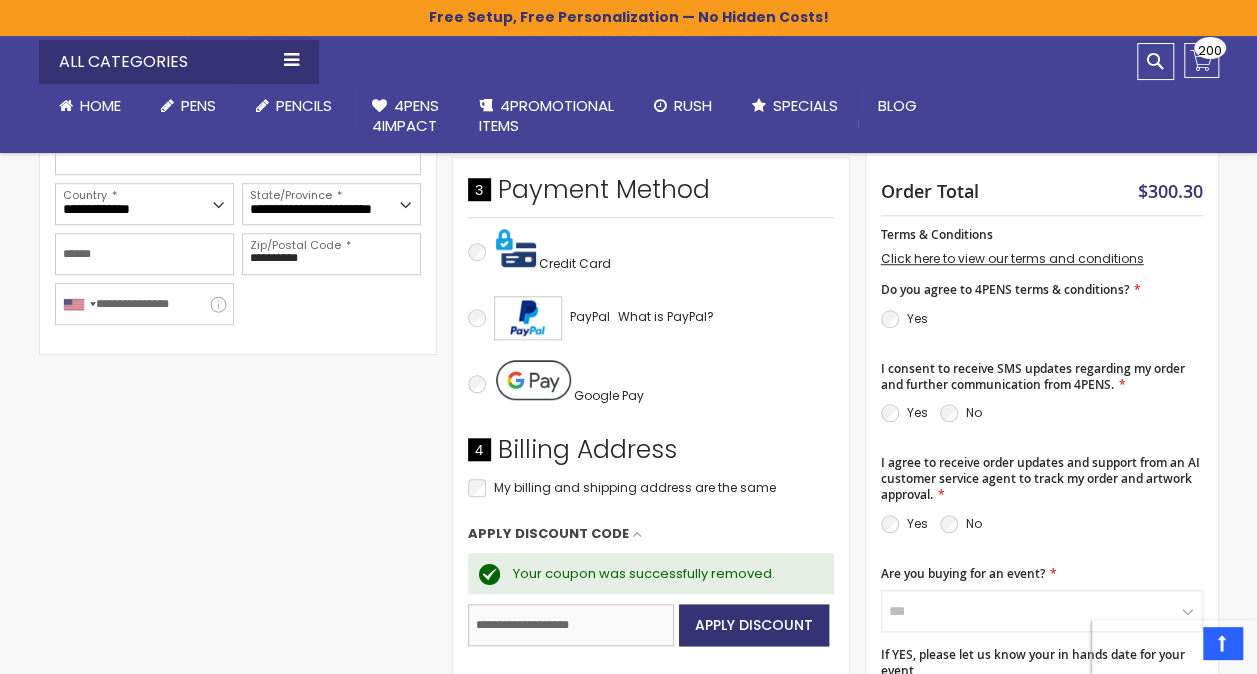 click on "Enter discount code" at bounding box center (571, 625) 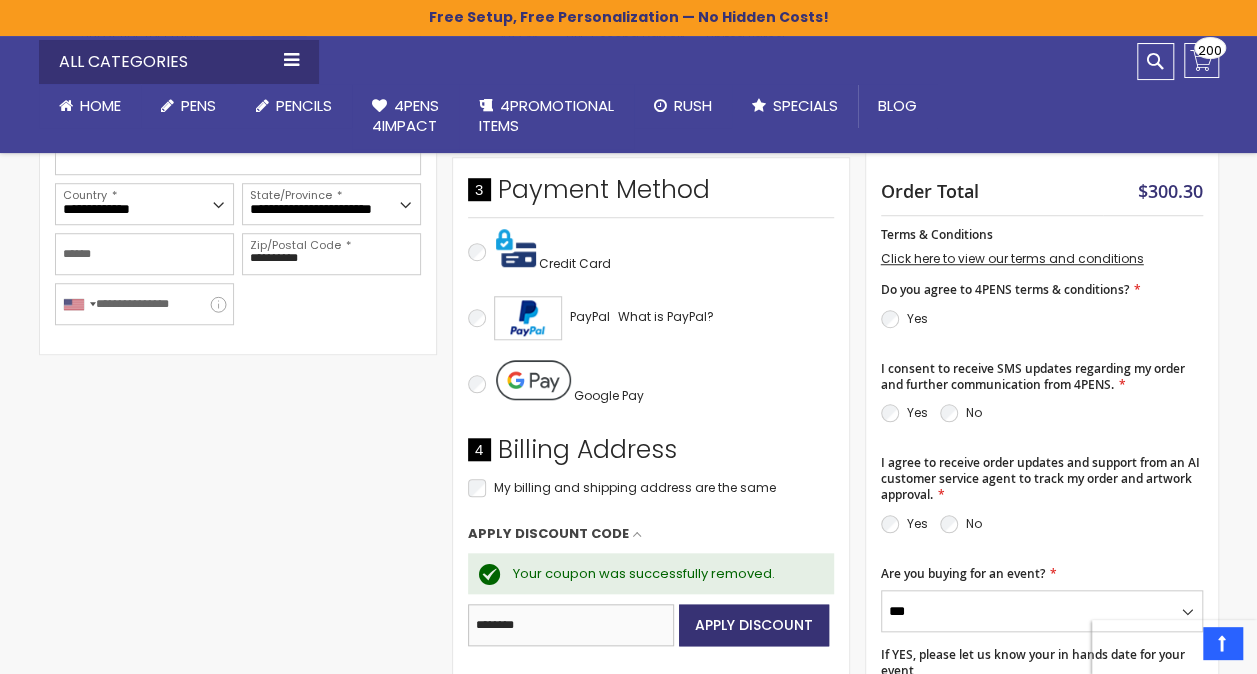 drag, startPoint x: 599, startPoint y: 631, endPoint x: 392, endPoint y: 610, distance: 208.06248 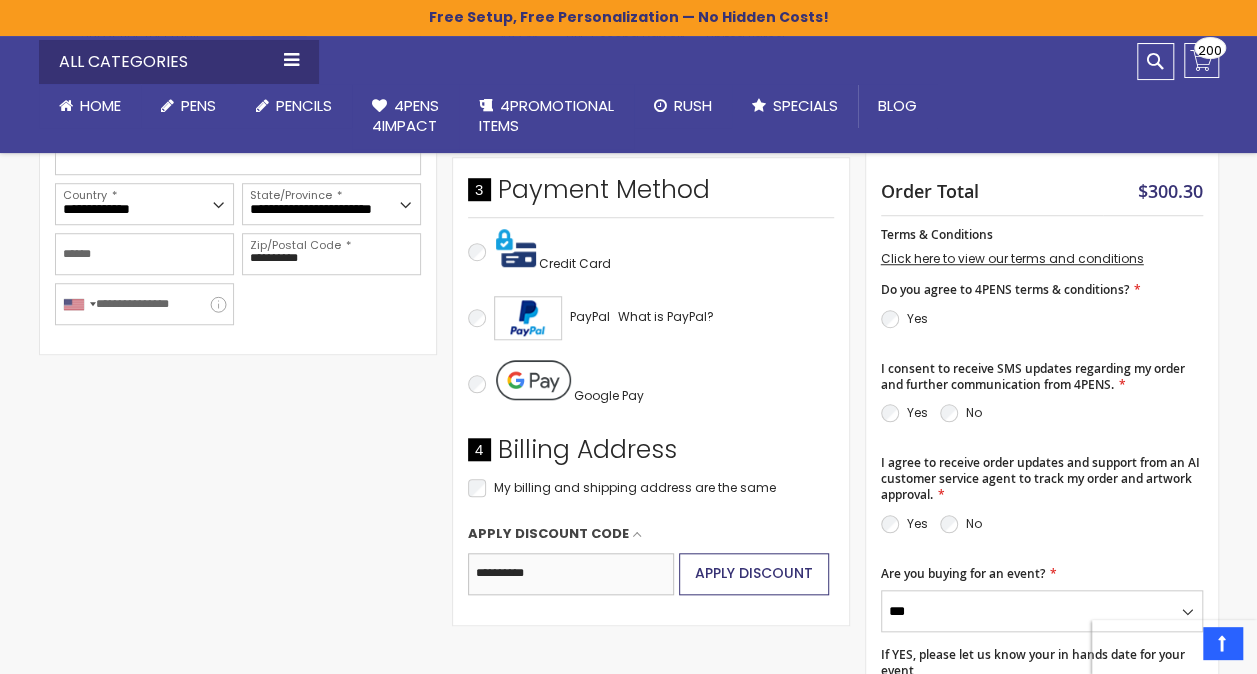 type on "**********" 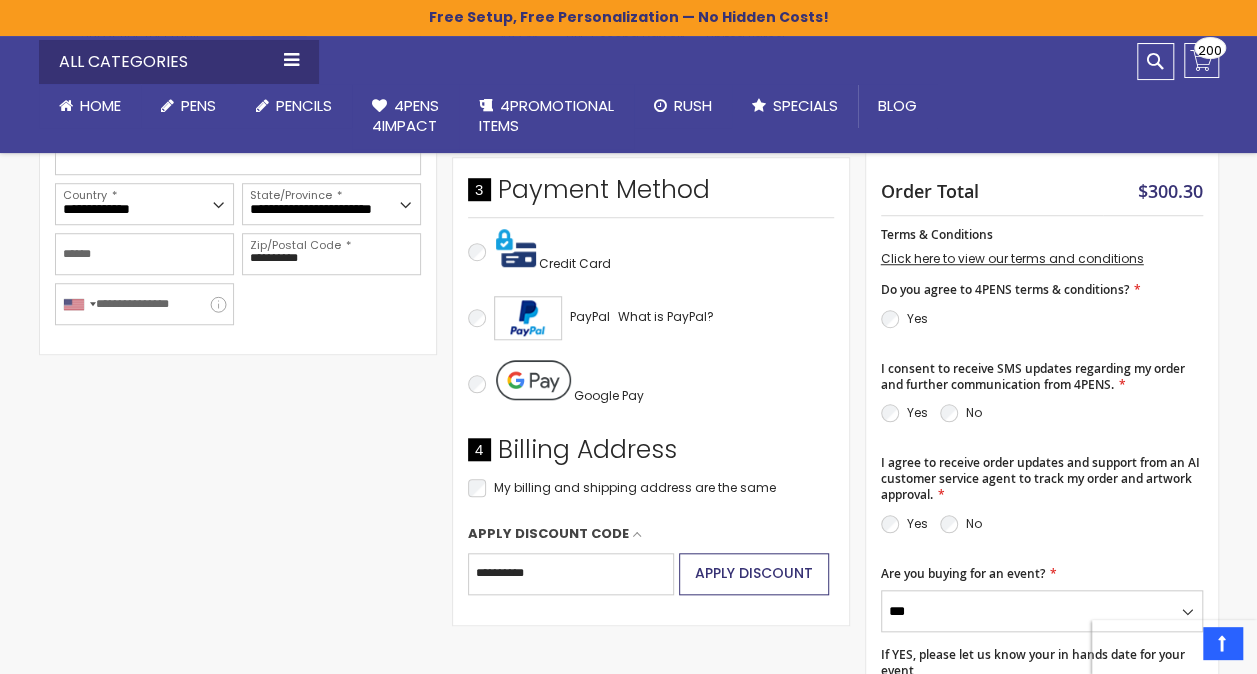 click on "Apply Discount" at bounding box center (754, 573) 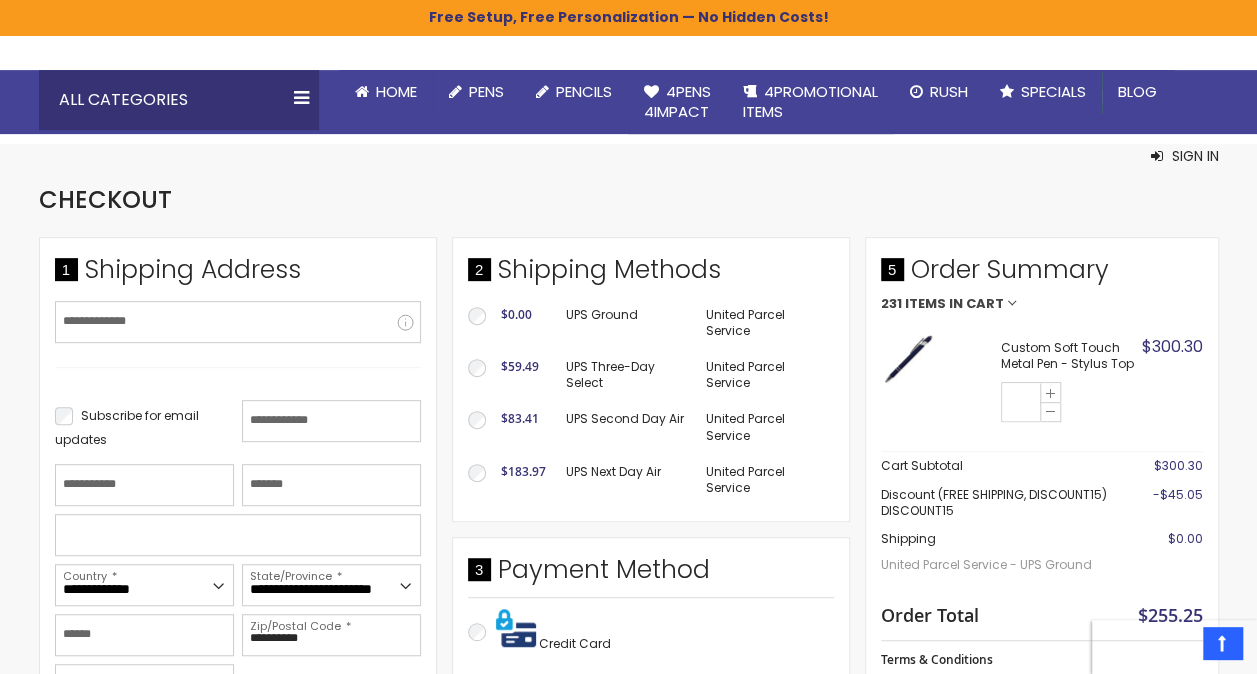 scroll, scrollTop: 303, scrollLeft: 0, axis: vertical 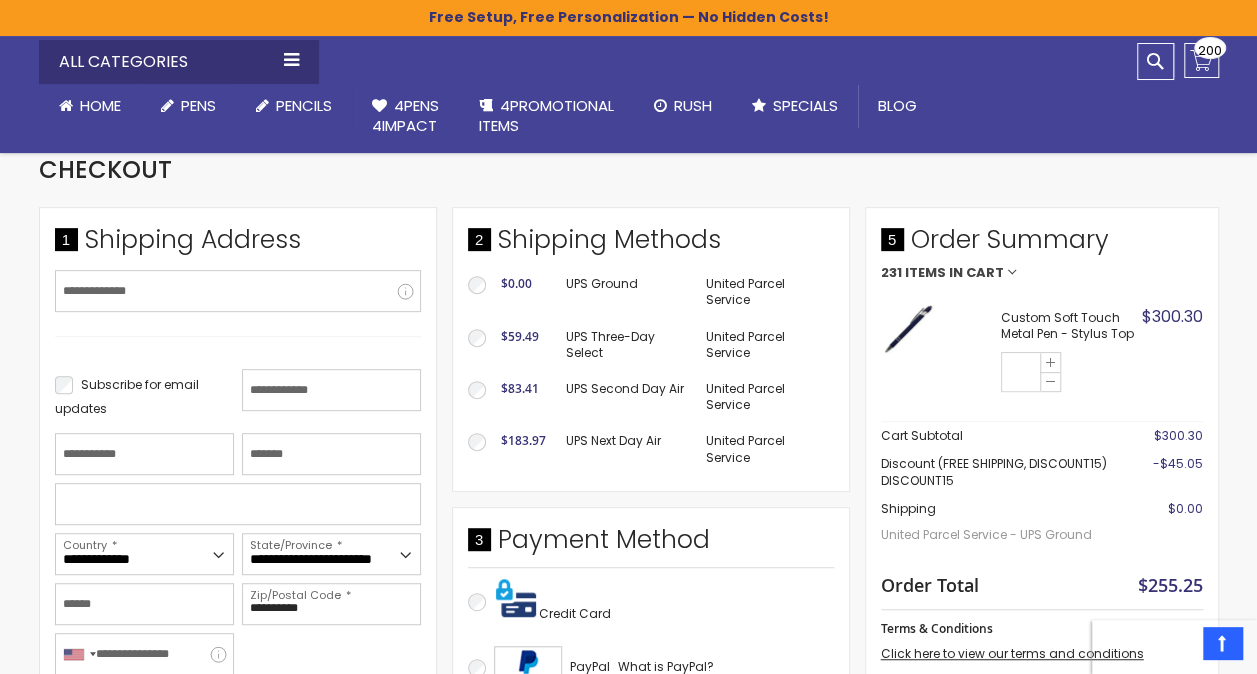 click on "Items in Cart" at bounding box center (954, 273) 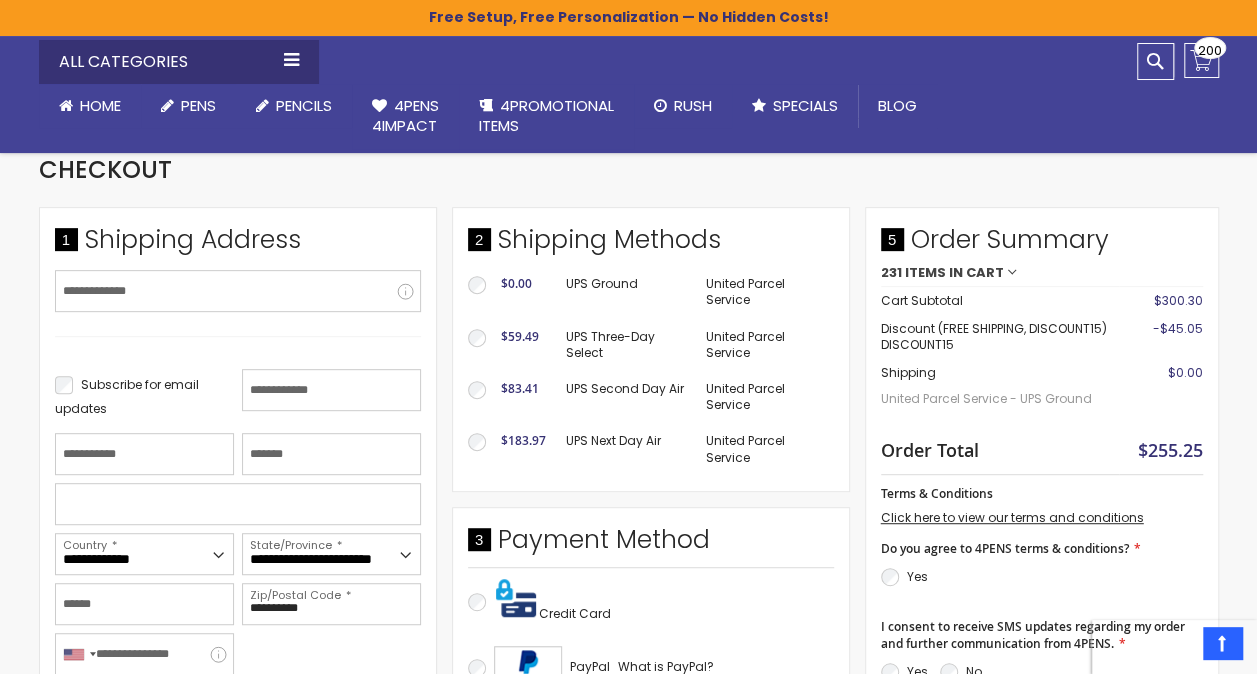 click on "Items in Cart" at bounding box center (954, 273) 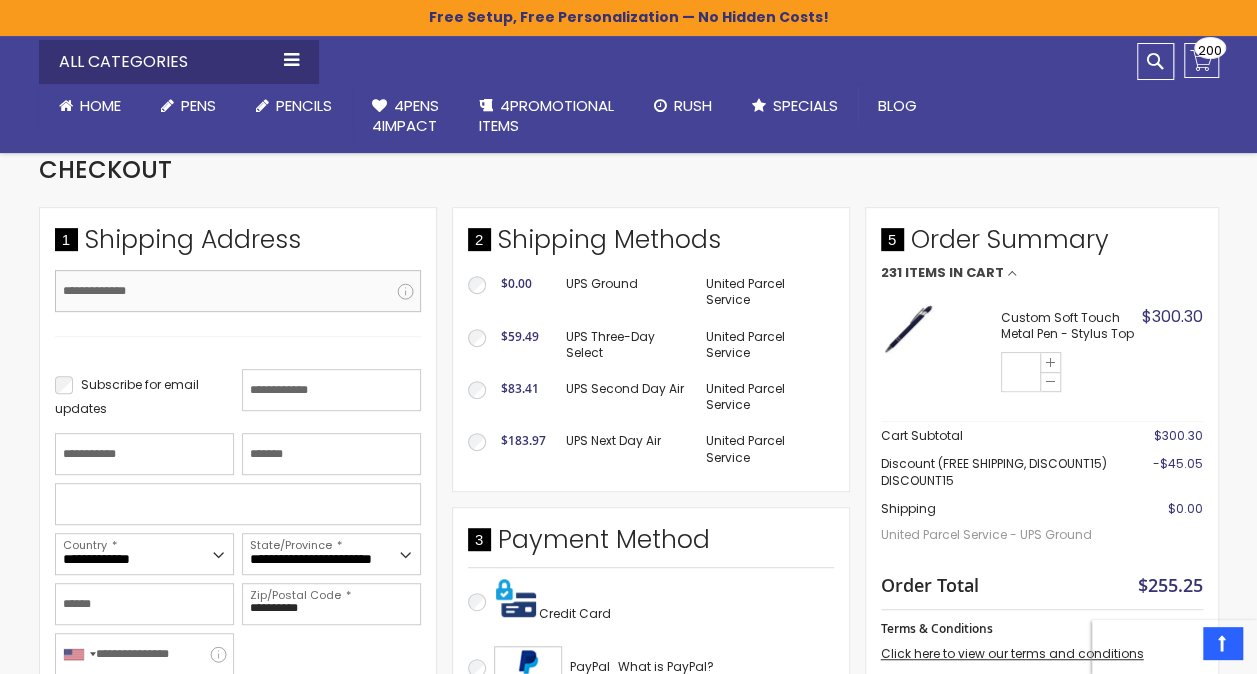 click on "Email Address" at bounding box center (238, 291) 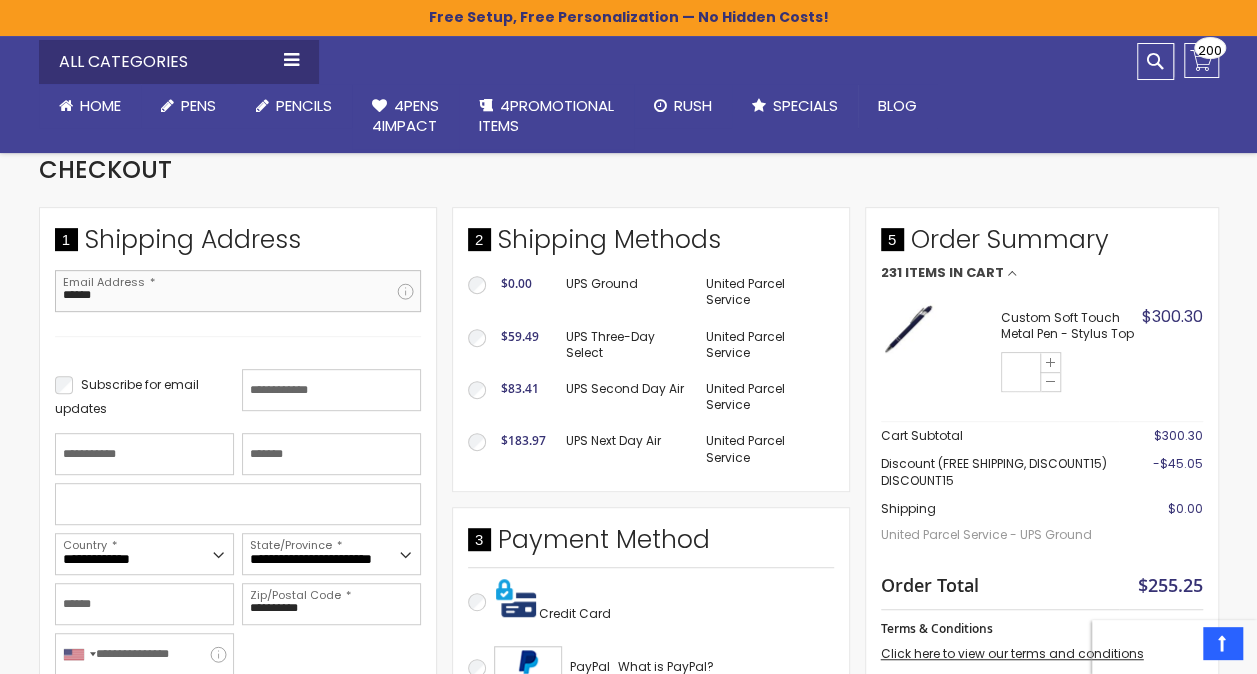 type on "**********" 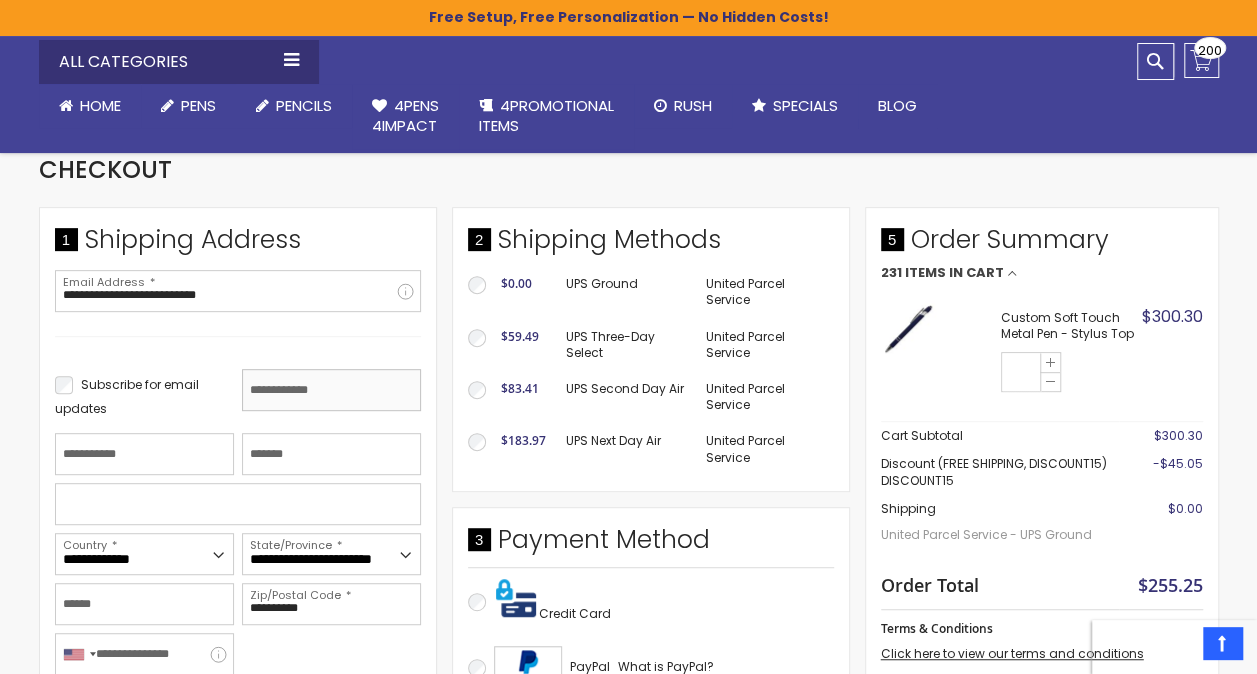 click on "First Name" at bounding box center [331, 390] 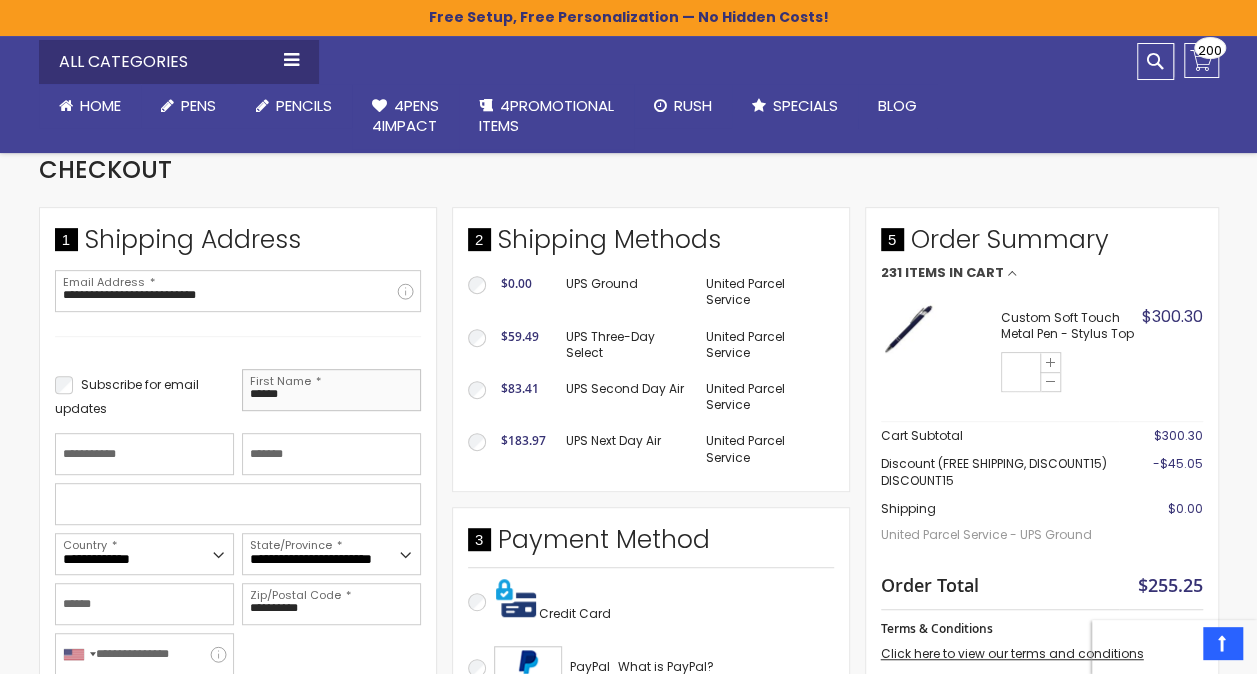type on "******" 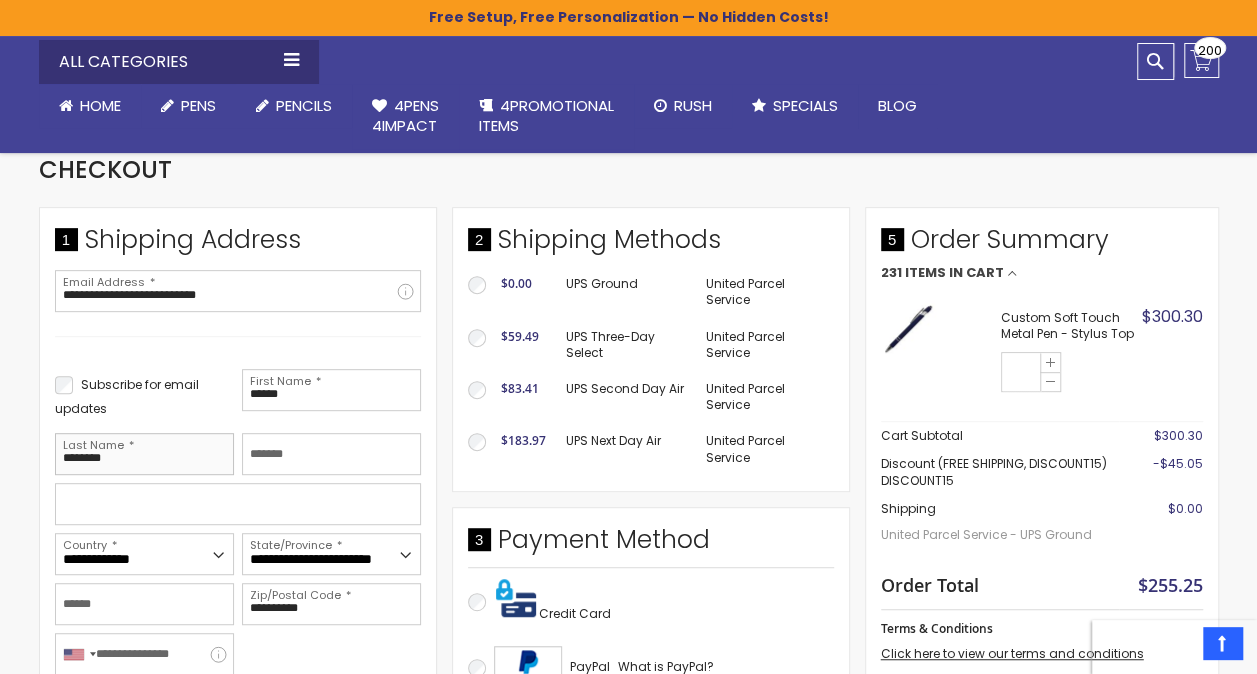 type on "********" 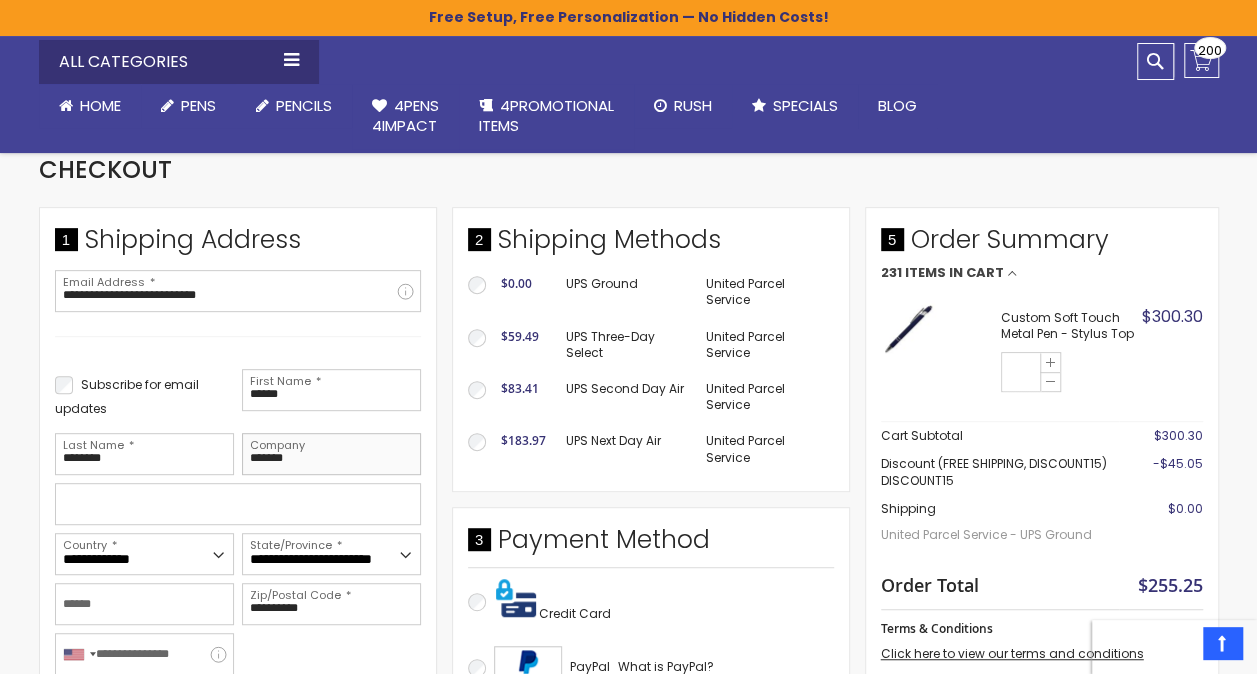 type on "*******" 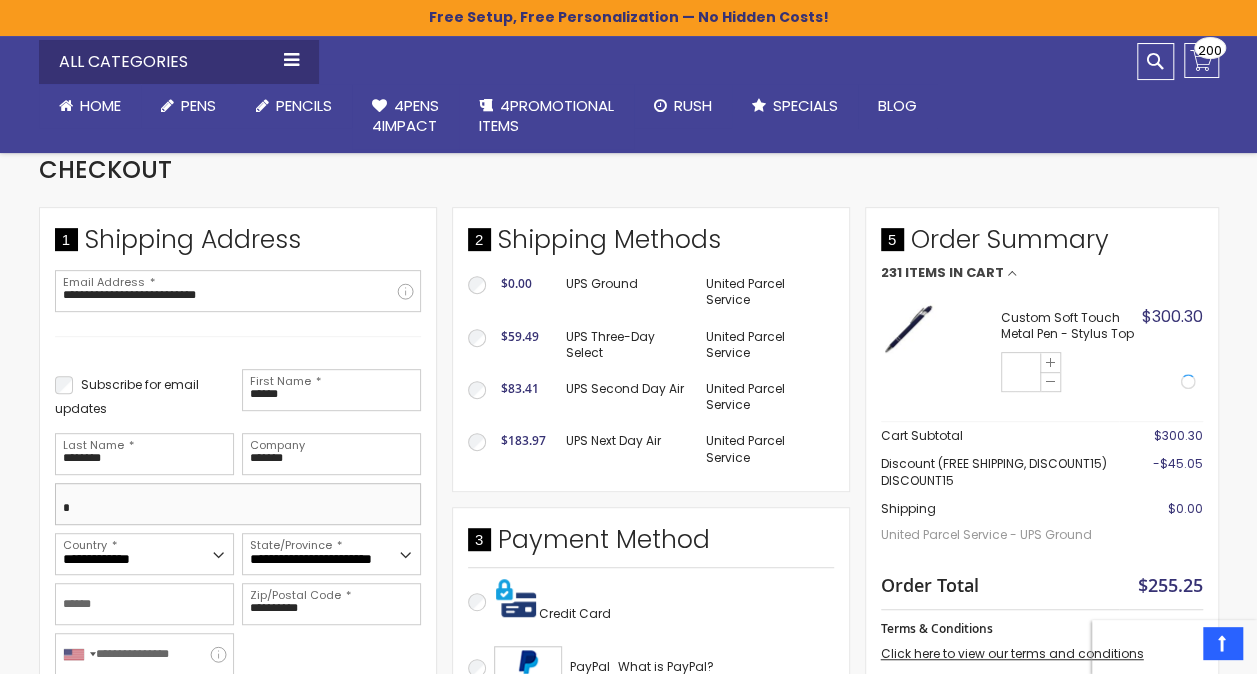 type on "**********" 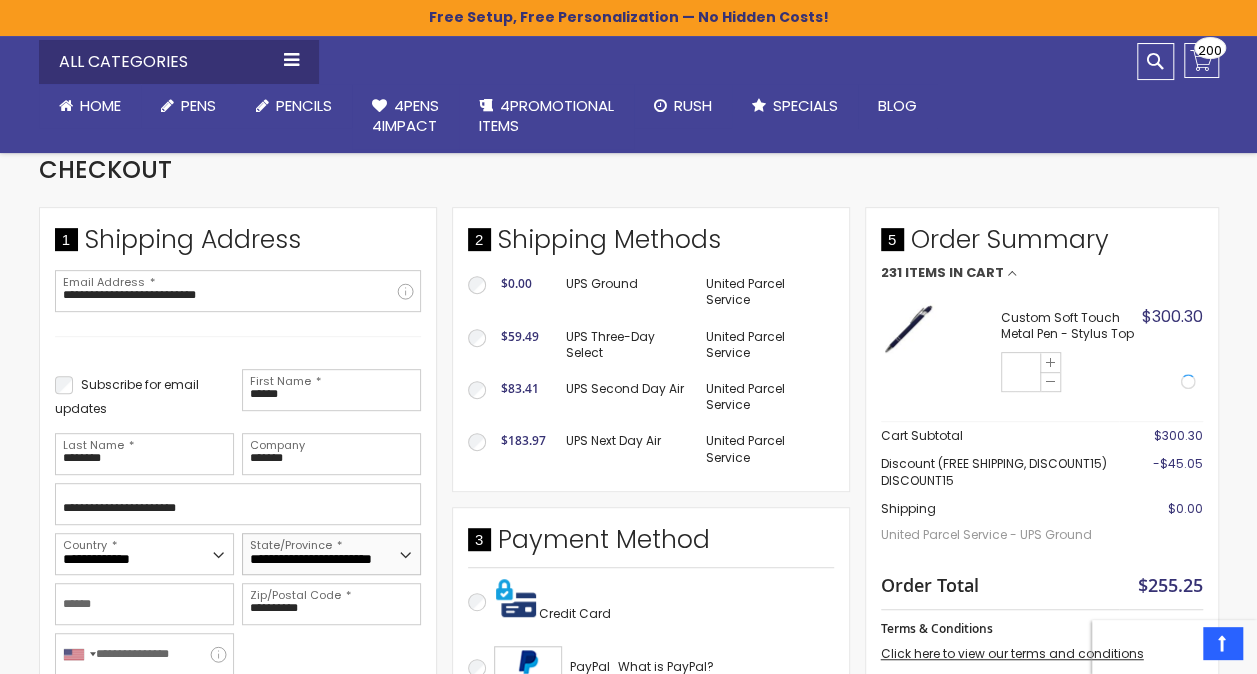 type on "**********" 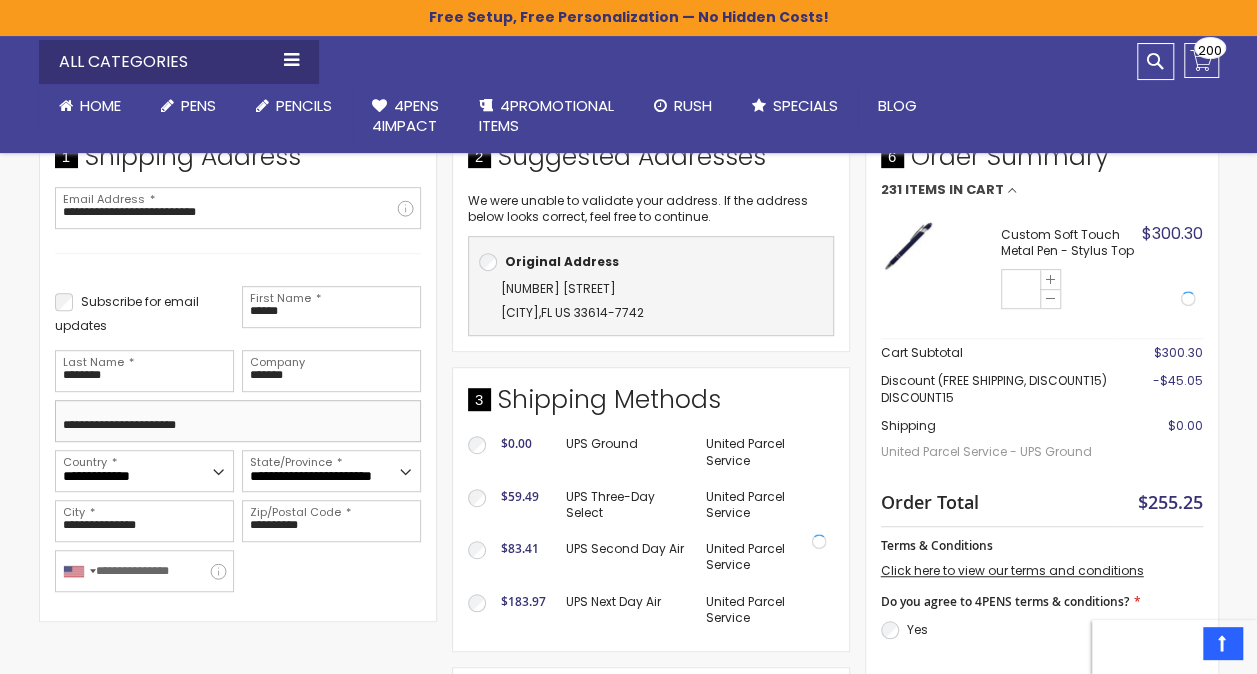 scroll, scrollTop: 385, scrollLeft: 0, axis: vertical 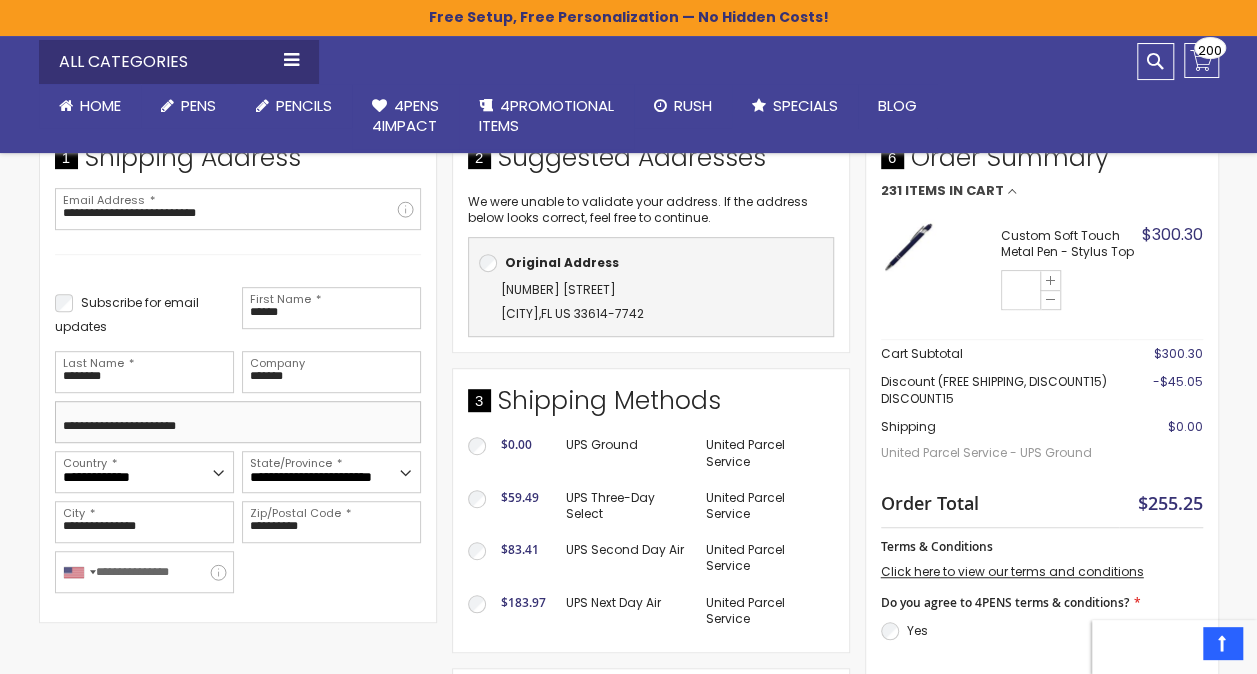 drag, startPoint x: 243, startPoint y: 421, endPoint x: -4, endPoint y: 400, distance: 247.8911 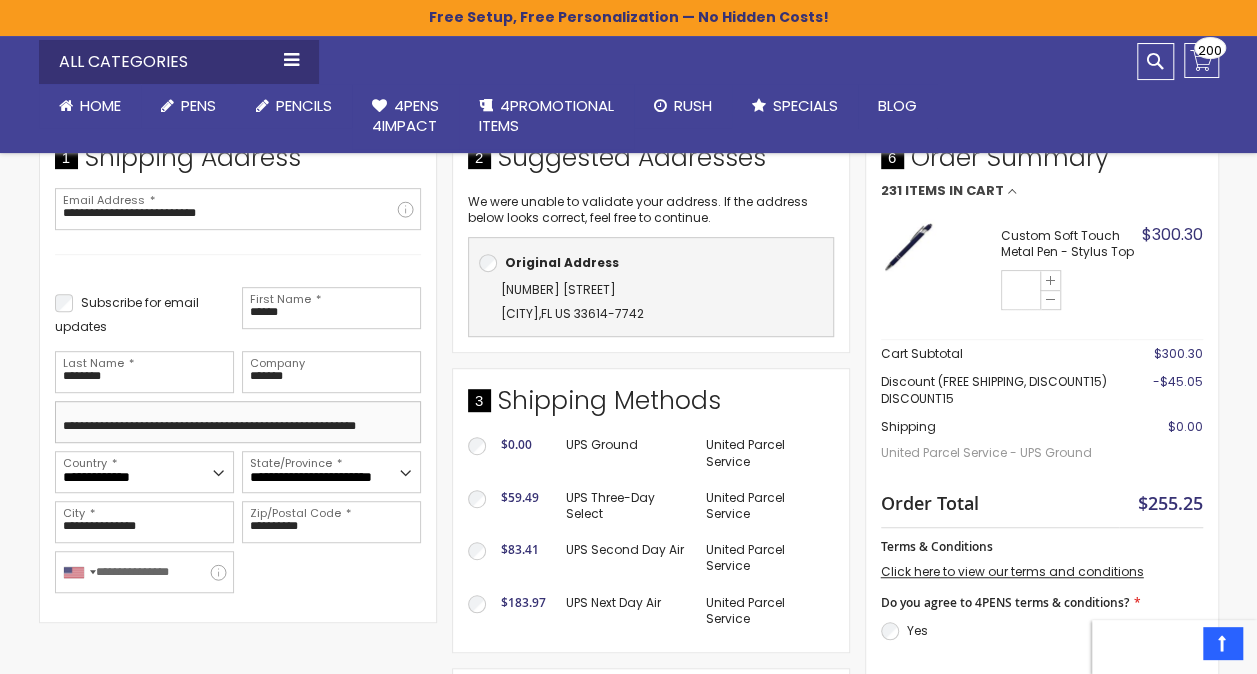 scroll, scrollTop: 0, scrollLeft: 6, axis: horizontal 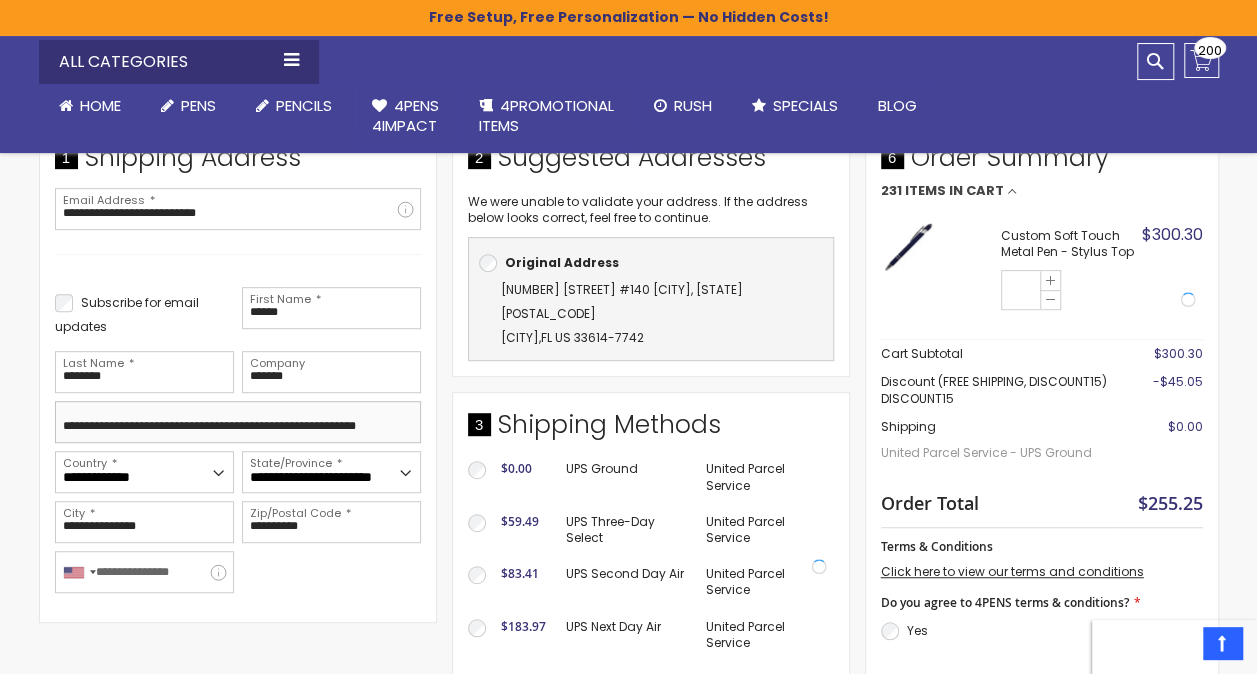 drag, startPoint x: 234, startPoint y: 423, endPoint x: 592, endPoint y: 413, distance: 358.13965 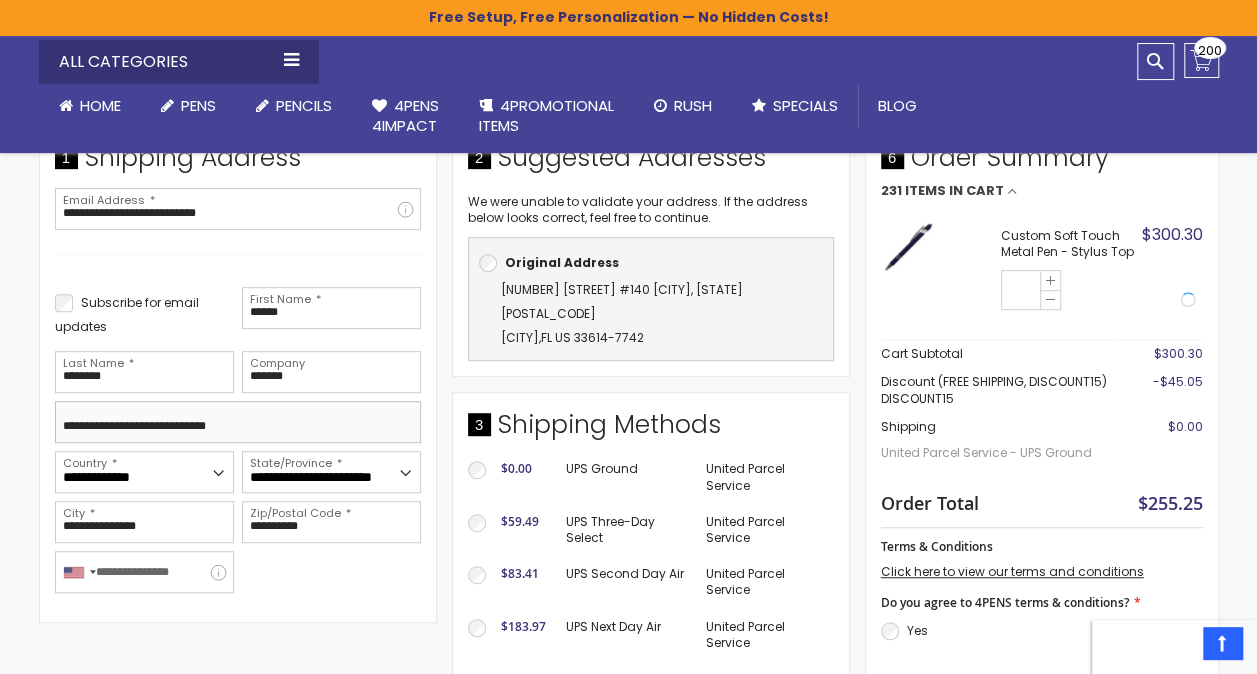 scroll, scrollTop: 0, scrollLeft: 0, axis: both 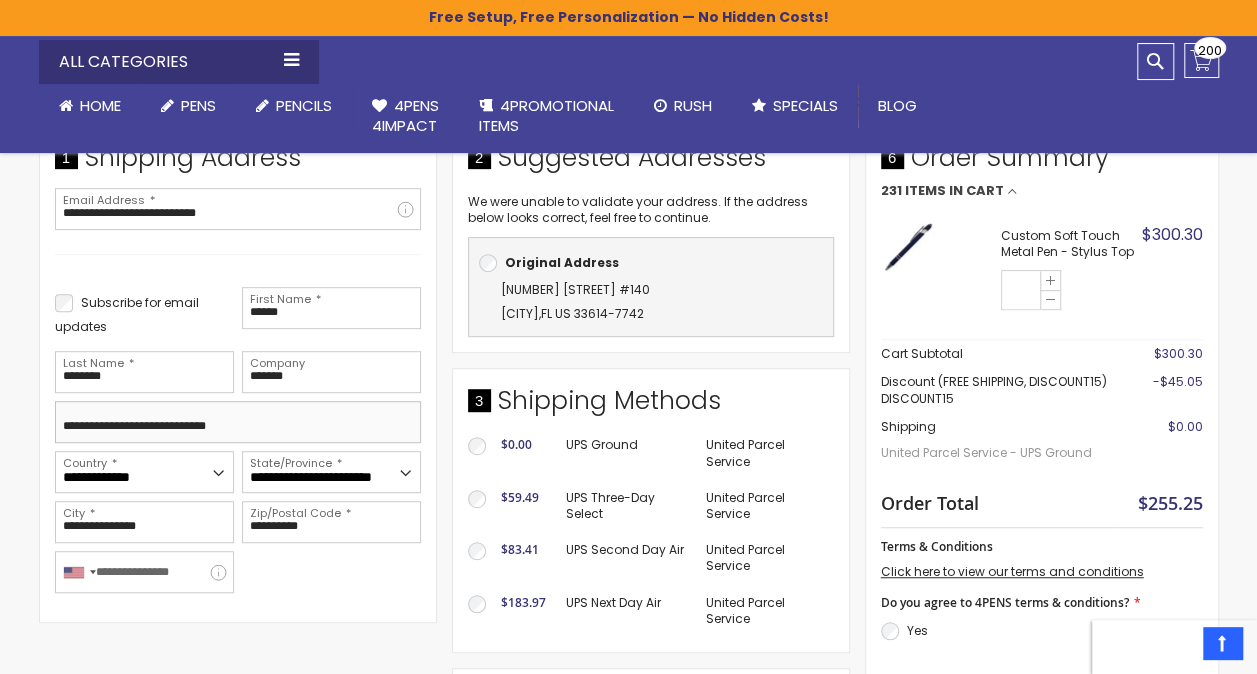 drag, startPoint x: 321, startPoint y: 424, endPoint x: 0, endPoint y: 397, distance: 322.1335 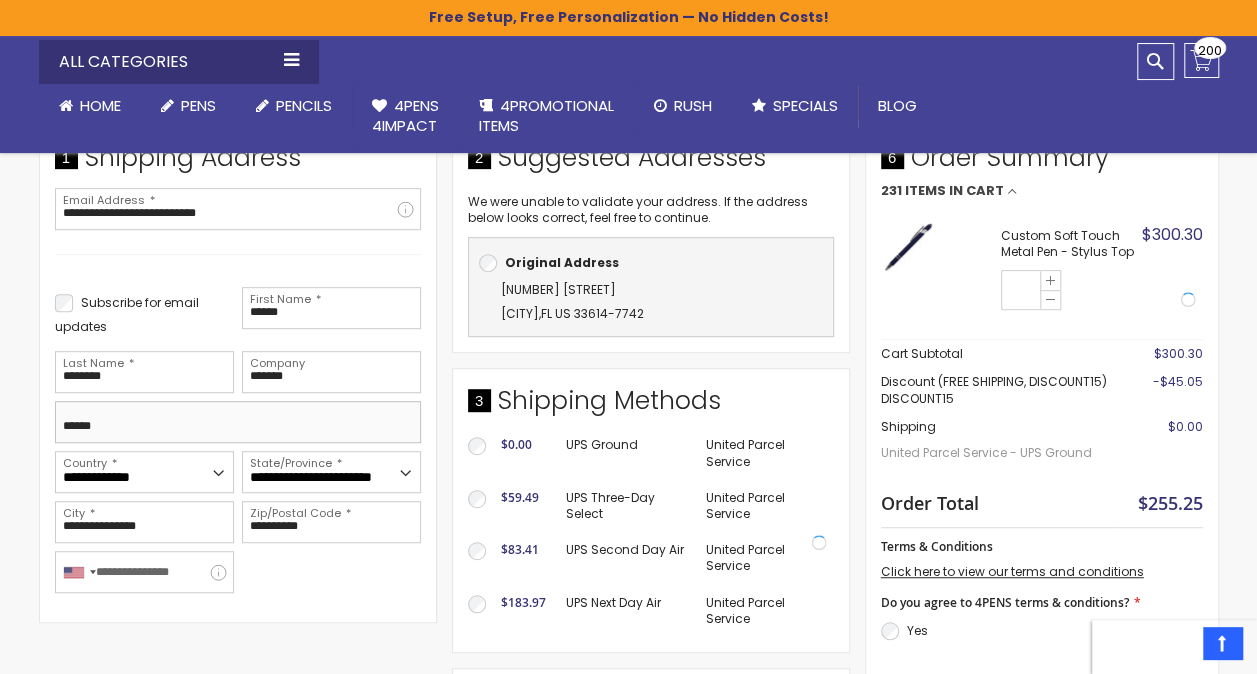 type on "**********" 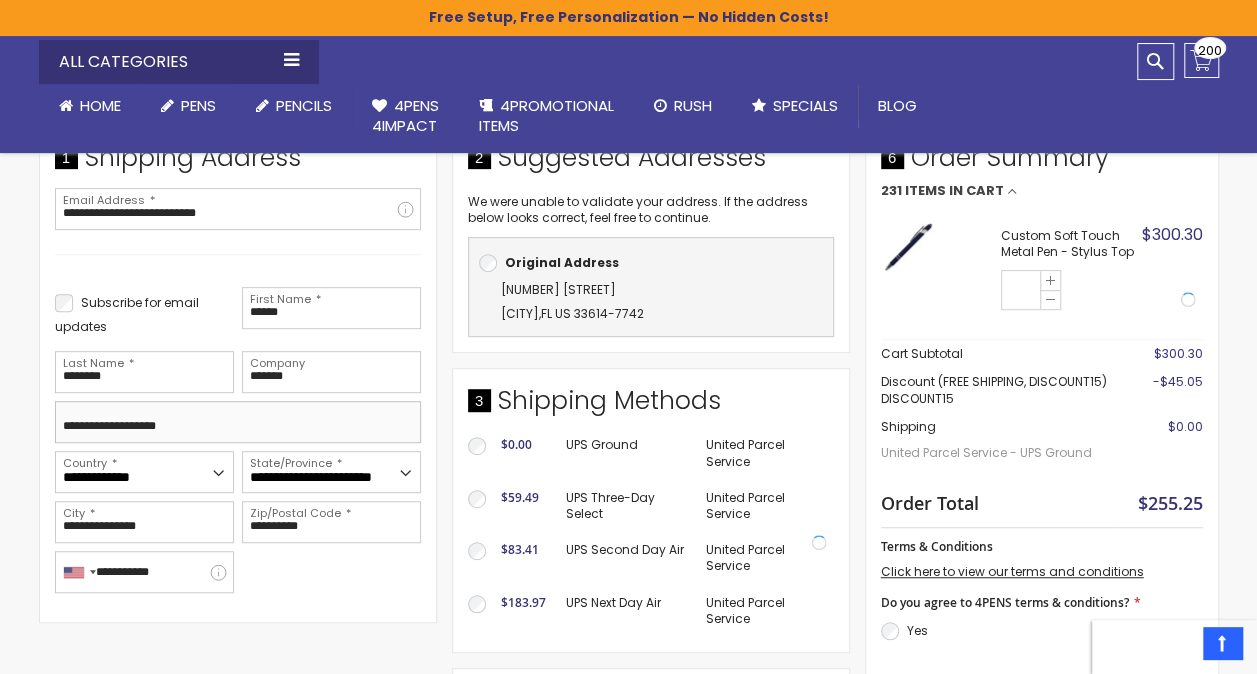 type on "**********" 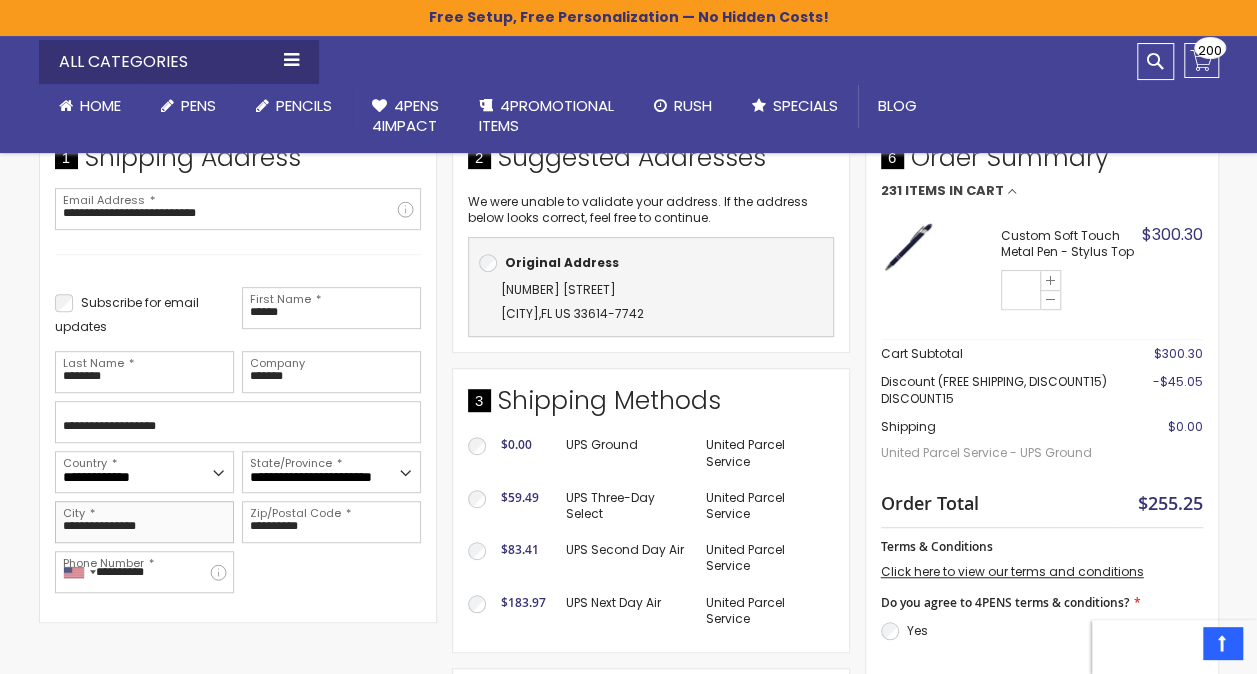 drag, startPoint x: 182, startPoint y: 523, endPoint x: 0, endPoint y: 522, distance: 182.00275 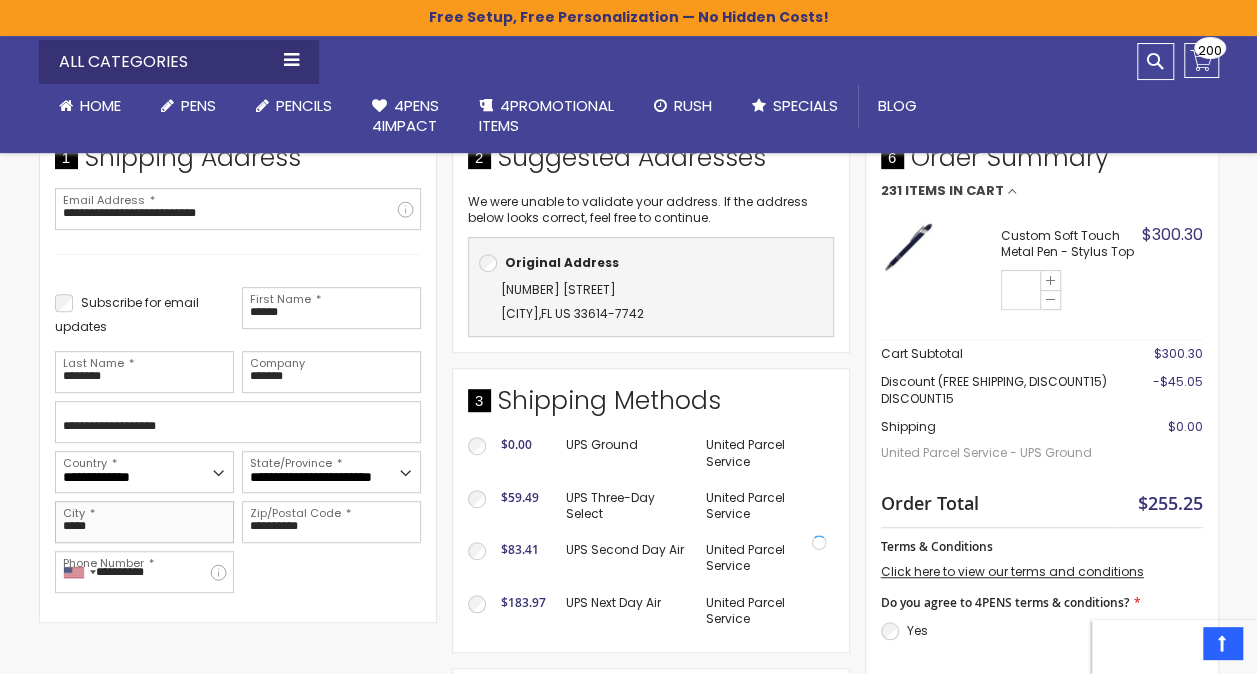 type on "*****" 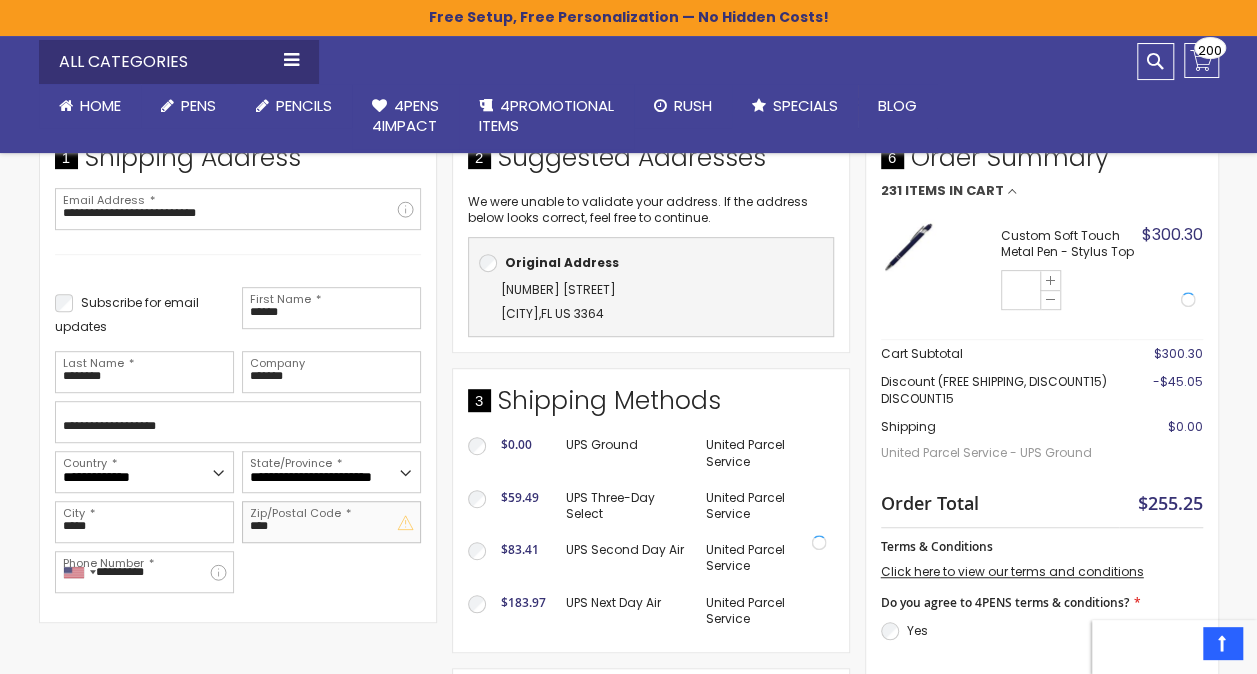 click on "****" at bounding box center (331, 522) 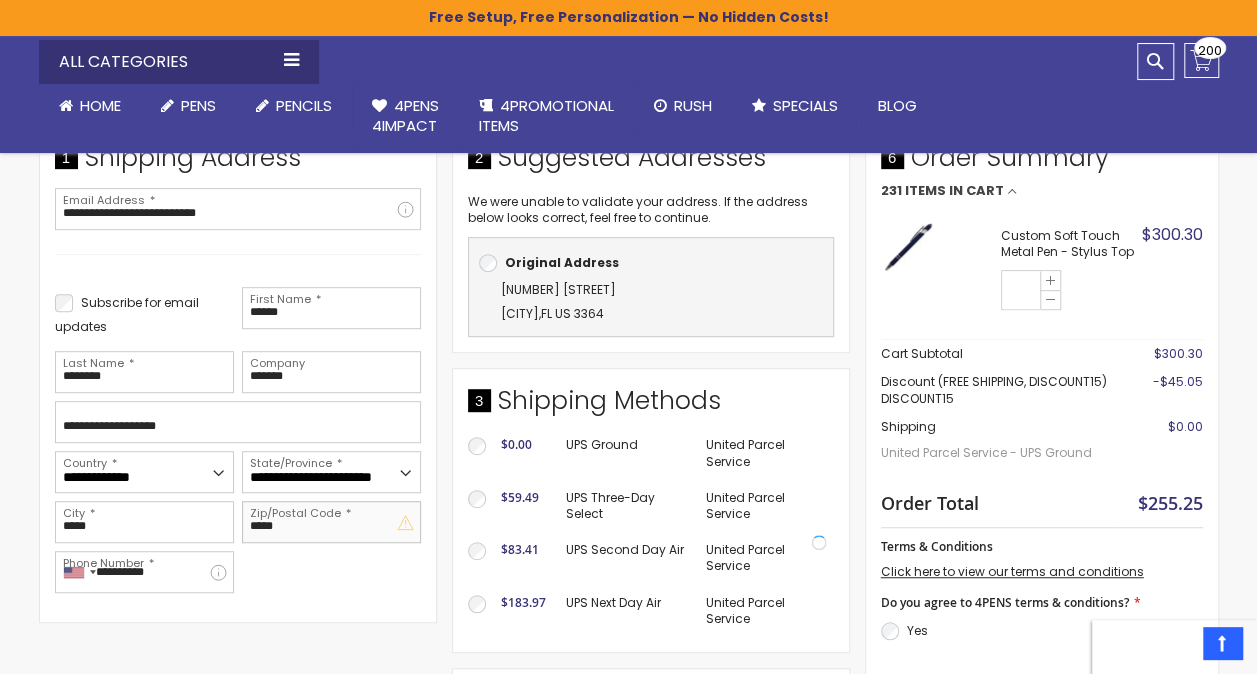 type on "**********" 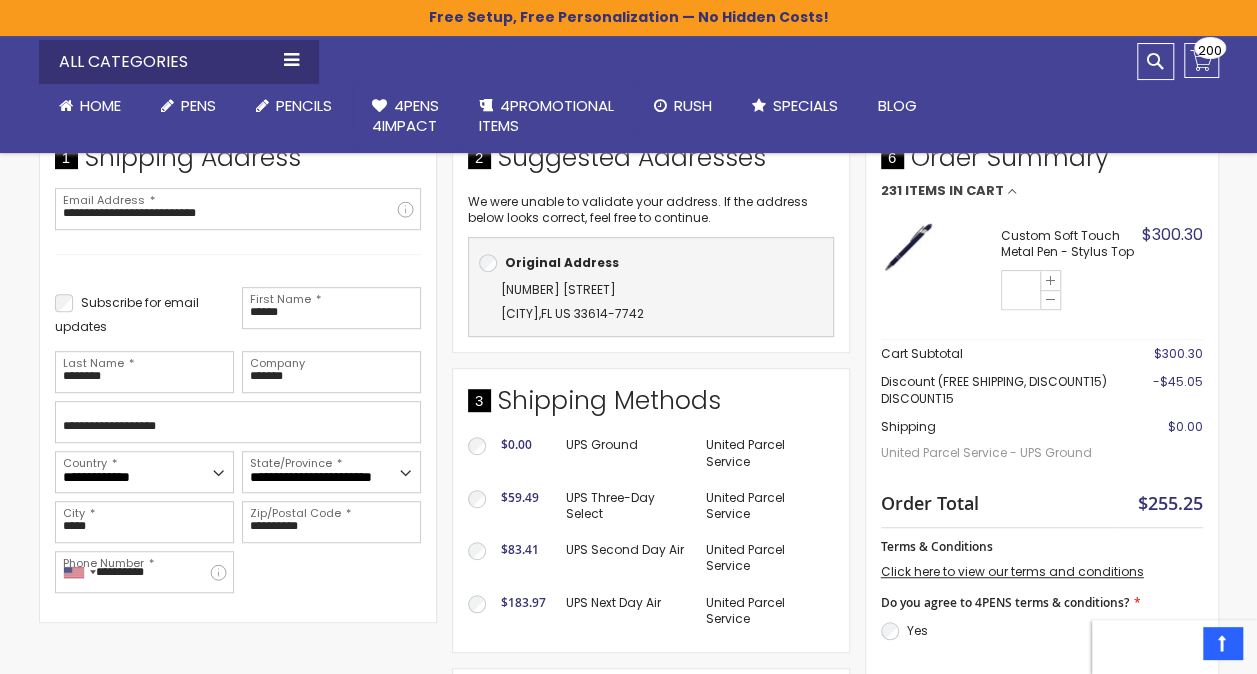 click on "**********" at bounding box center [238, 374] 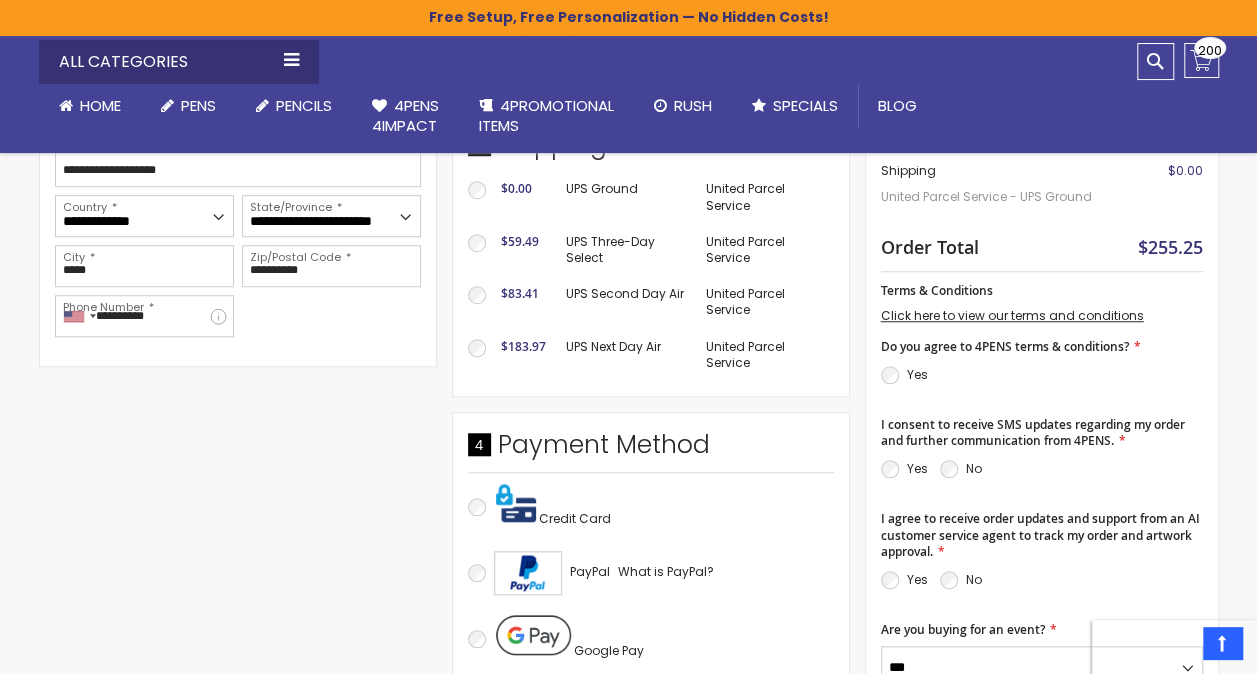 scroll, scrollTop: 640, scrollLeft: 0, axis: vertical 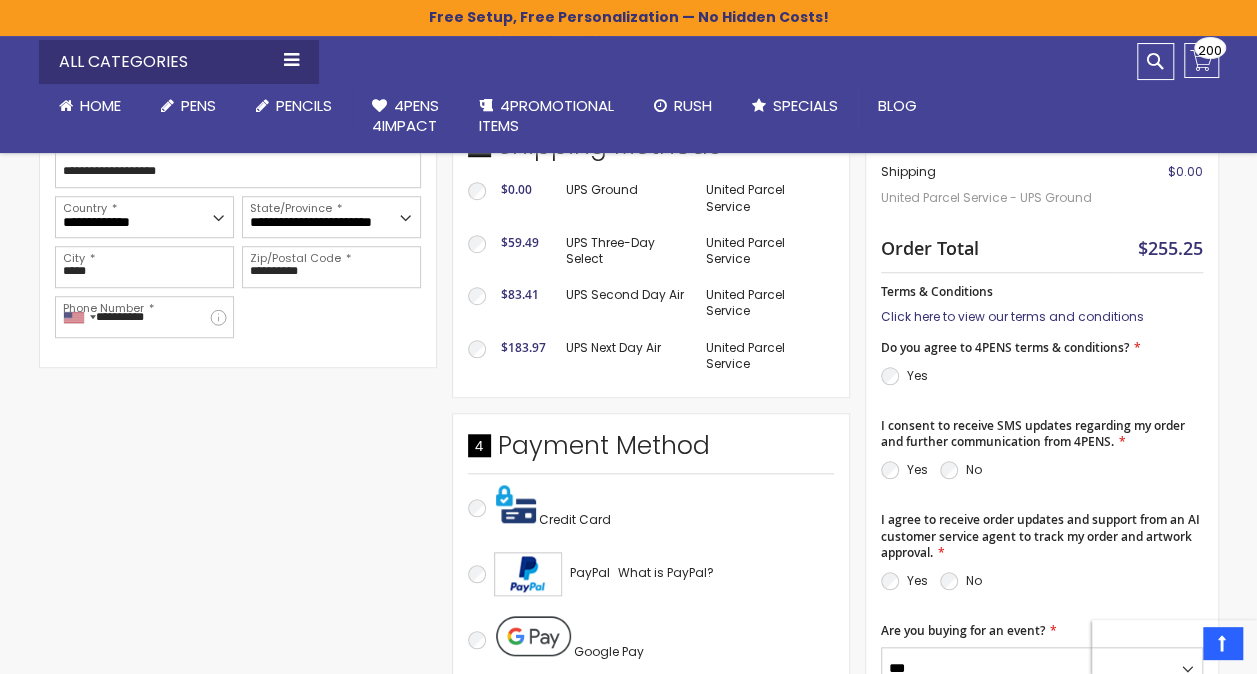 click on "Click here to view our terms and conditions" at bounding box center (1012, 316) 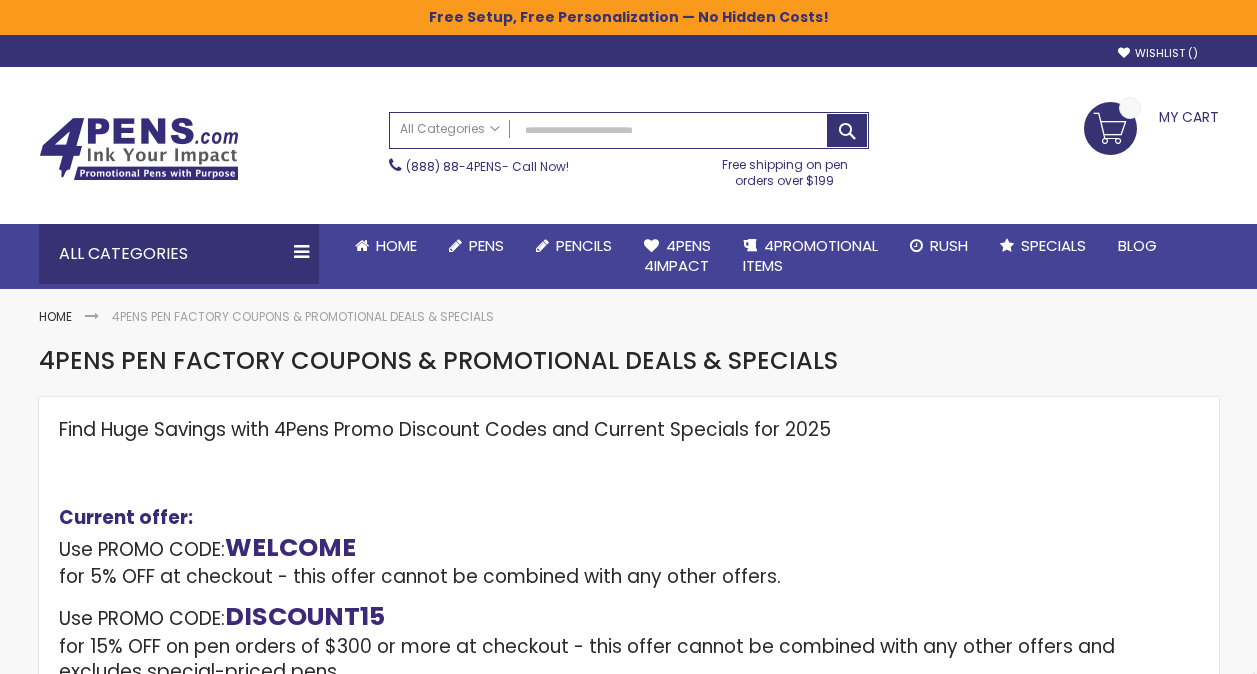 scroll, scrollTop: 0, scrollLeft: 0, axis: both 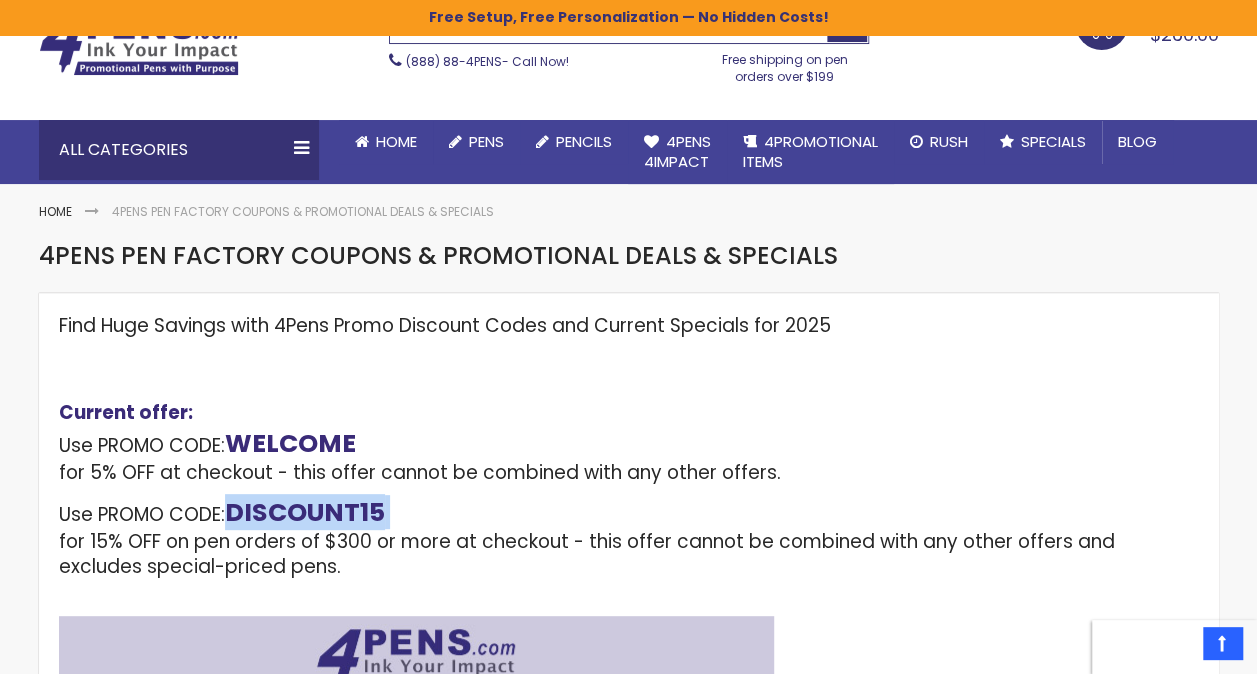 drag, startPoint x: 394, startPoint y: 512, endPoint x: 236, endPoint y: 511, distance: 158.00316 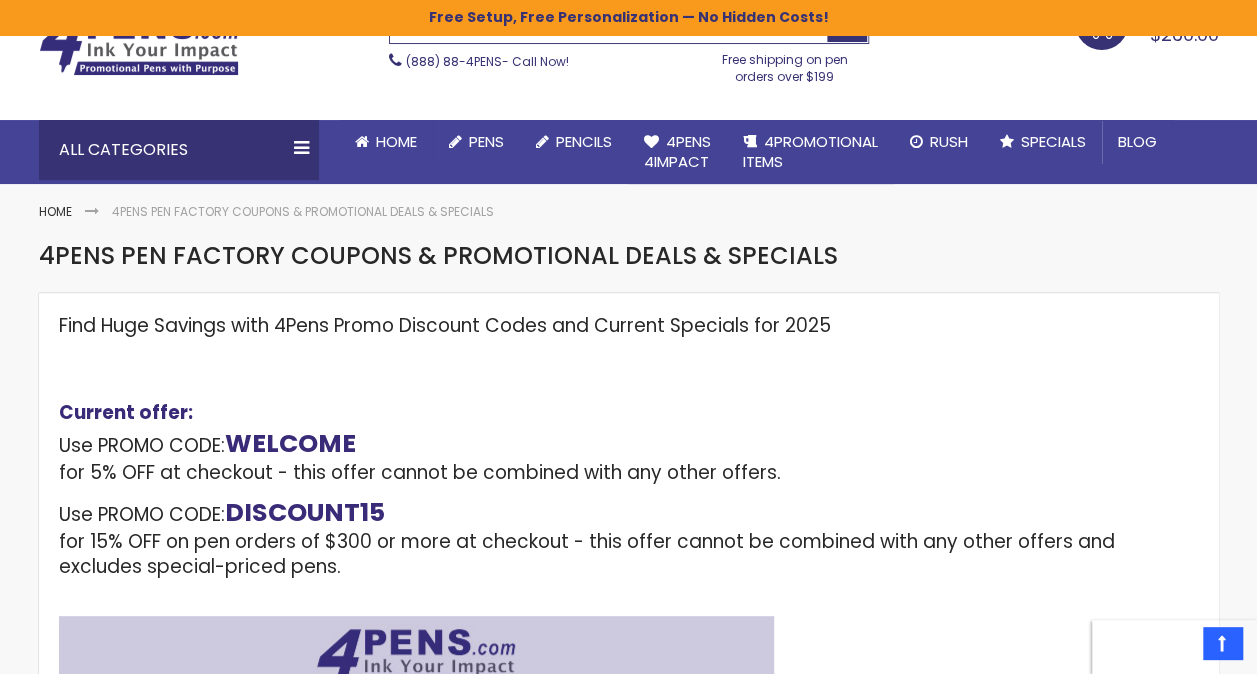 drag, startPoint x: 241, startPoint y: 424, endPoint x: 413, endPoint y: 436, distance: 172.41809 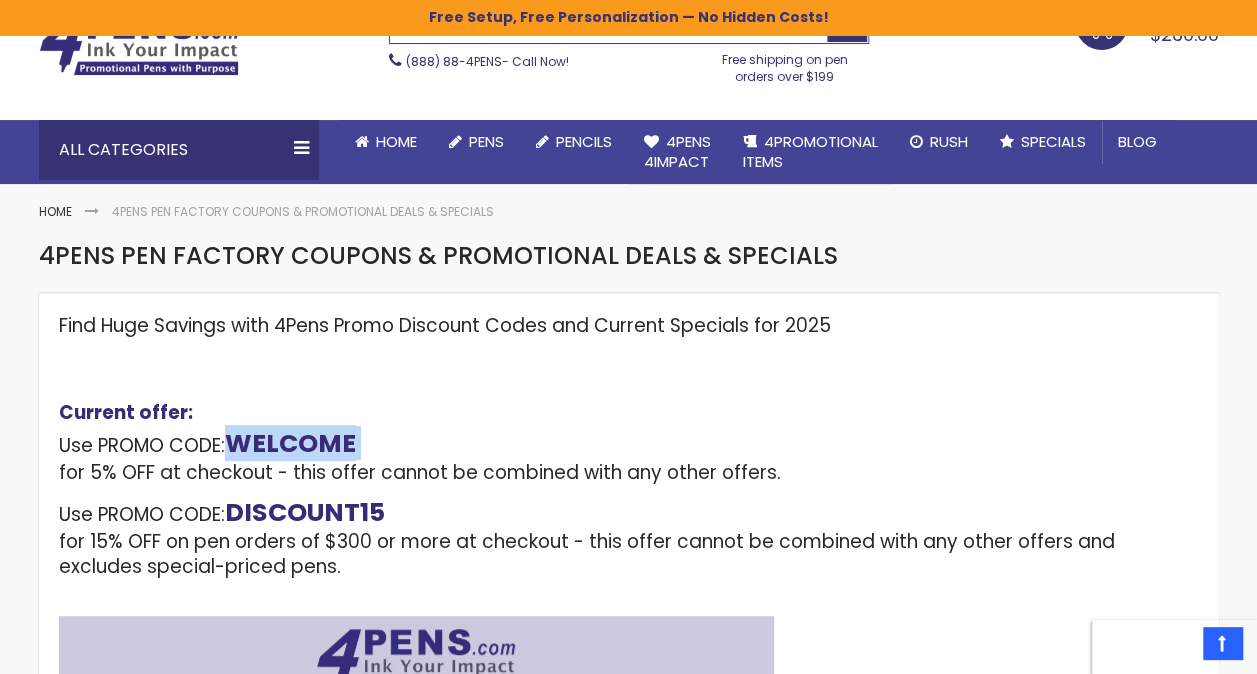 drag, startPoint x: 366, startPoint y: 441, endPoint x: 235, endPoint y: 455, distance: 131.74597 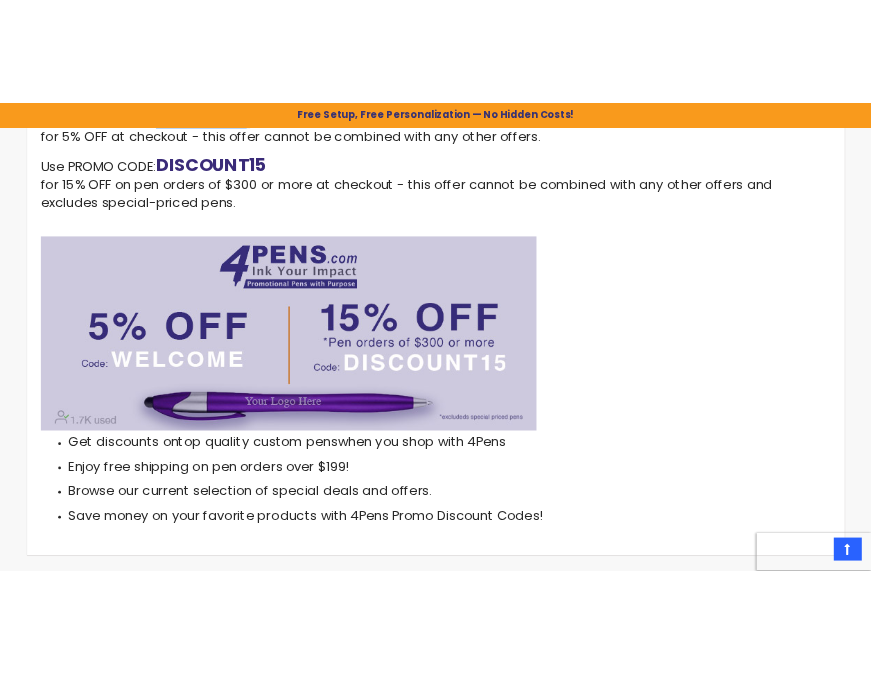 scroll, scrollTop: 22, scrollLeft: 0, axis: vertical 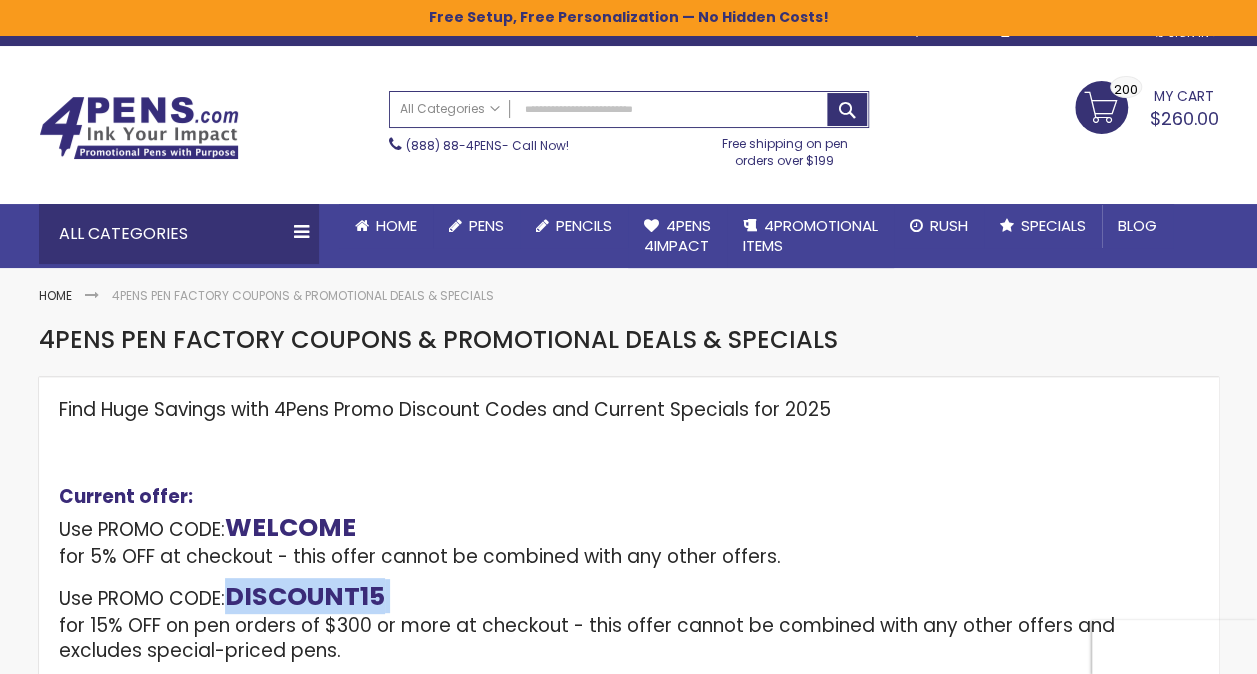 drag, startPoint x: 397, startPoint y: 588, endPoint x: 236, endPoint y: 591, distance: 161.02795 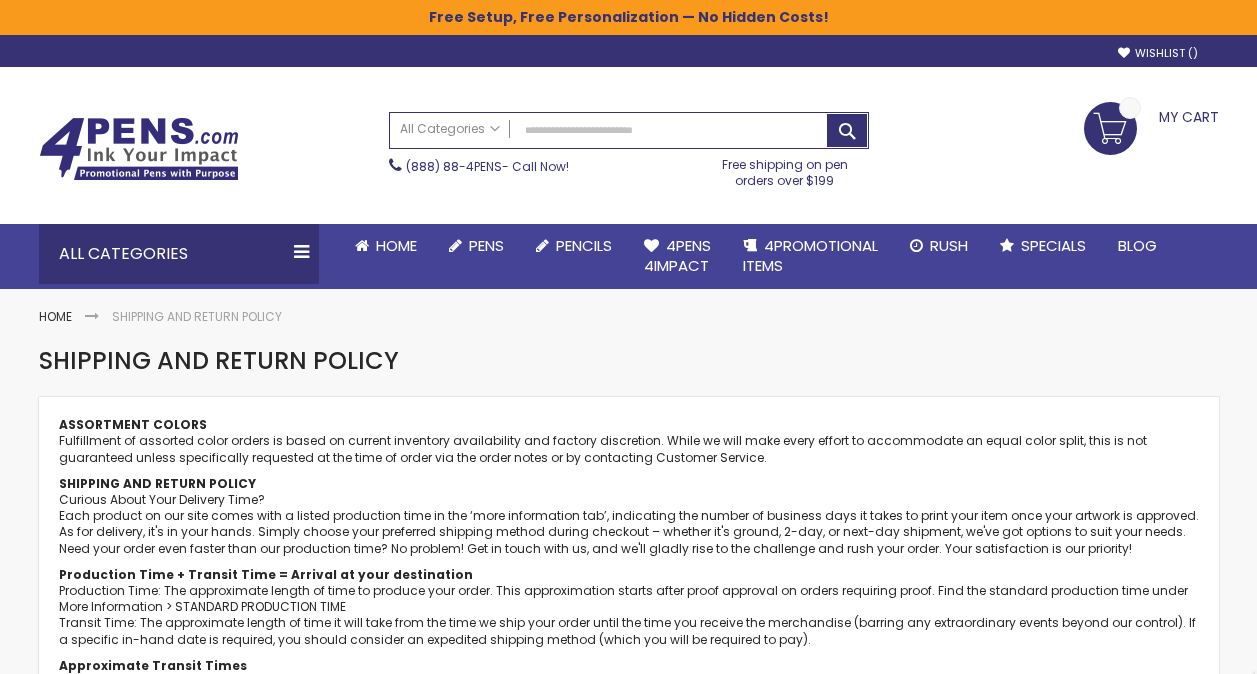 scroll, scrollTop: 0, scrollLeft: 0, axis: both 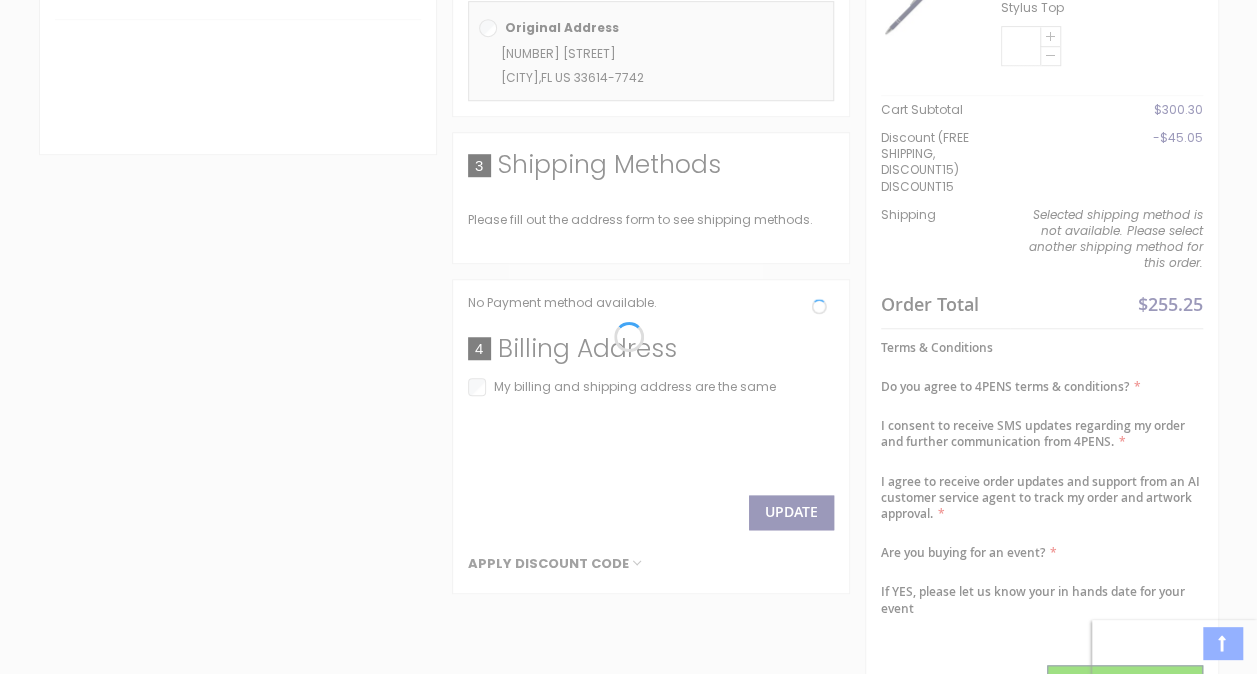 select on "**" 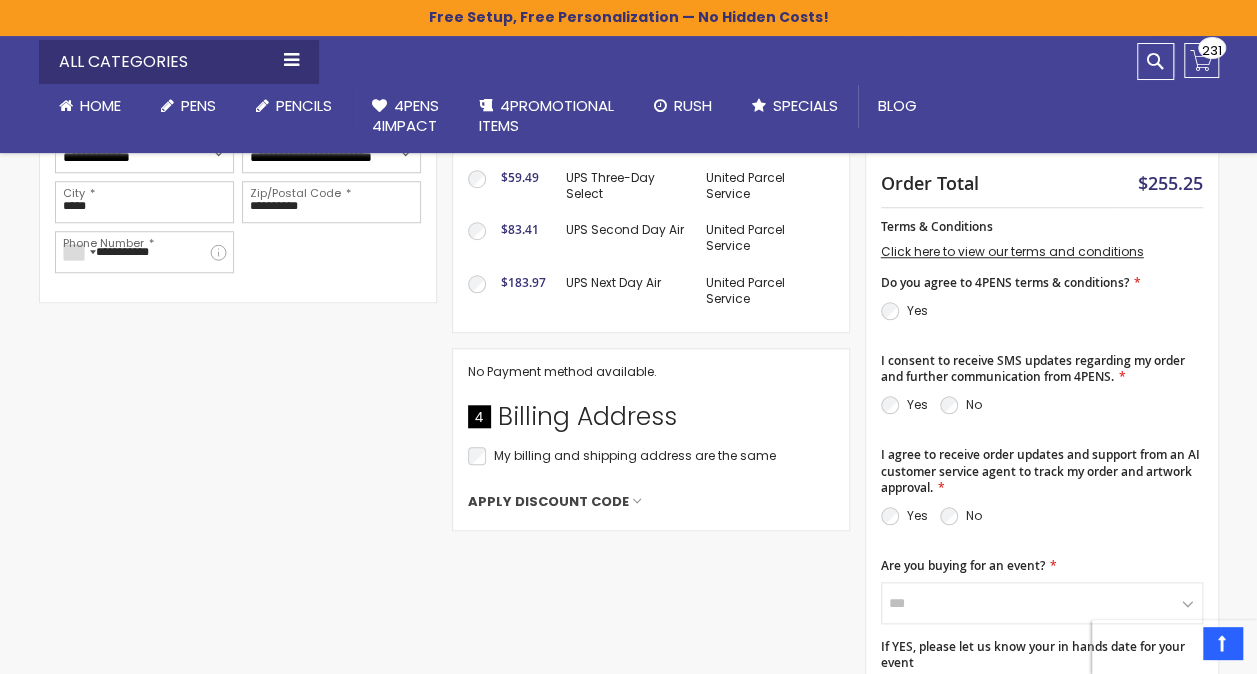 scroll, scrollTop: 712, scrollLeft: 0, axis: vertical 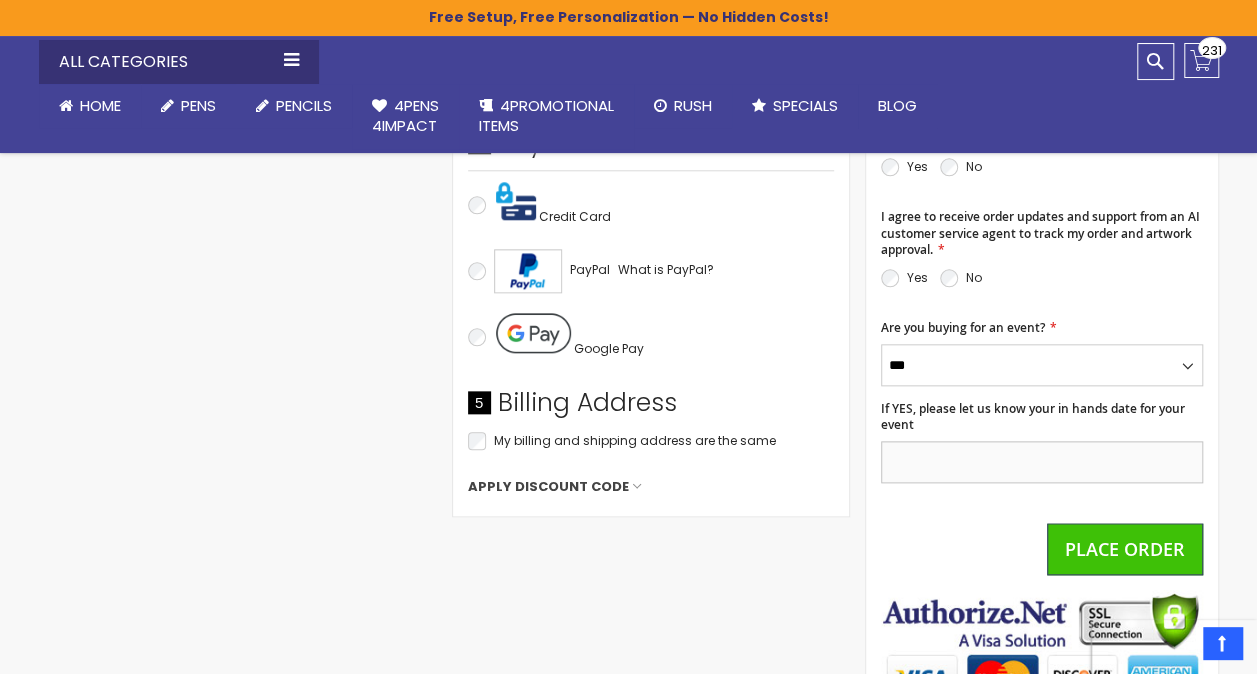 click on "If YES, please let us know your in hands date for your event" at bounding box center [1042, 462] 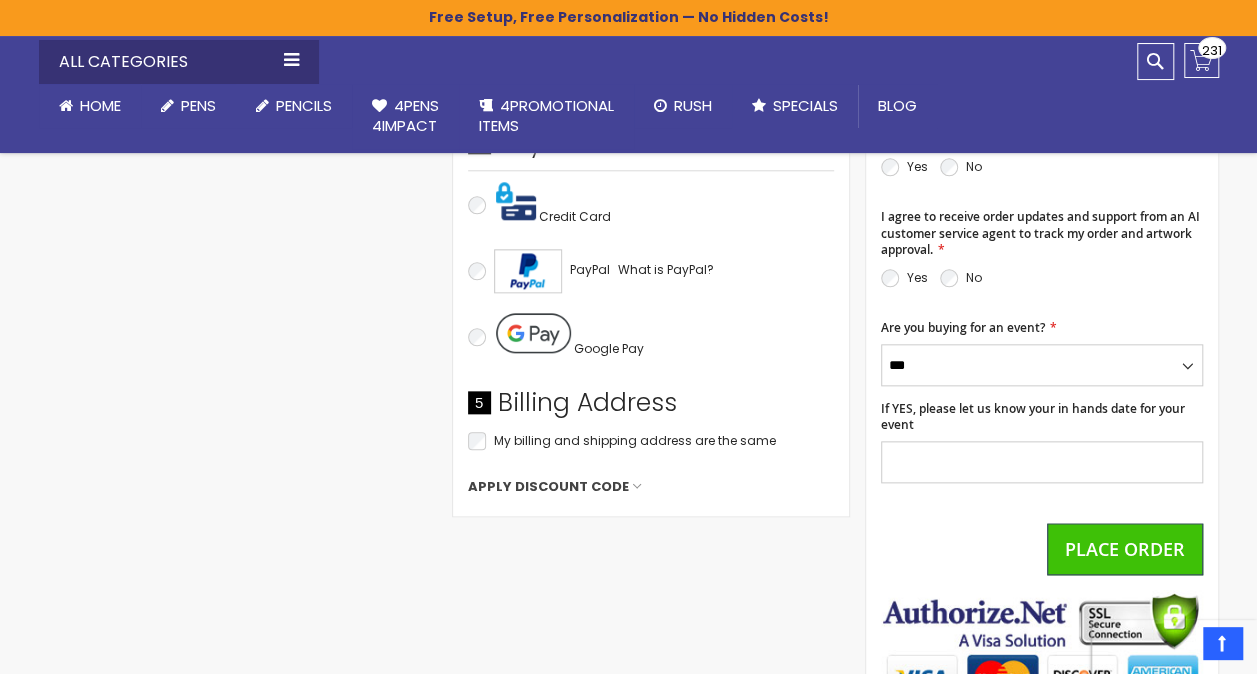 click on "Close
Order Summary
231
Items in Cart
Custom Soft Touch Metal Pen - Stylus Top
Qty
***
$300.30
View Details Blue" at bounding box center (1042, 153) 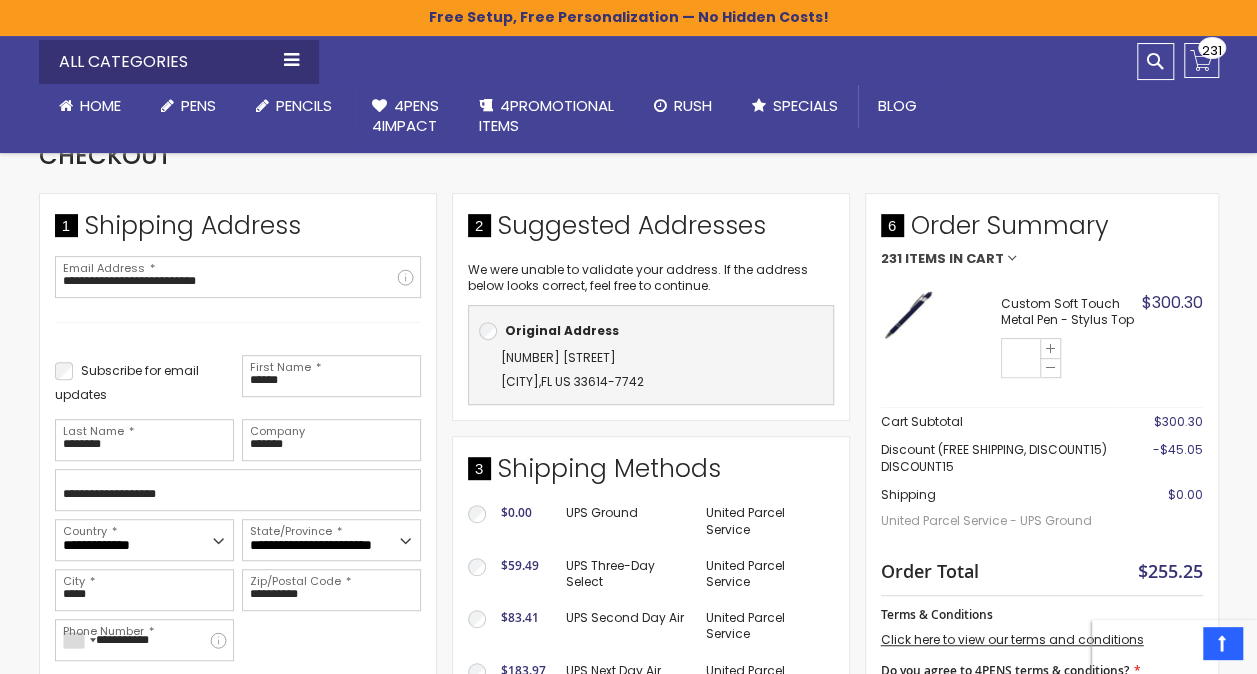 scroll, scrollTop: 316, scrollLeft: 0, axis: vertical 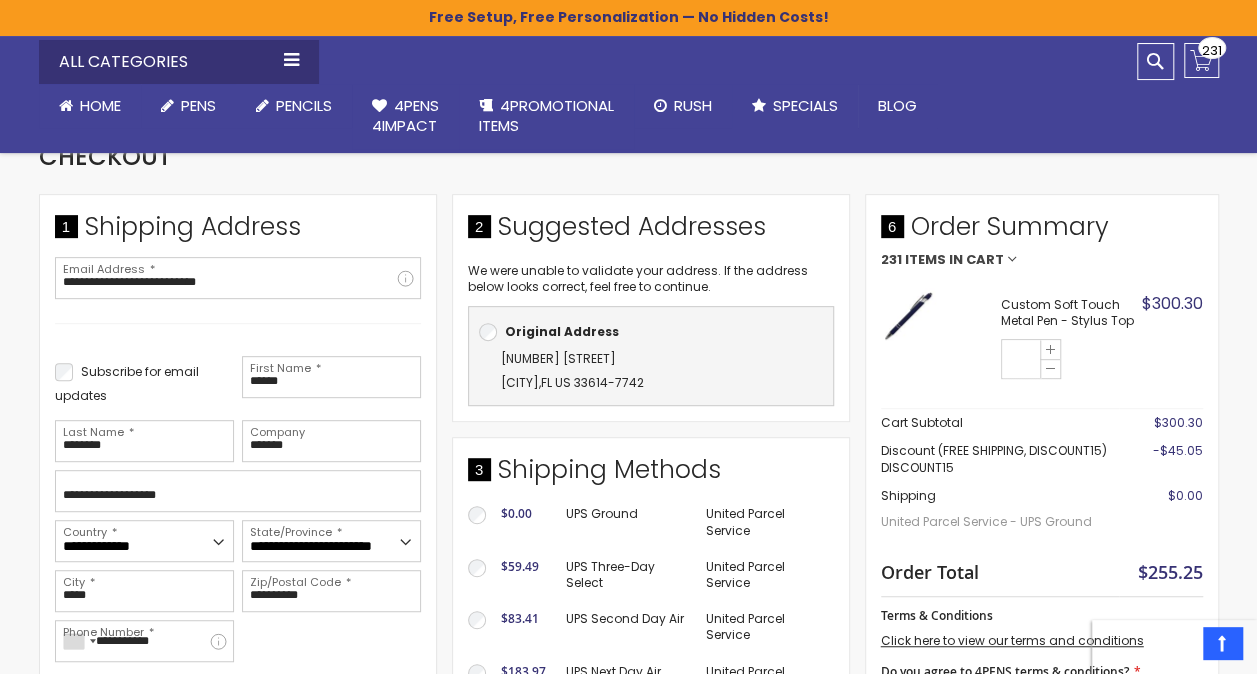 click at bounding box center (908, 315) 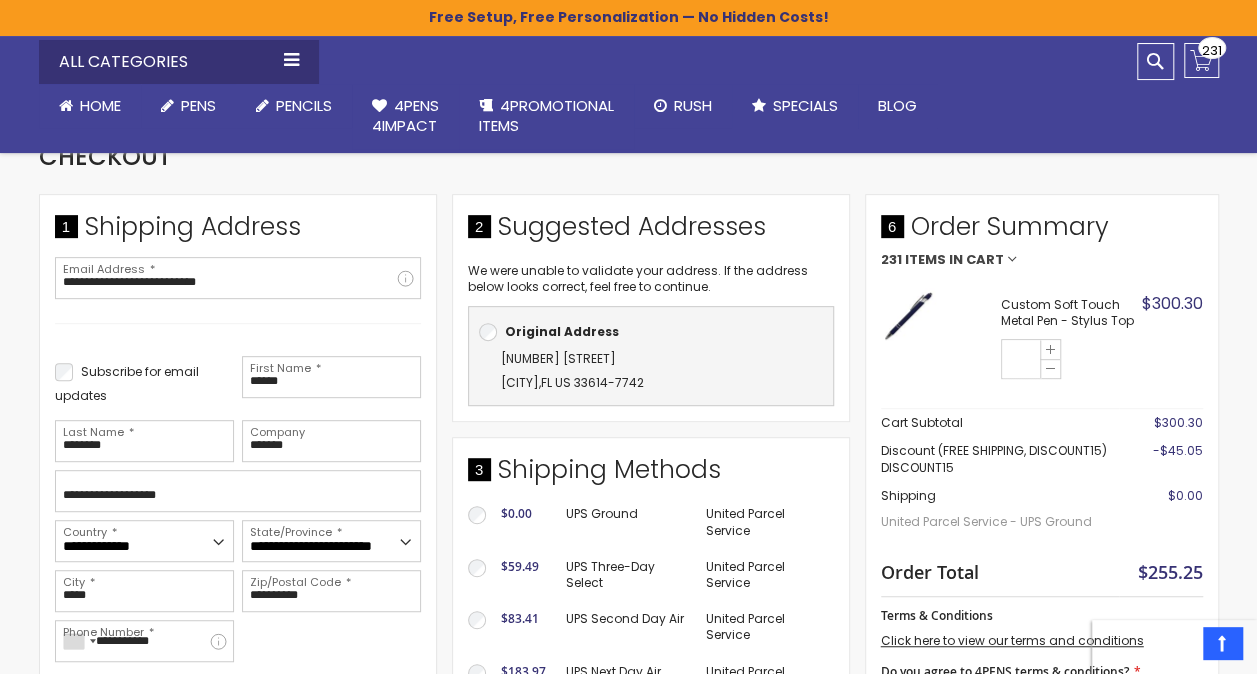 click at bounding box center [908, 315] 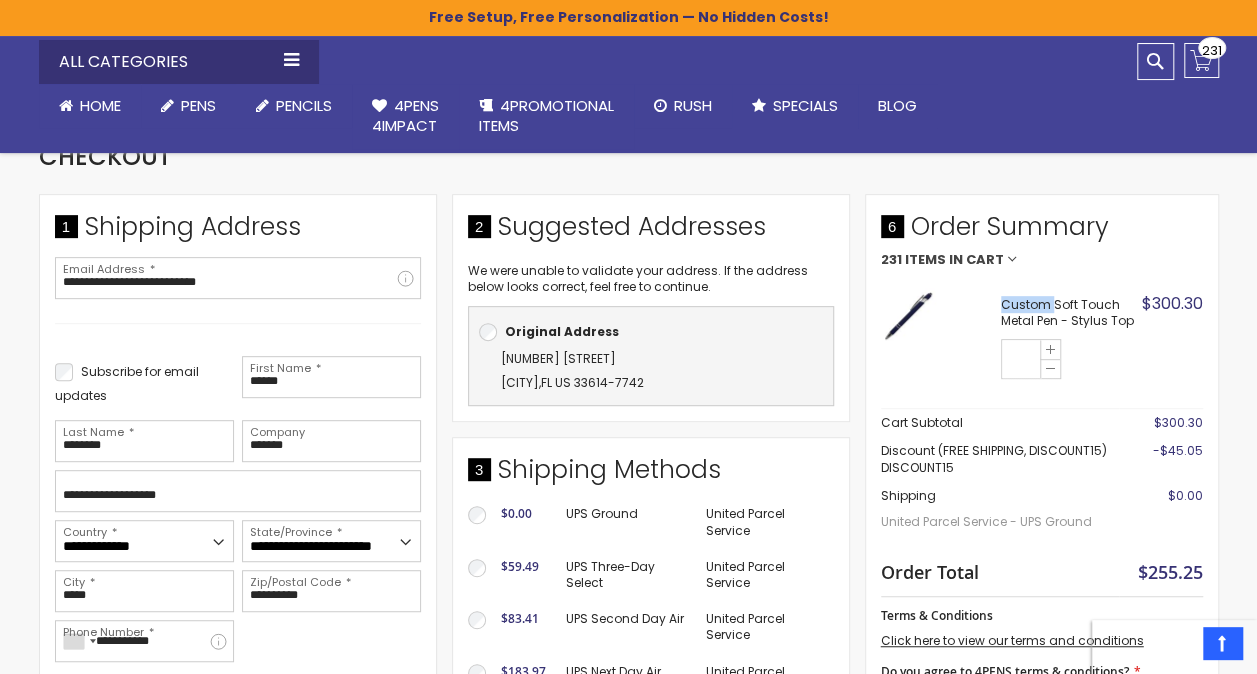 click on "Custom Soft Touch Metal Pen - Stylus Top" at bounding box center (1069, 313) 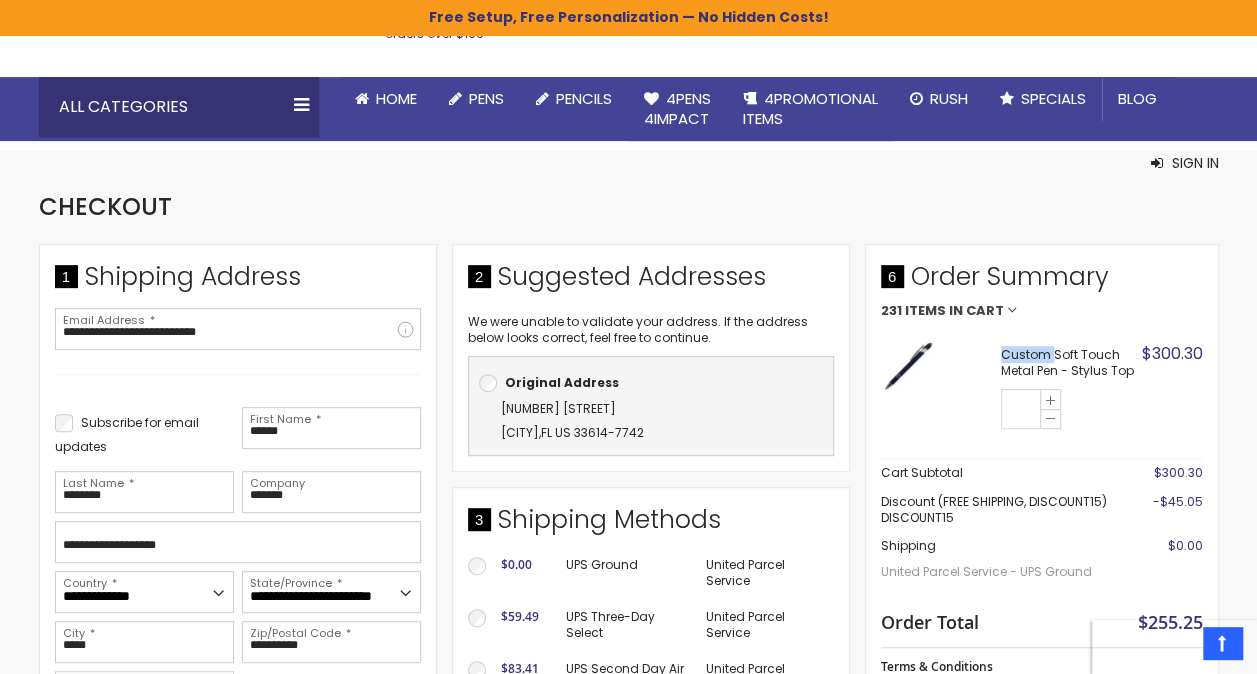 scroll, scrollTop: 286, scrollLeft: 0, axis: vertical 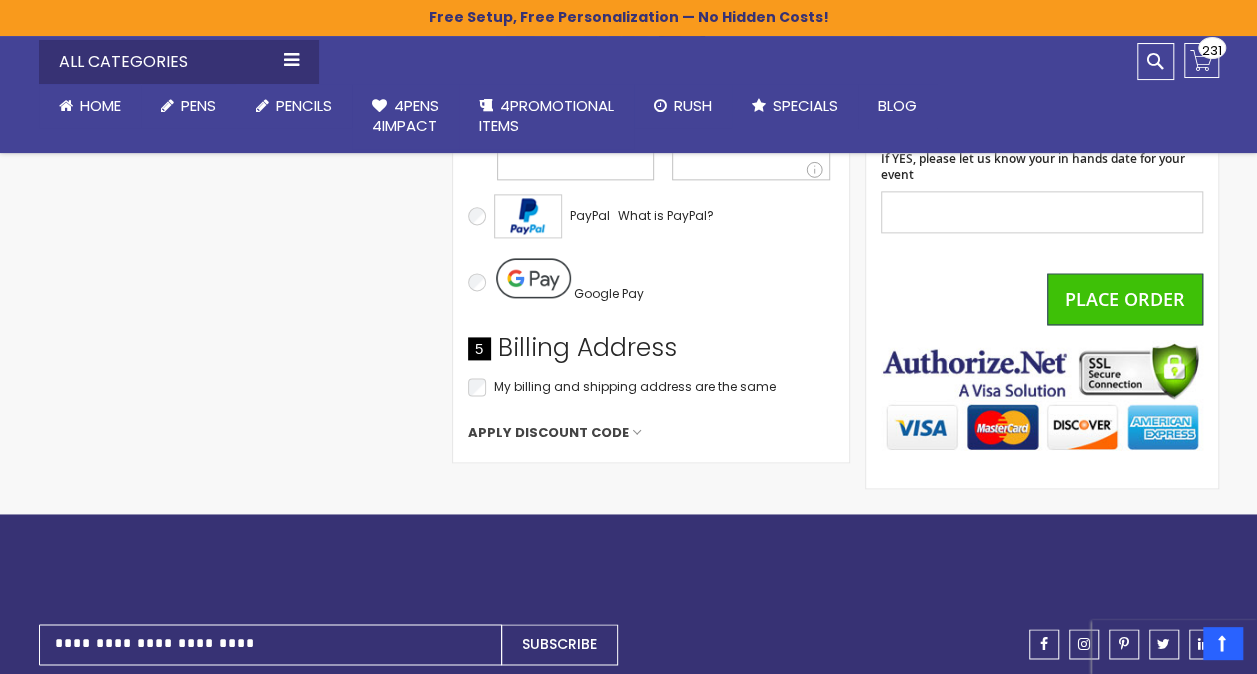 click on "Billing Address" at bounding box center [651, 353] 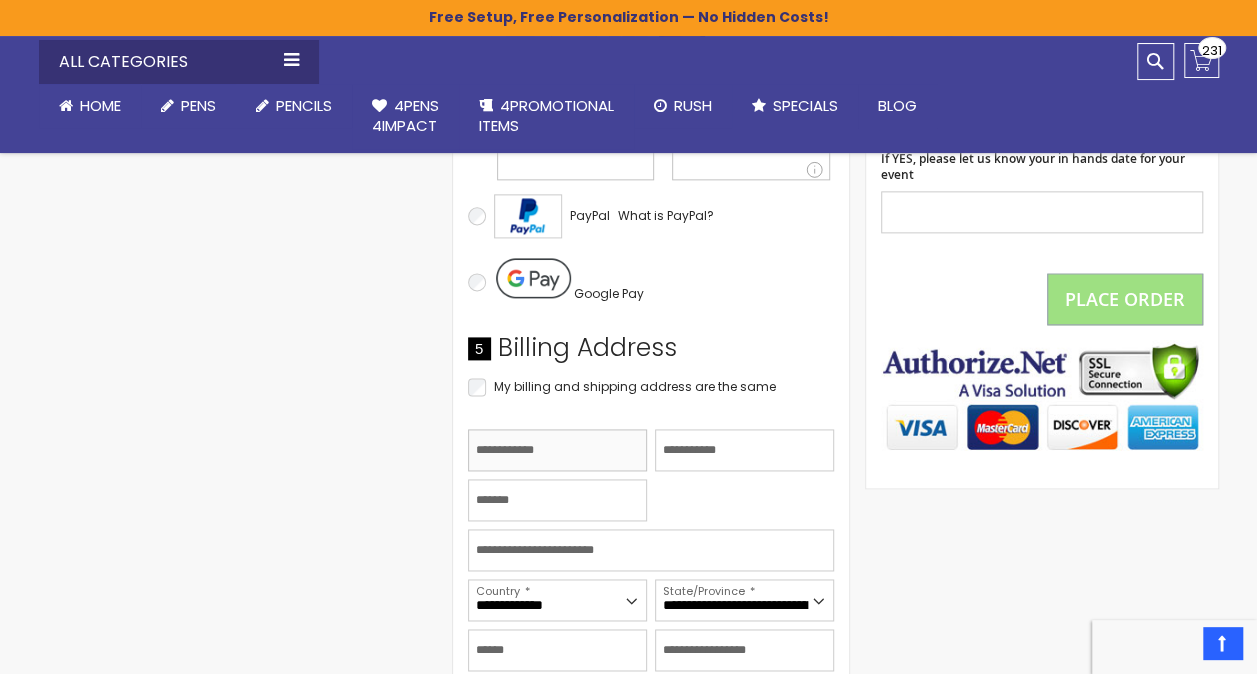 click on "First Name" at bounding box center [557, 450] 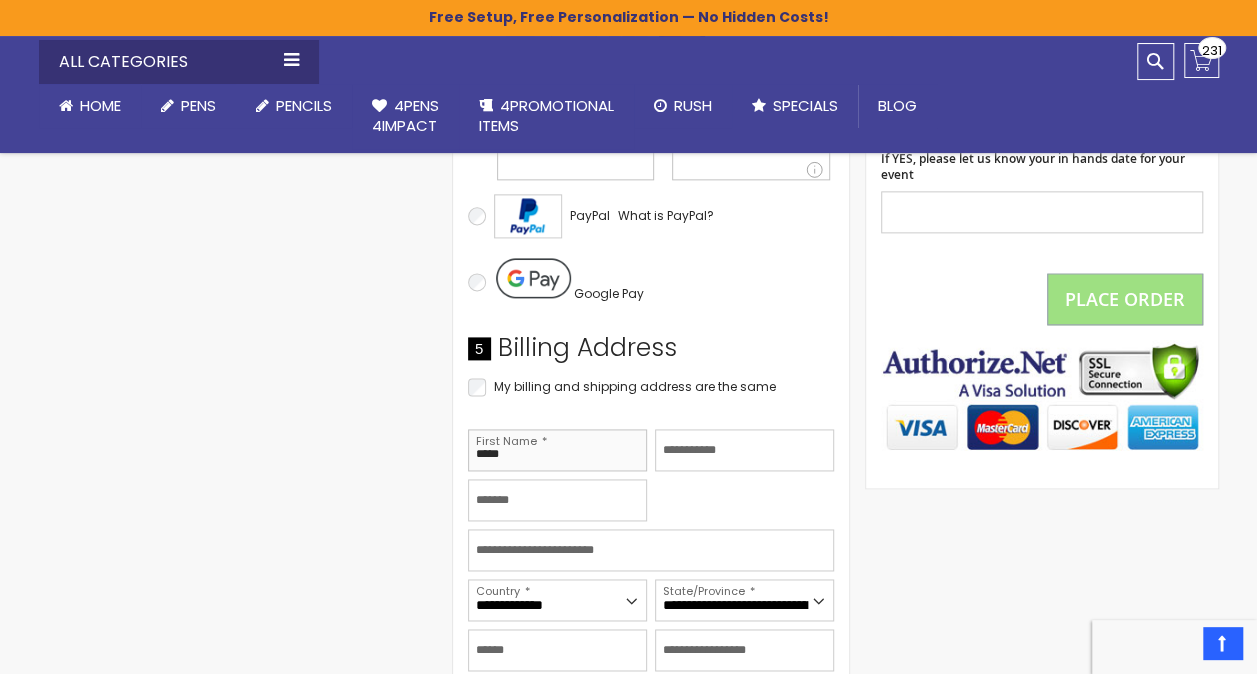 type on "*****" 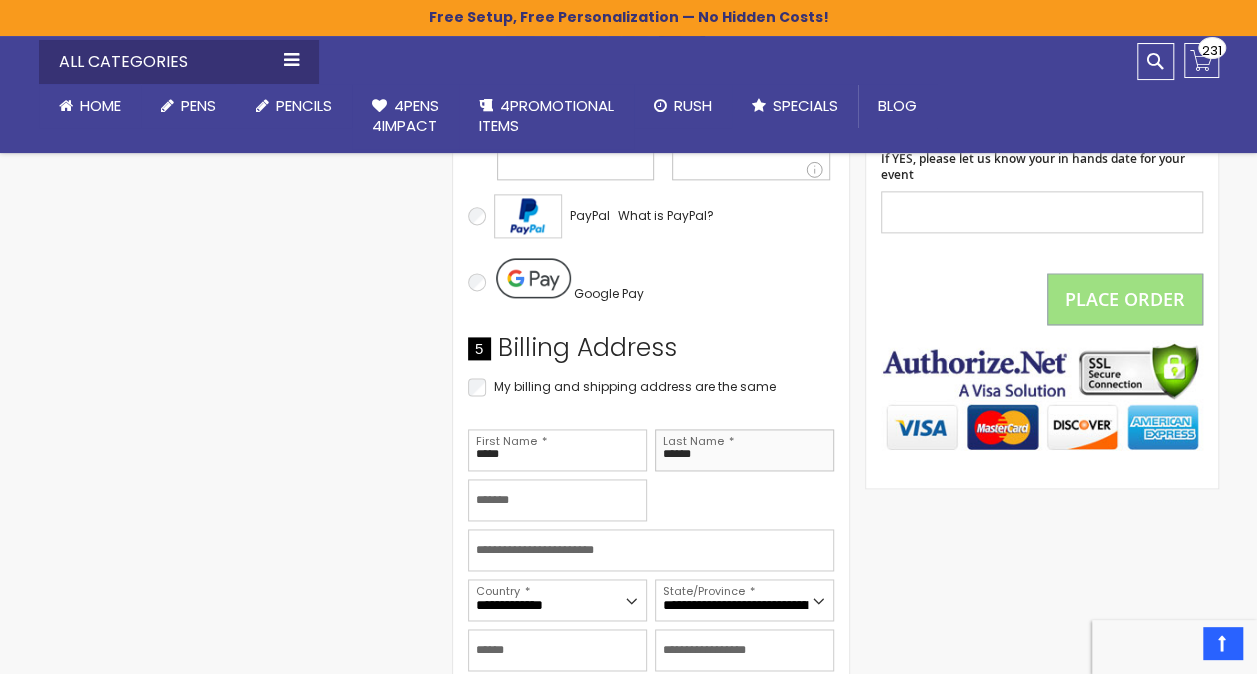 type on "*******" 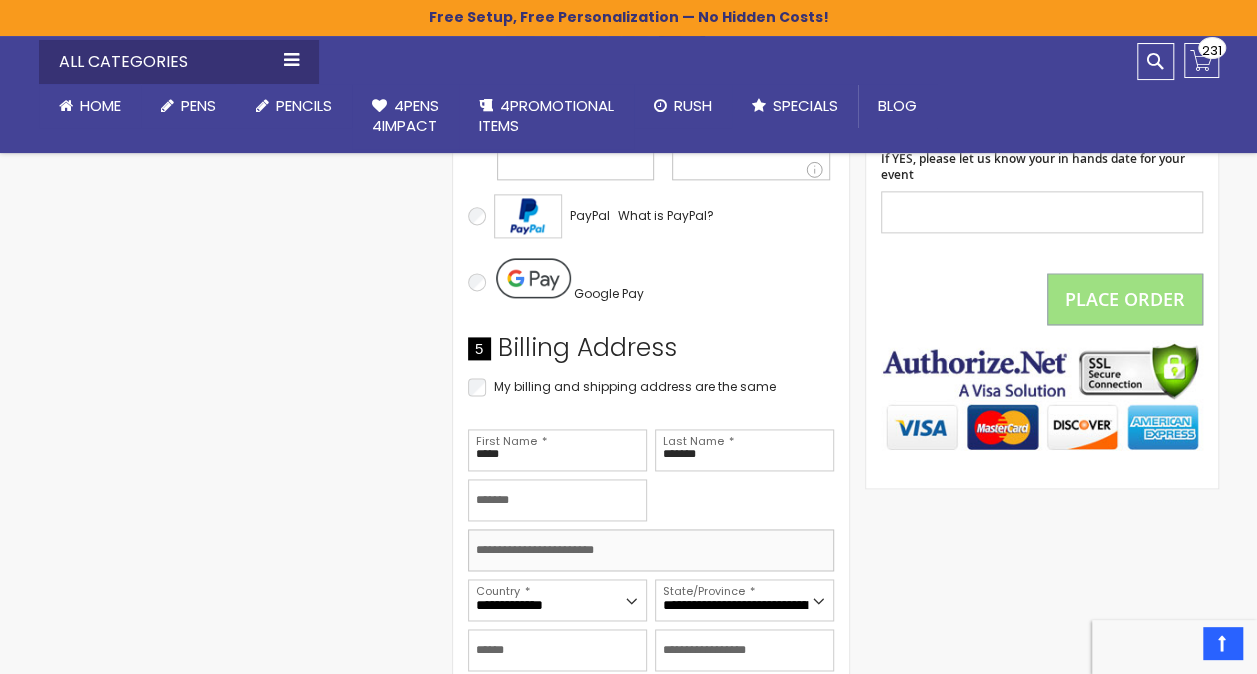 type on "**********" 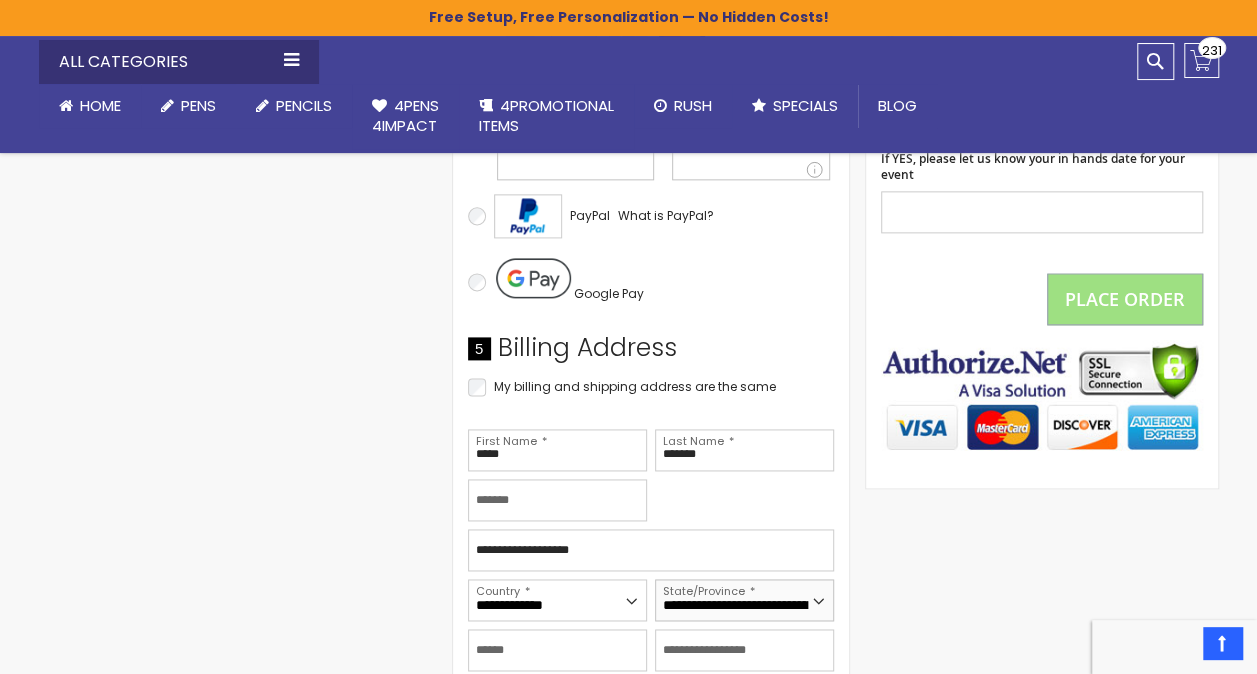 select on "**" 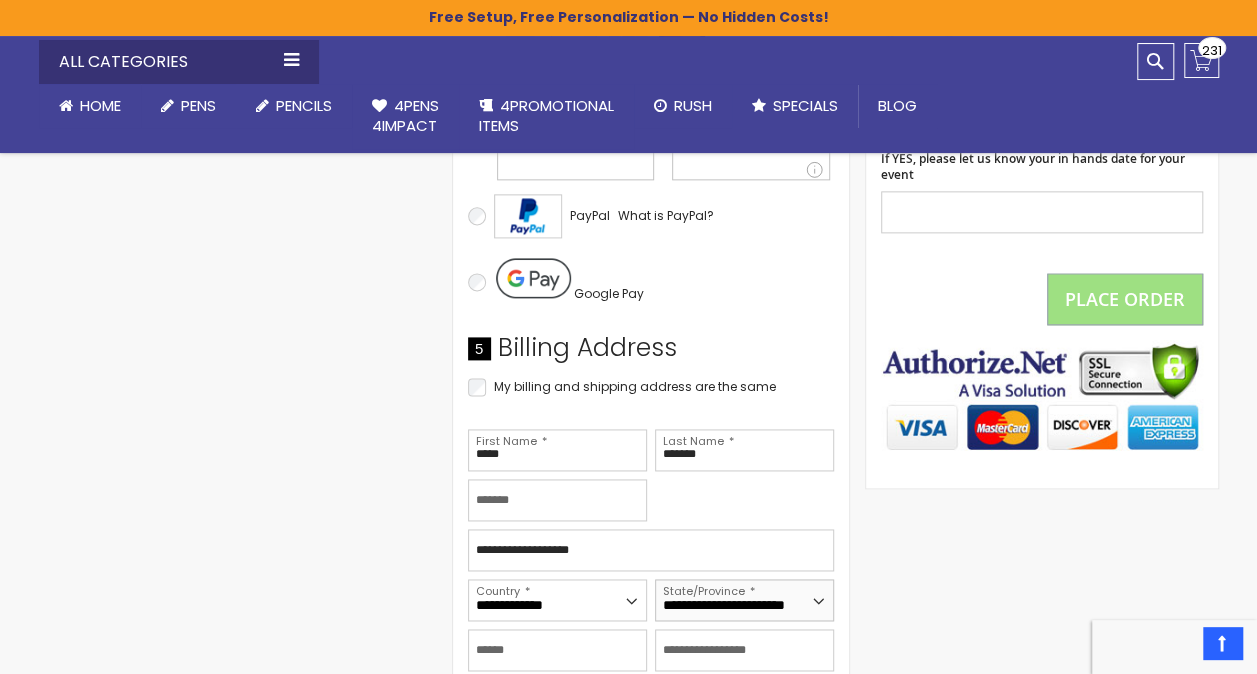 type on "******" 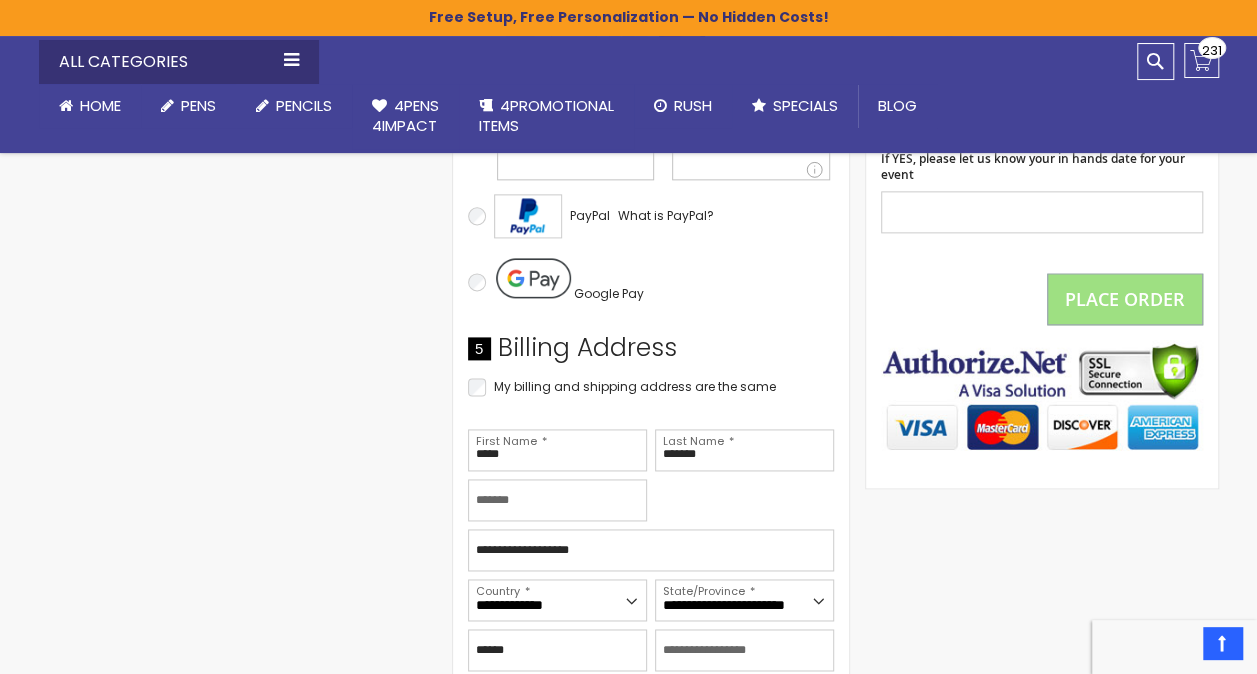 type on "**********" 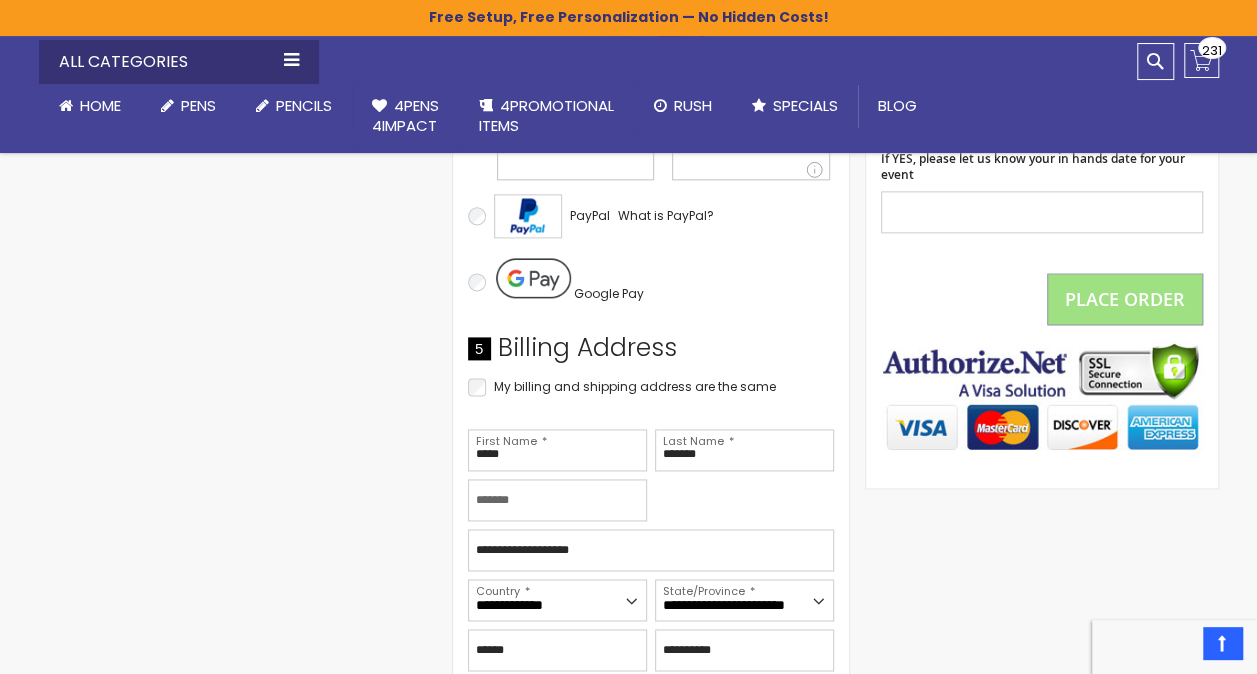 type on "**********" 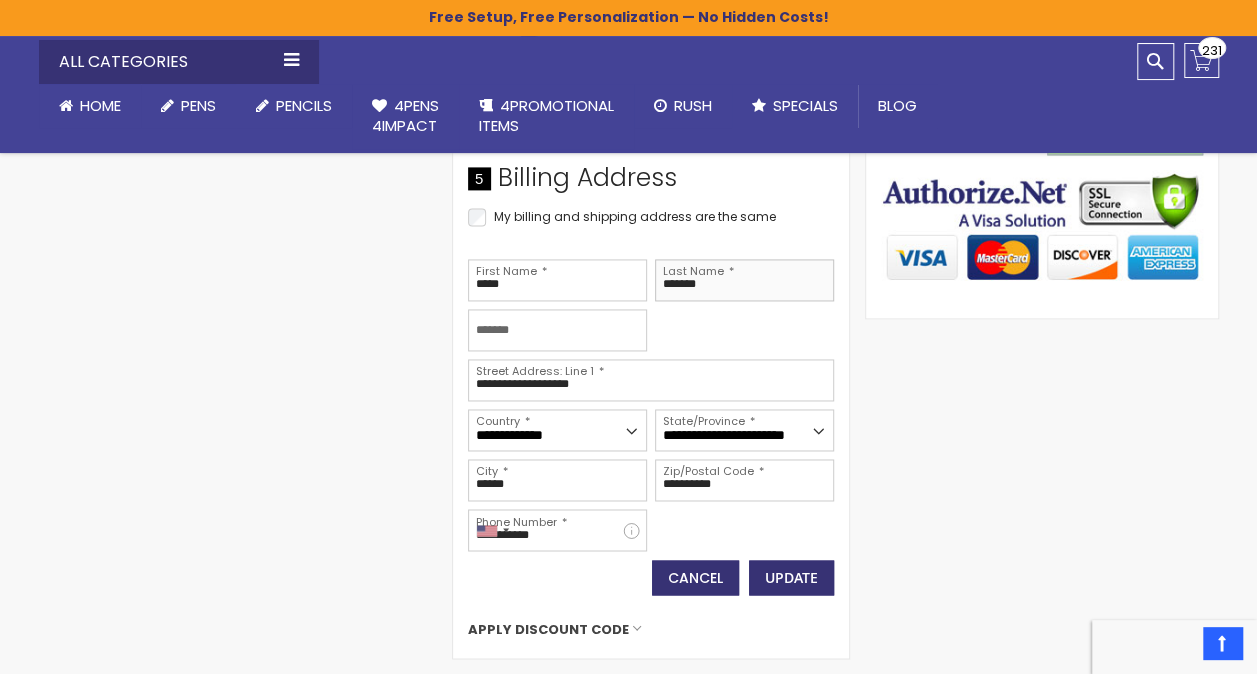 scroll, scrollTop: 1375, scrollLeft: 0, axis: vertical 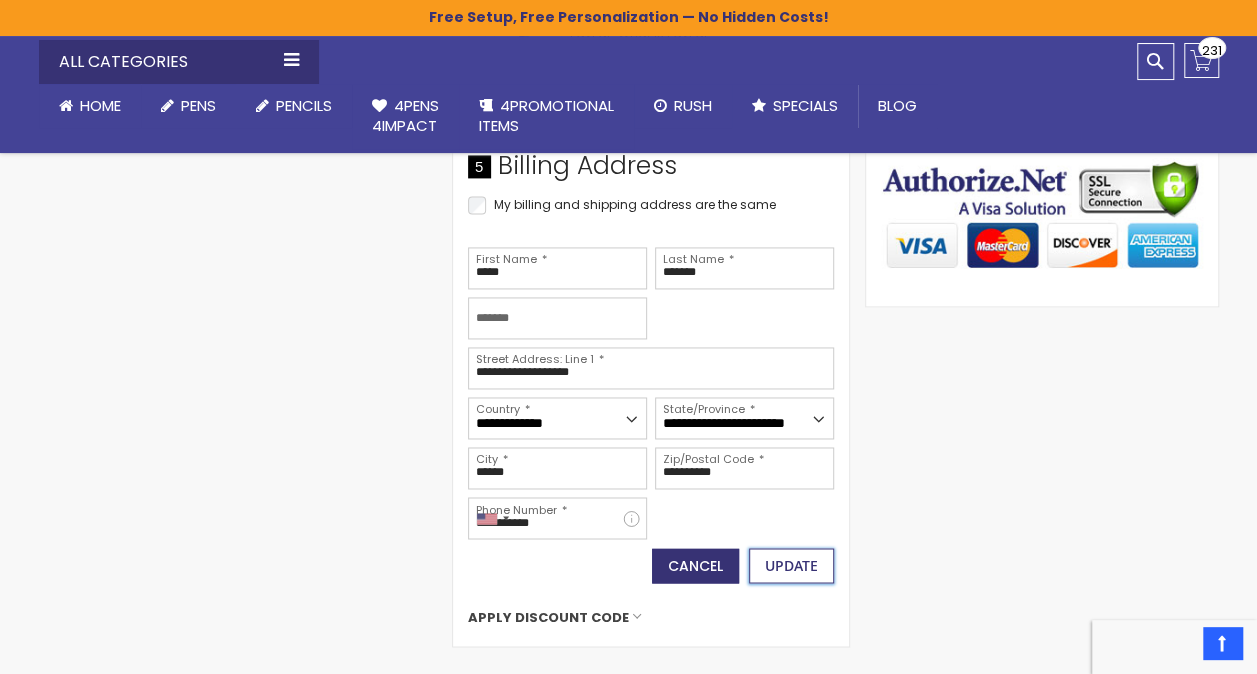 click on "Update" at bounding box center (791, 564) 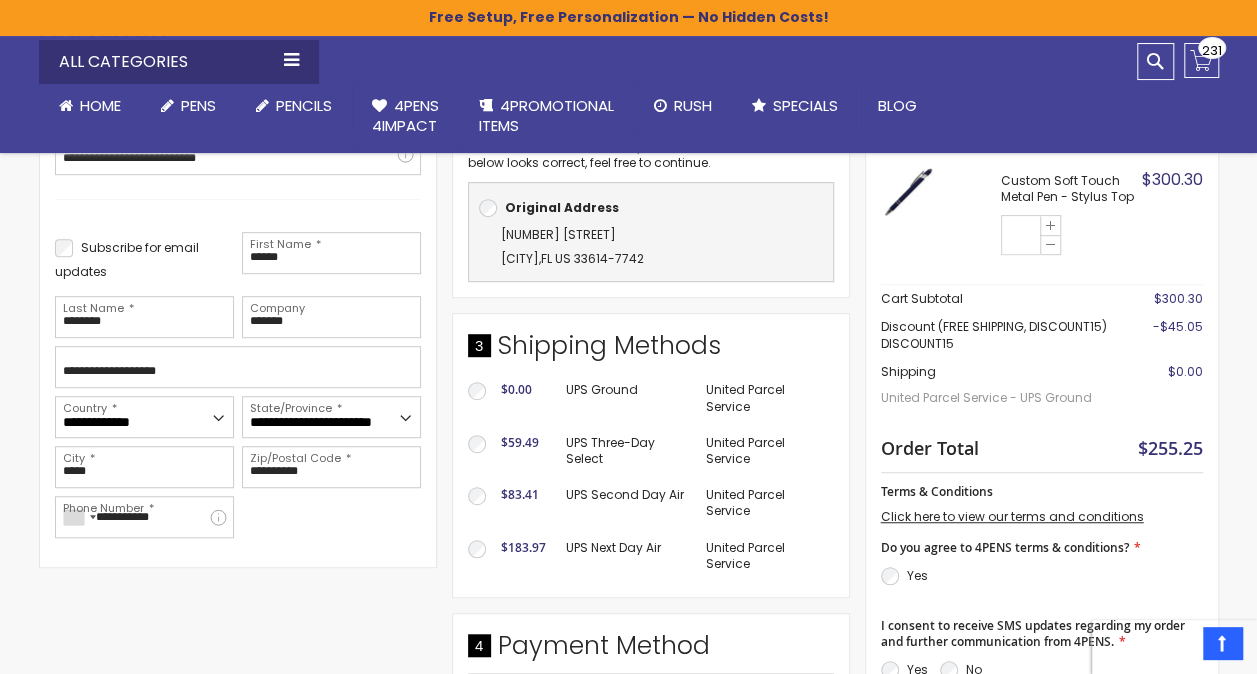 scroll, scrollTop: 456, scrollLeft: 0, axis: vertical 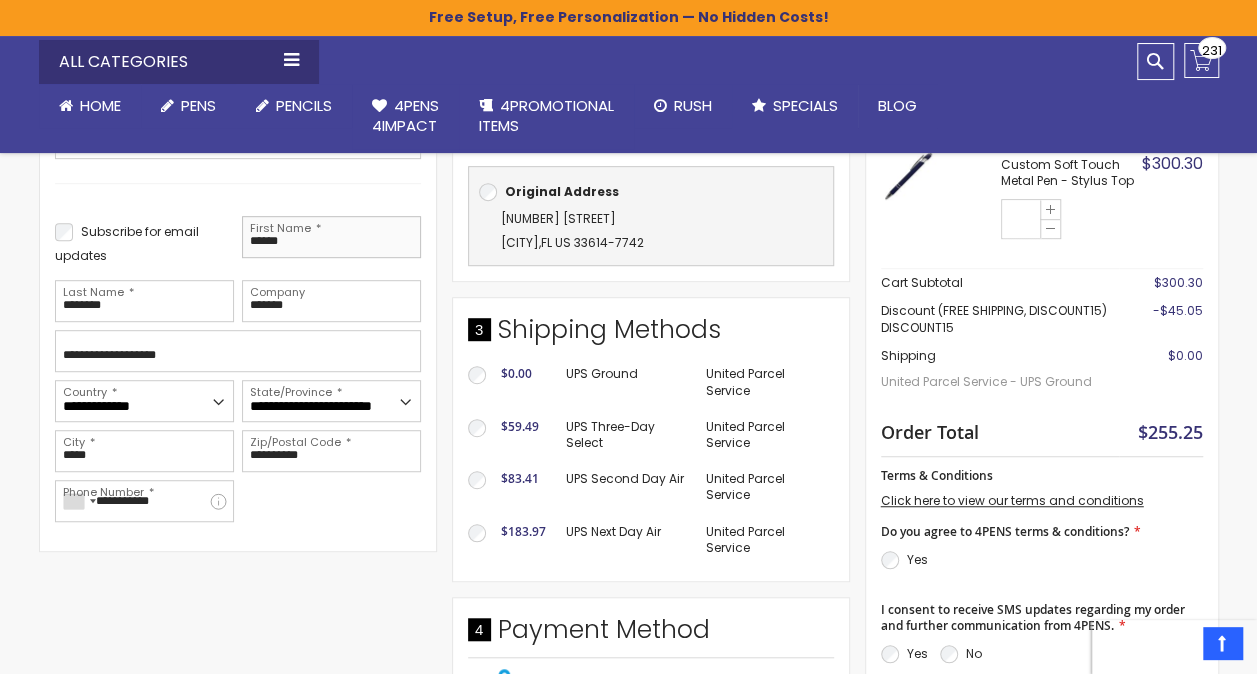 drag, startPoint x: 249, startPoint y: 240, endPoint x: 217, endPoint y: 240, distance: 32 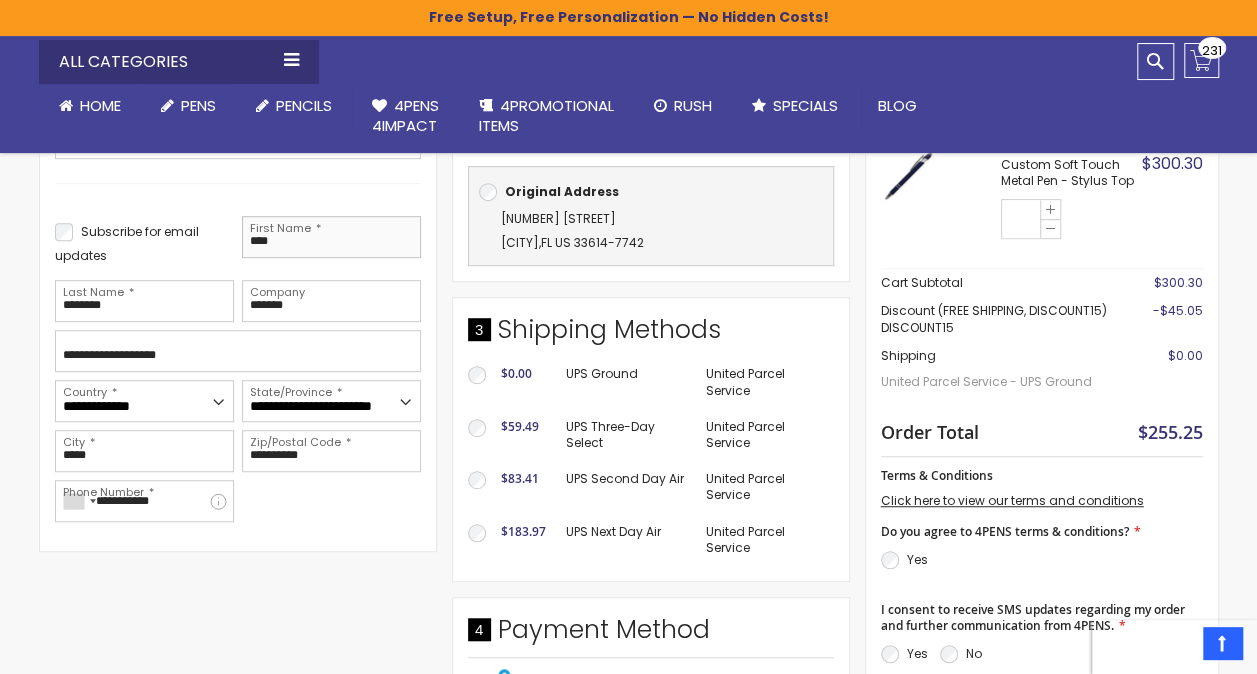 type on "****" 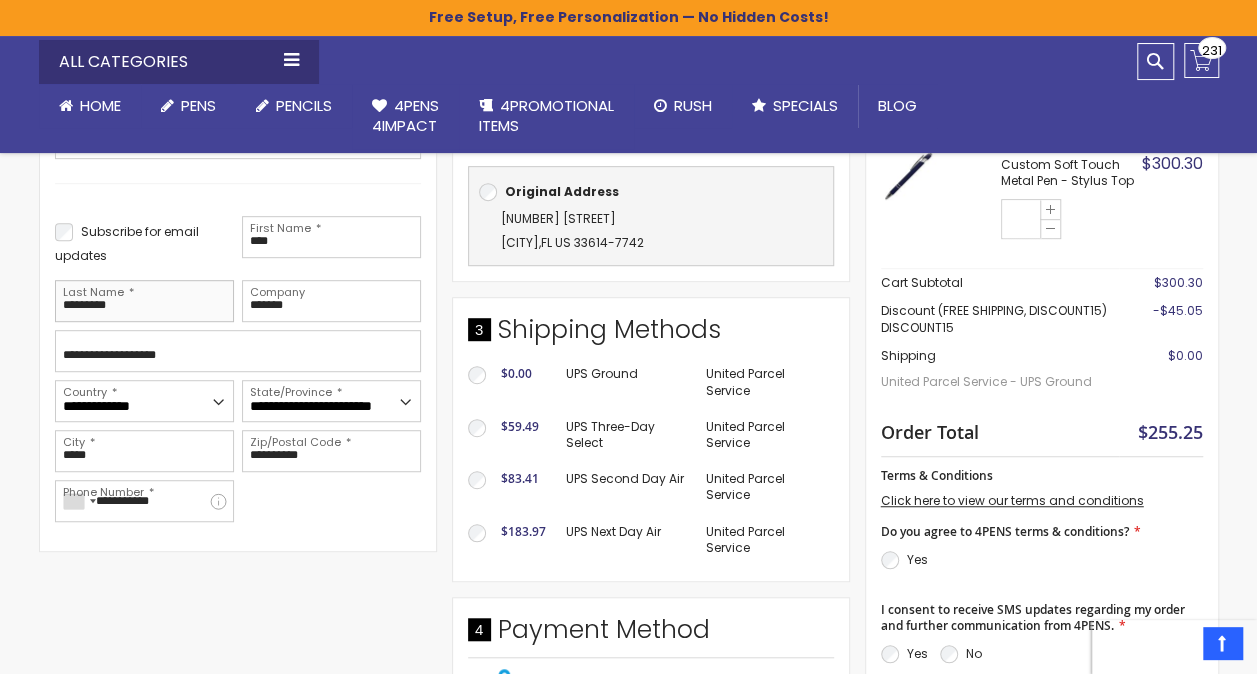 type on "*********" 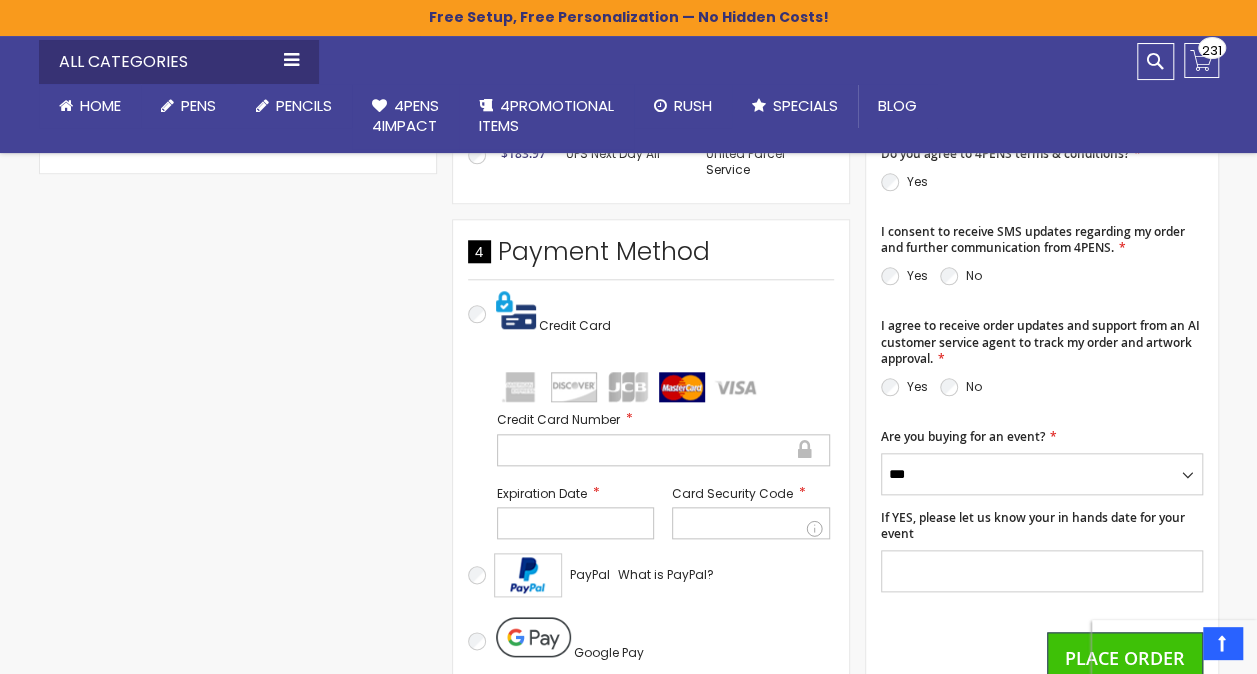 scroll, scrollTop: 1049, scrollLeft: 0, axis: vertical 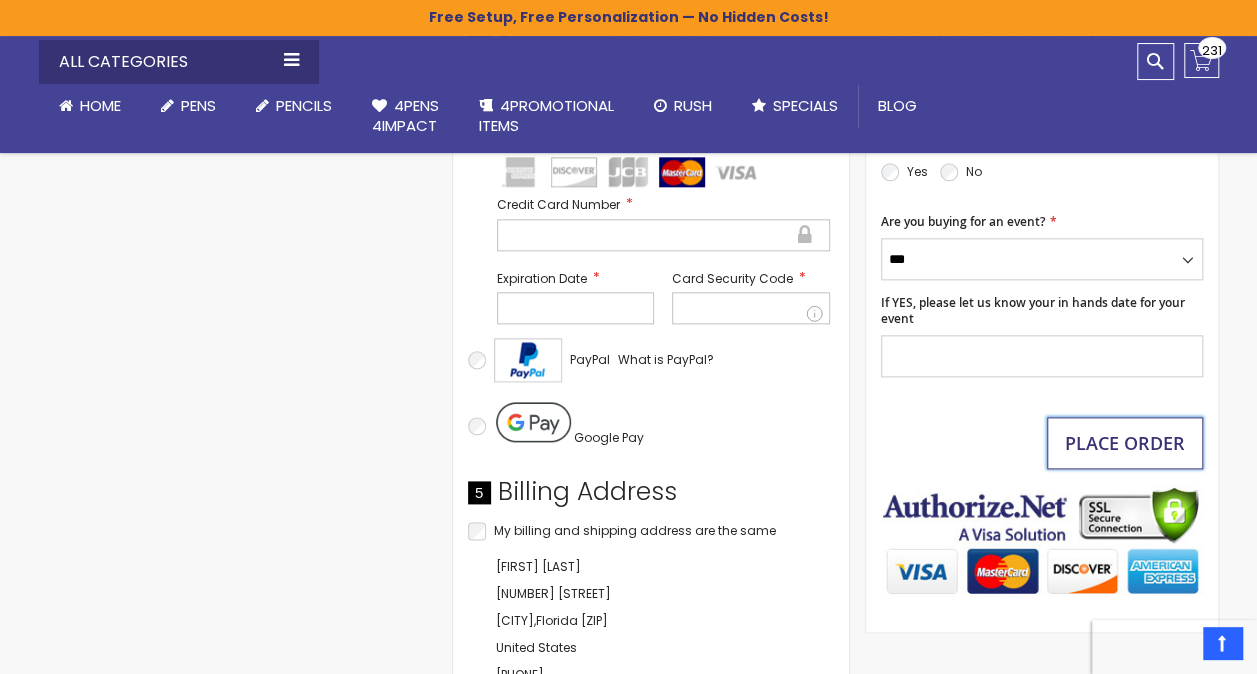 click on "Place Order" at bounding box center (1125, 443) 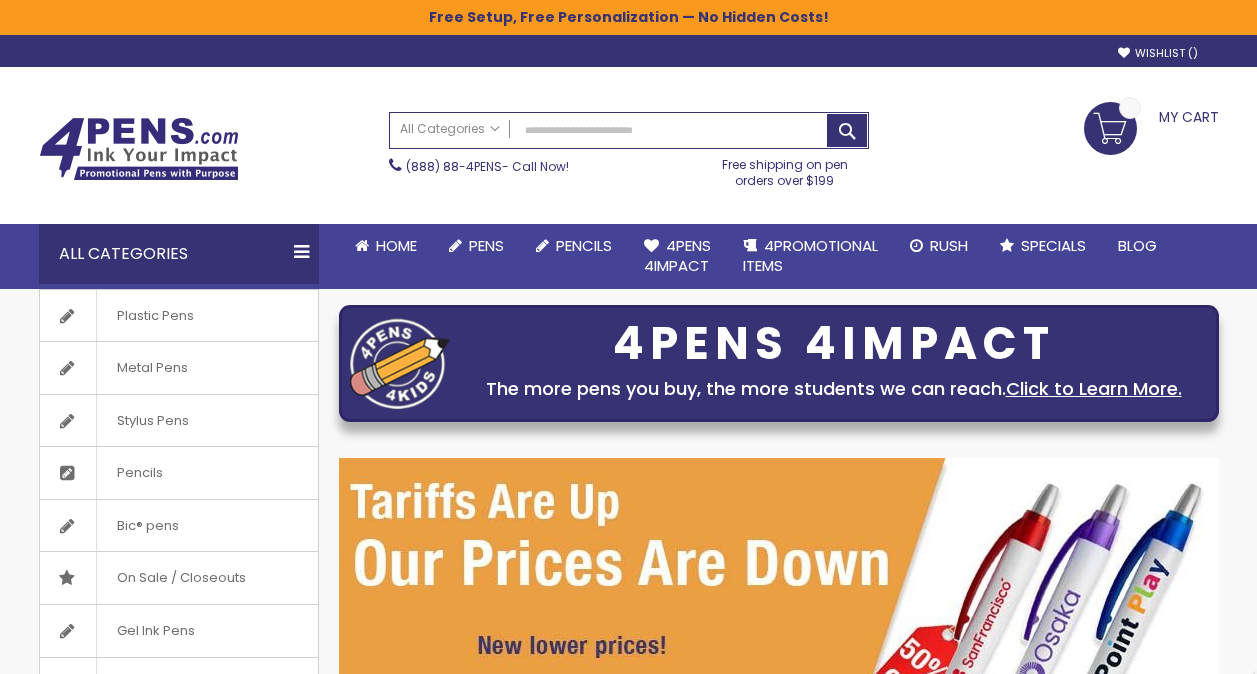 scroll, scrollTop: 0, scrollLeft: 0, axis: both 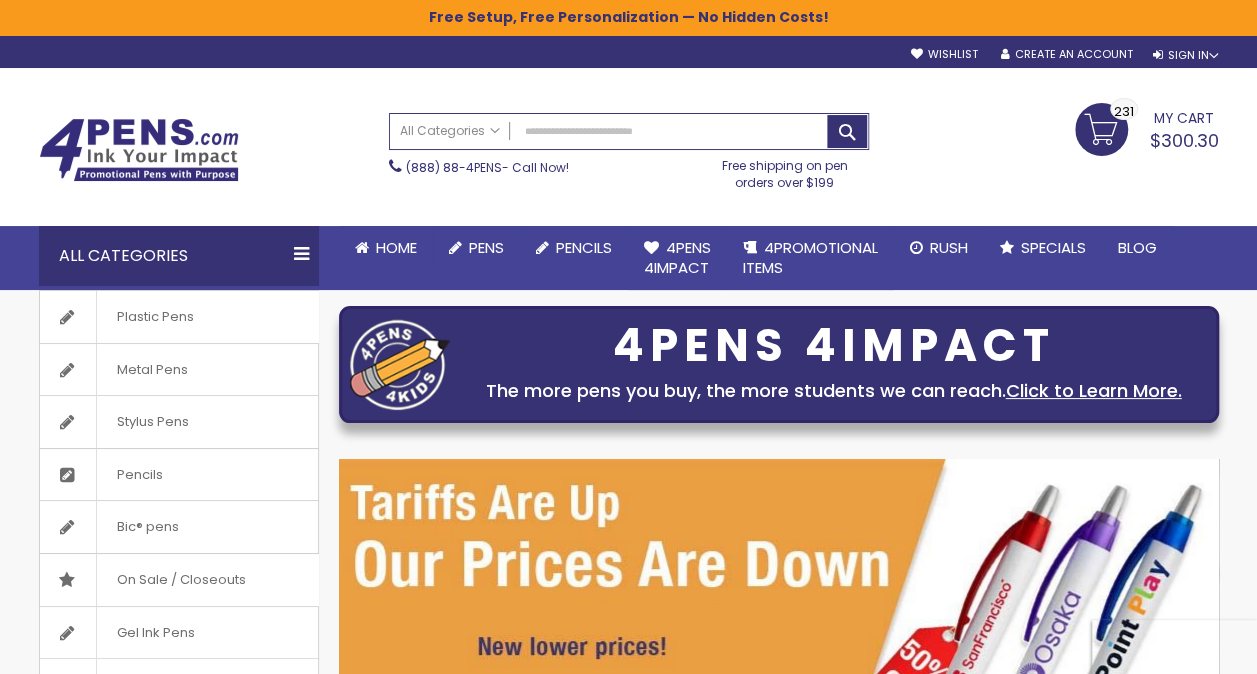 click on "My Cart
$300.30
231
231
items" at bounding box center [1147, 128] 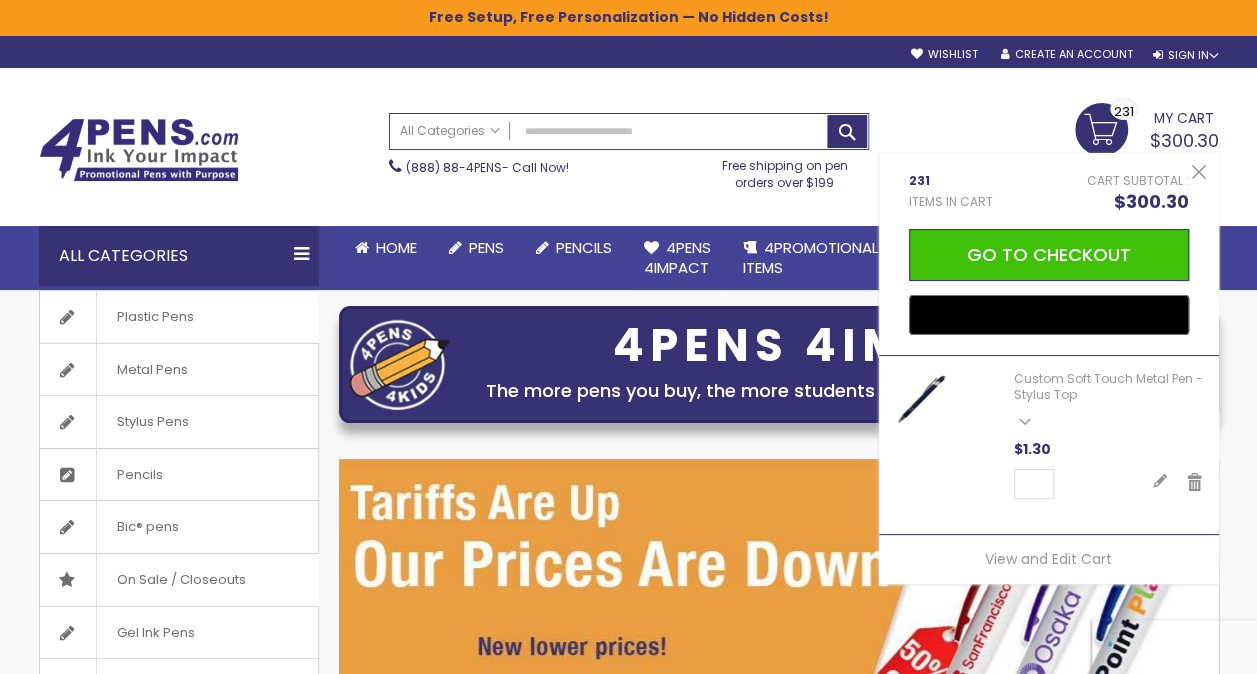 click at bounding box center (921, 398) 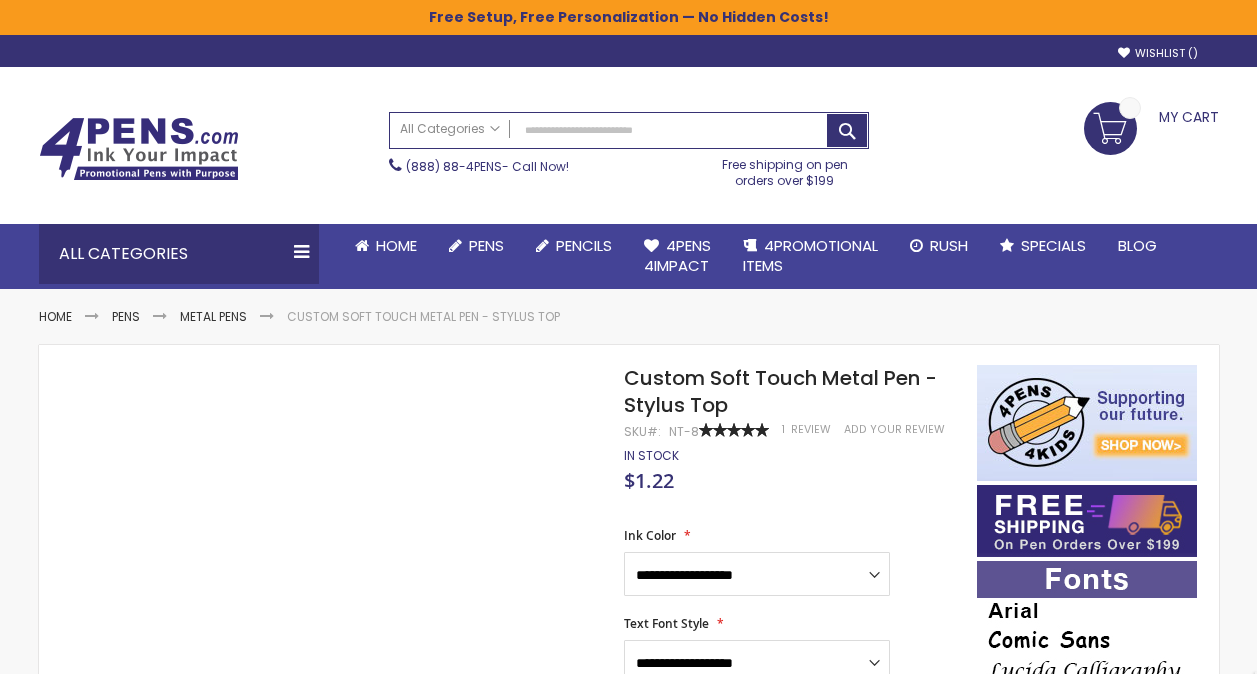 scroll, scrollTop: 0, scrollLeft: 0, axis: both 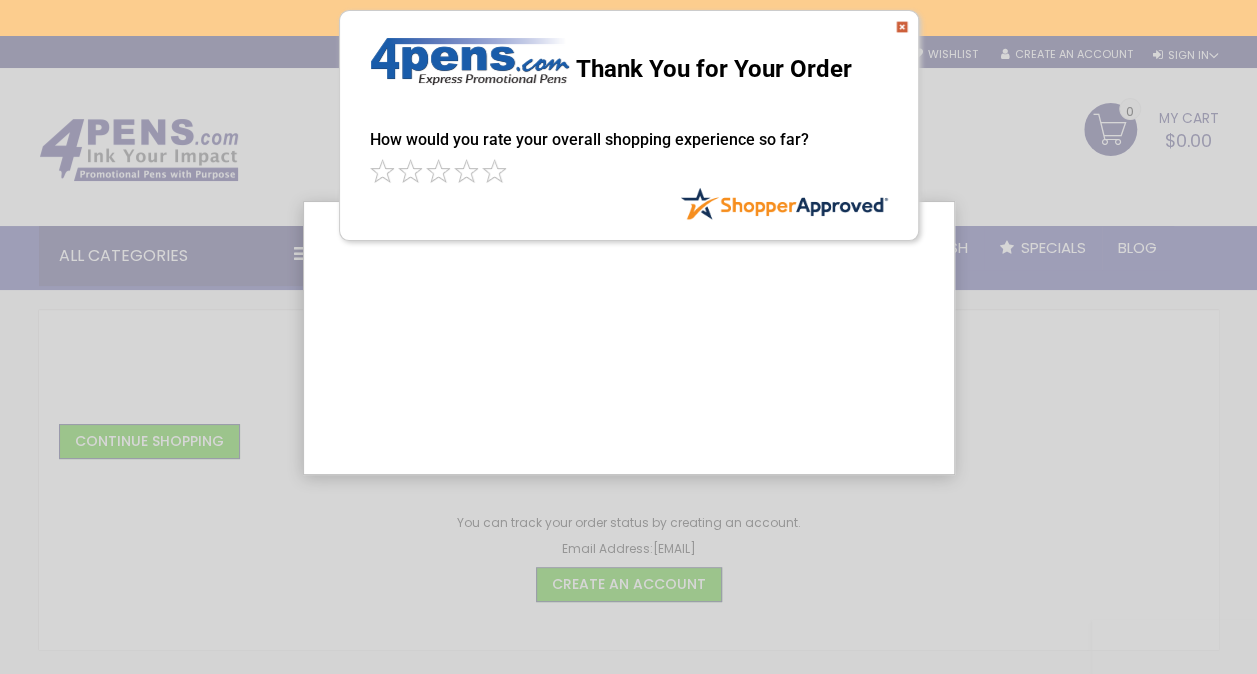 click on "Thank You for Your Order" at bounding box center (629, 60) 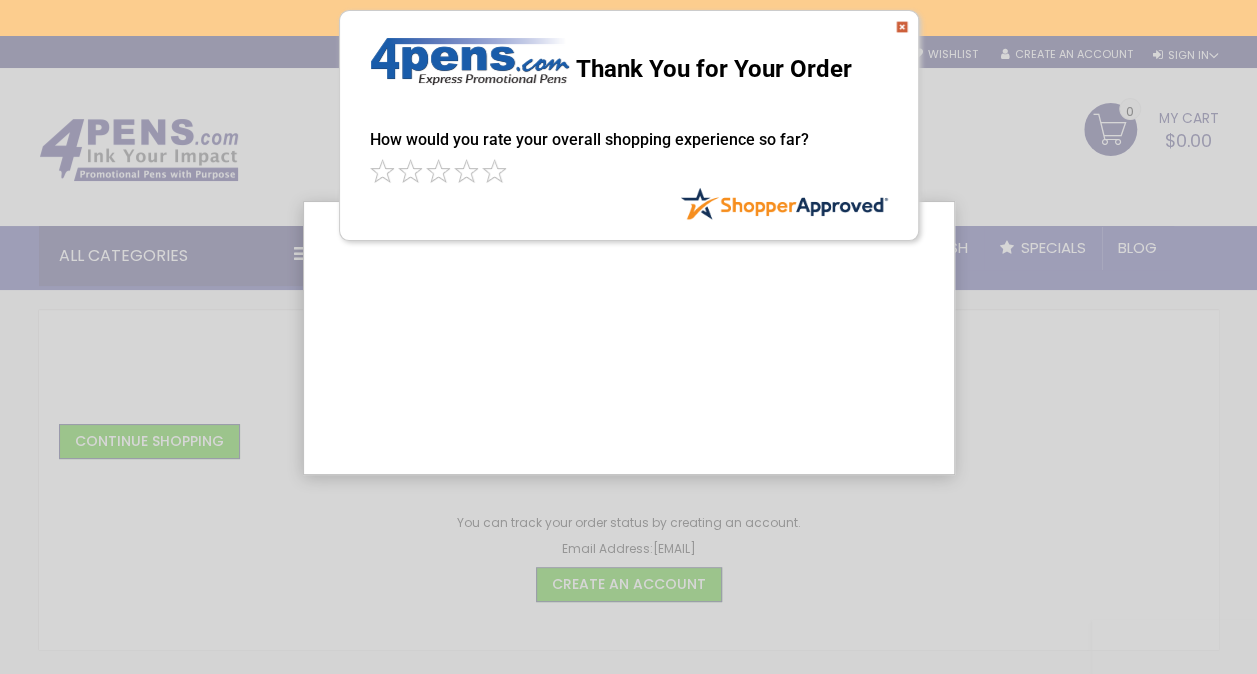 click at bounding box center [902, 27] 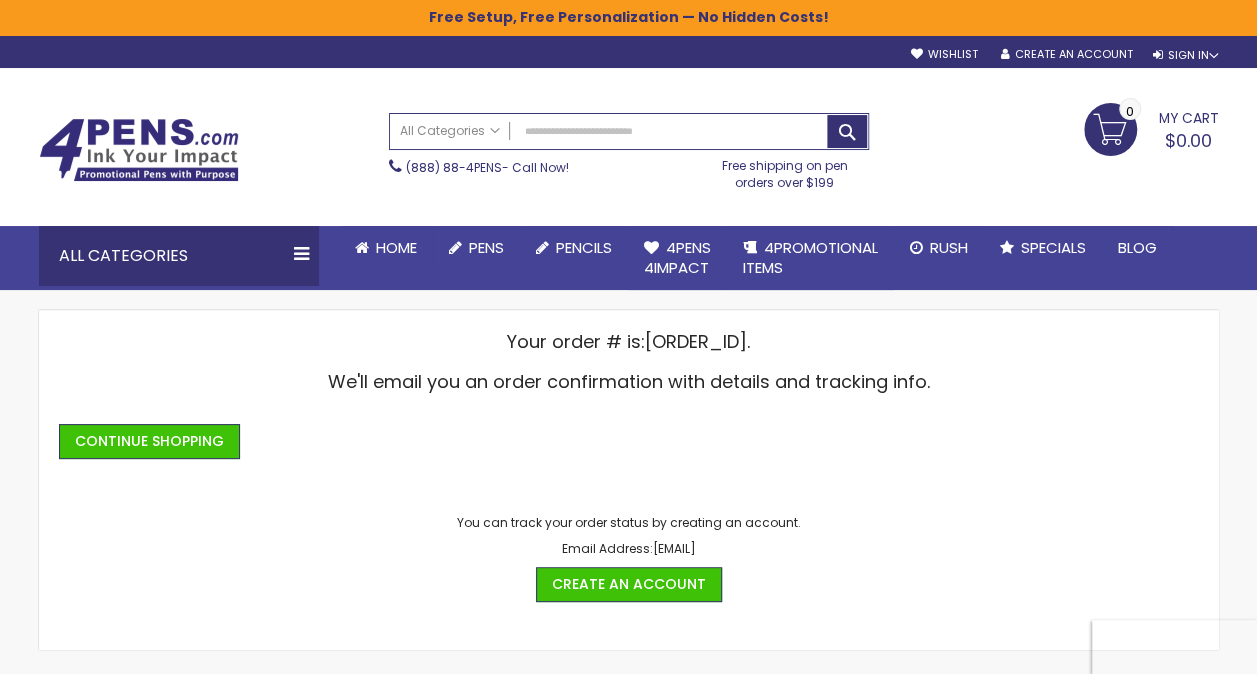 click on "Your order # is:  [ORDER_ID] .
We'll email you an order confirmation with details and tracking info.
Continue Shopping" at bounding box center [629, 394] 